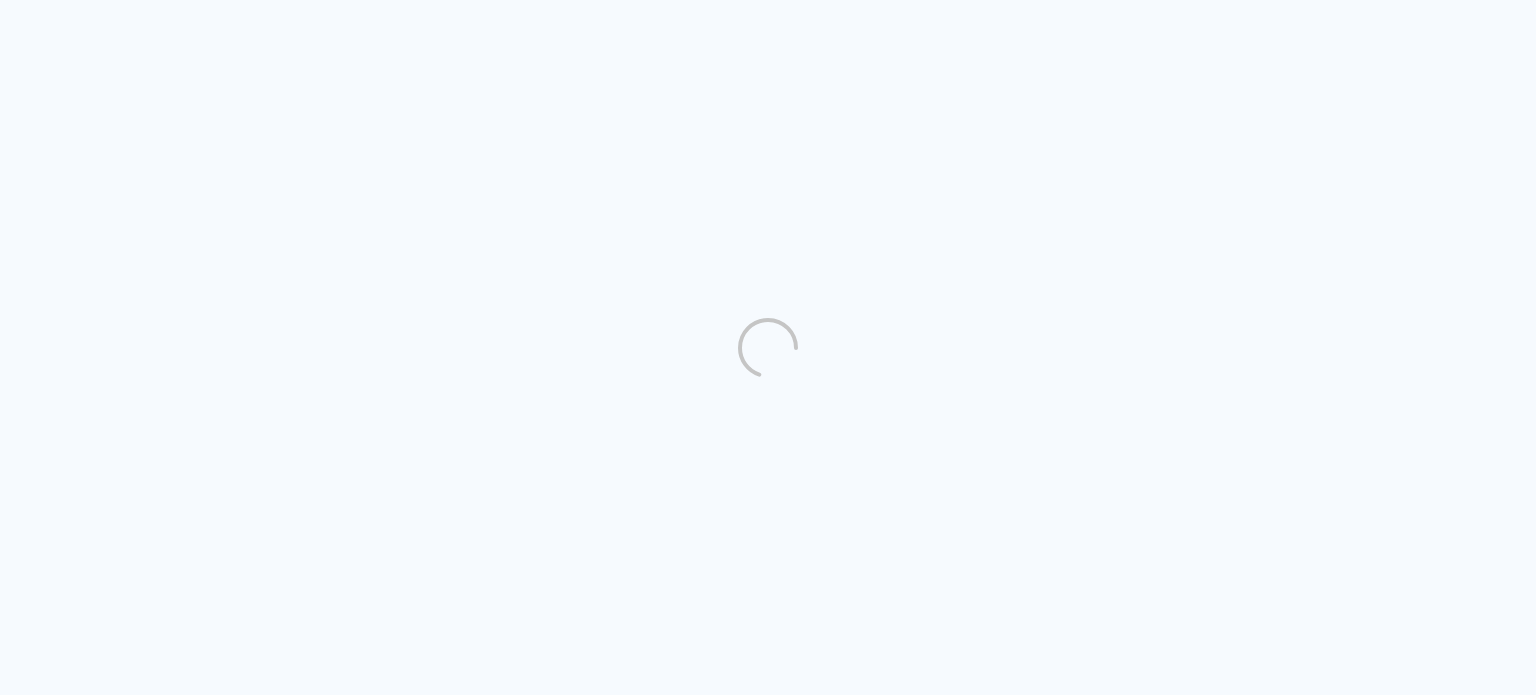 scroll, scrollTop: 0, scrollLeft: 0, axis: both 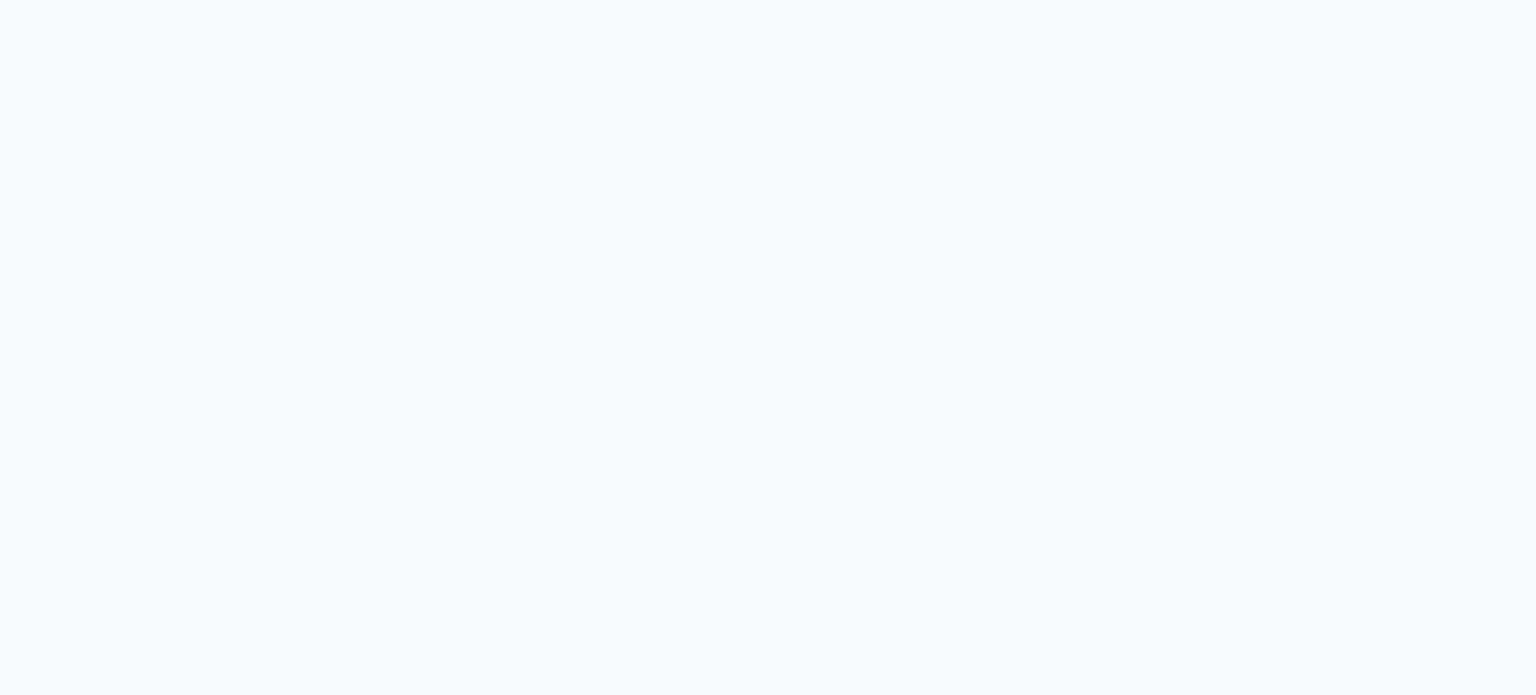 drag, startPoint x: 197, startPoint y: 168, endPoint x: 241, endPoint y: 175, distance: 44.553337 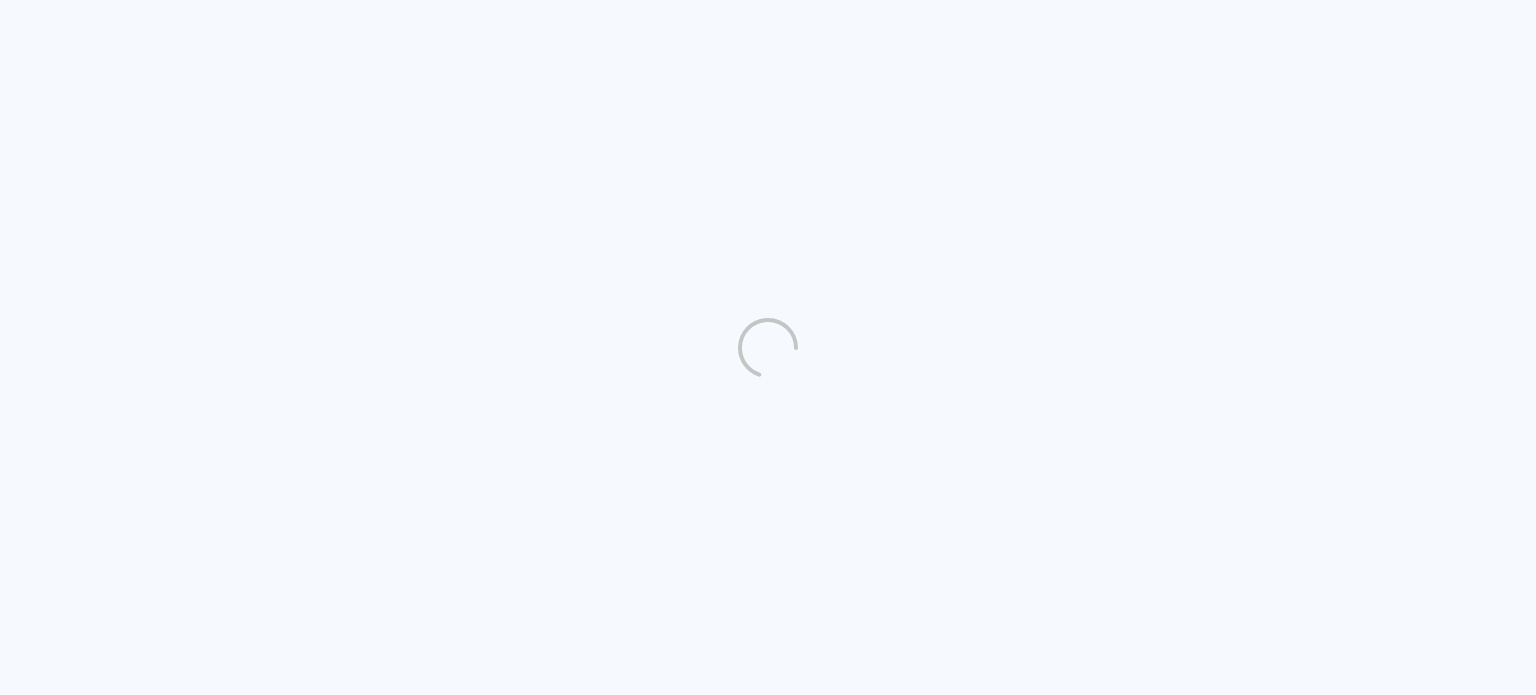 scroll, scrollTop: 0, scrollLeft: 0, axis: both 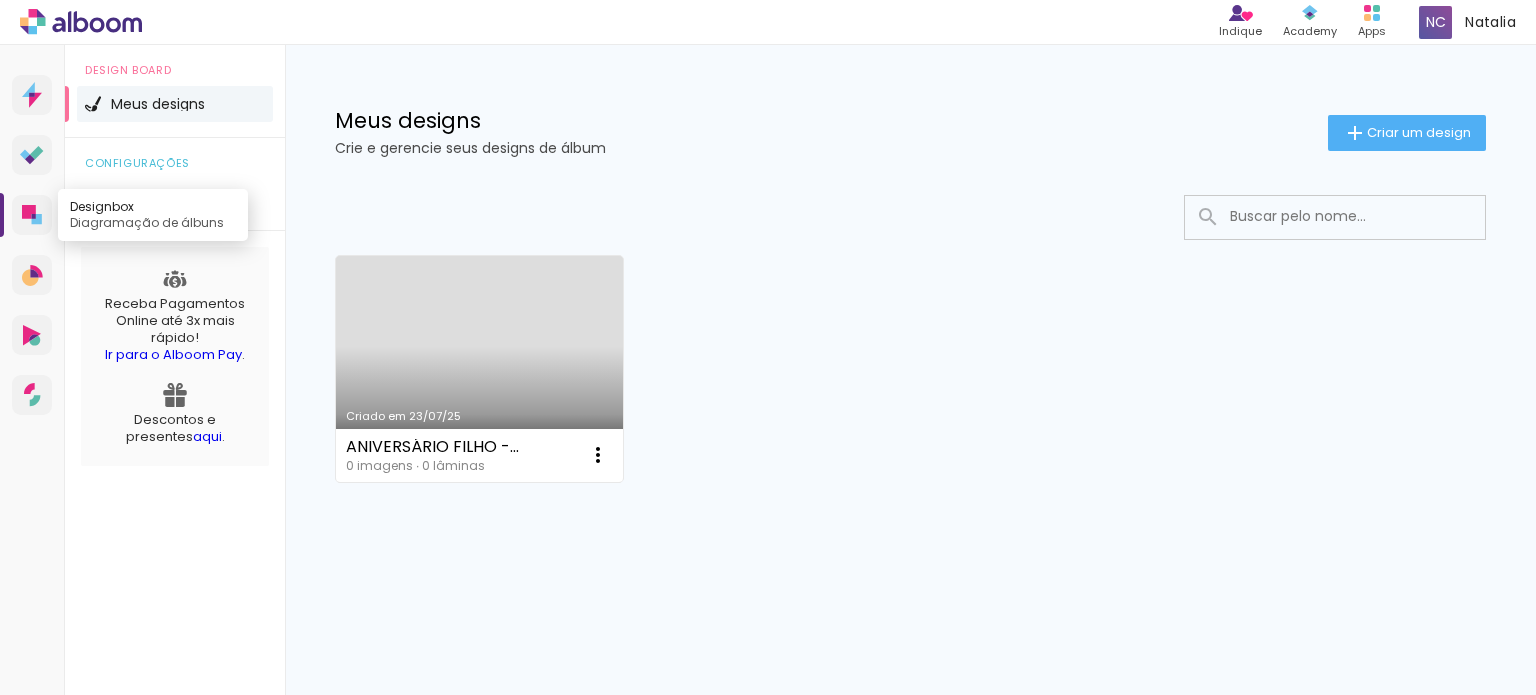 click on "Designbox Diagramação de álbuns" at bounding box center [32, 215] 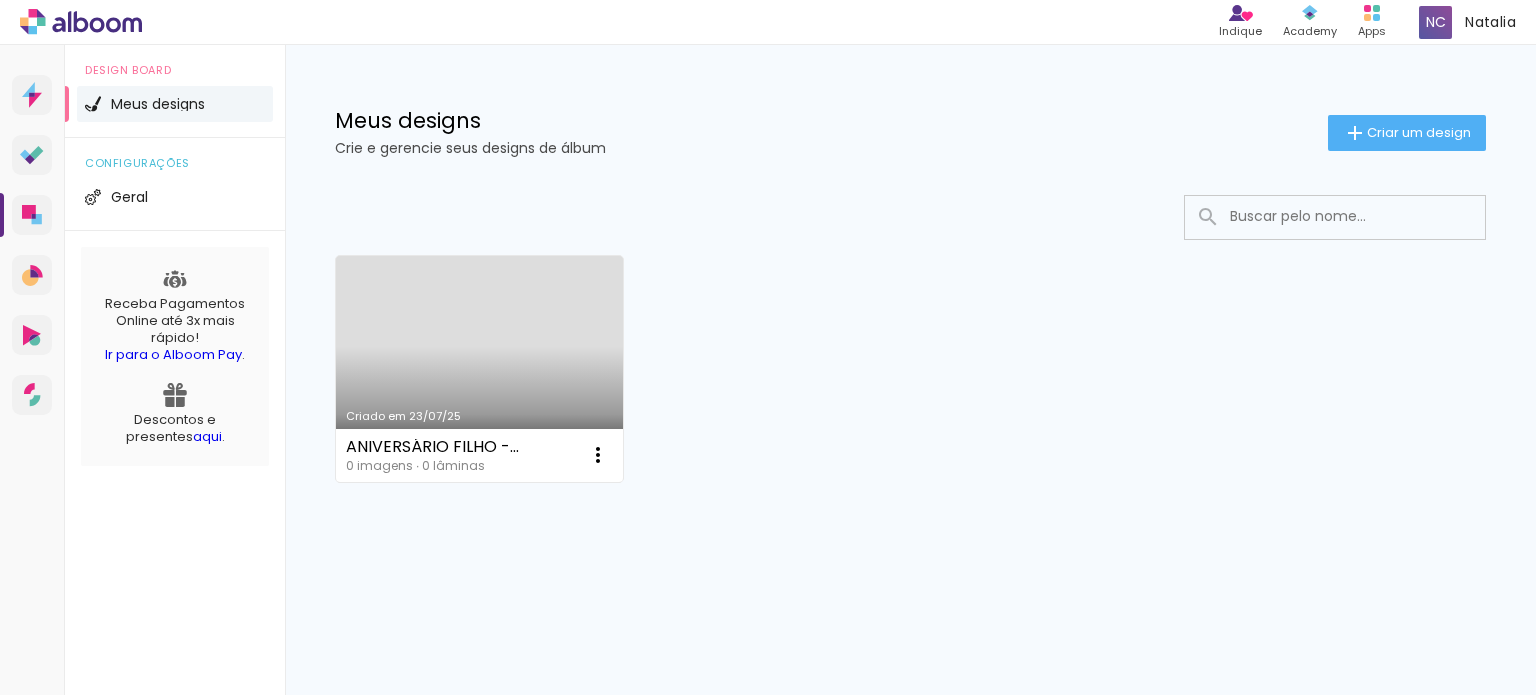 click on "Criado em 23/07/25" at bounding box center [479, 369] 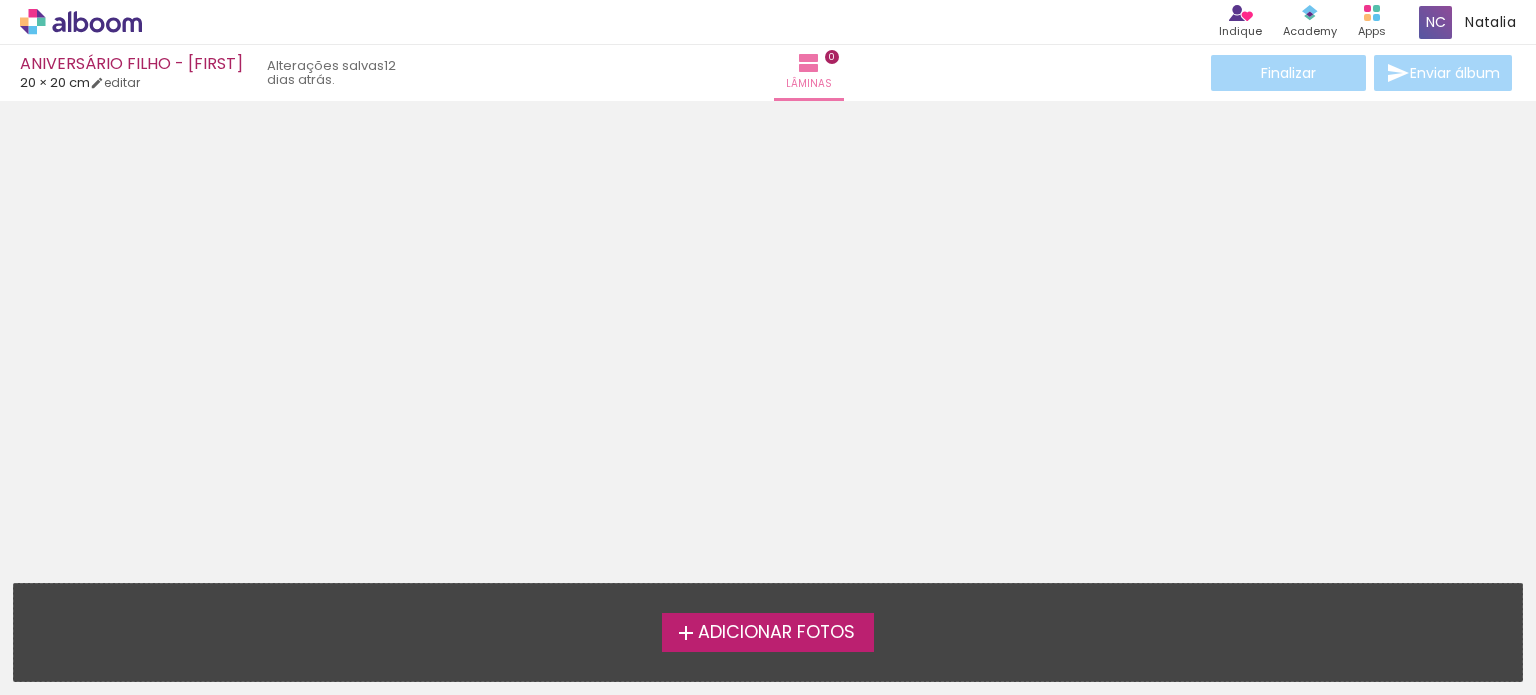 click on "Adicionar Fotos" at bounding box center [768, 632] 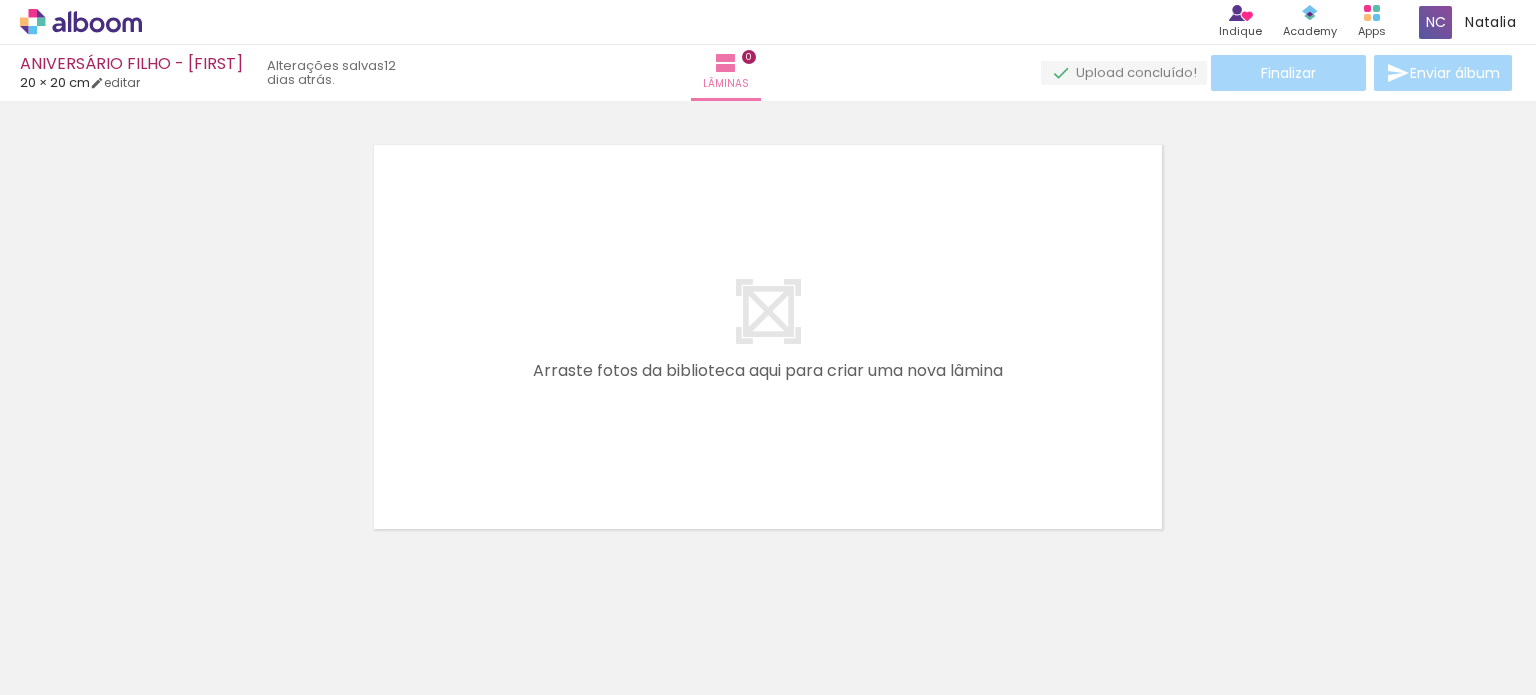 scroll, scrollTop: 25, scrollLeft: 0, axis: vertical 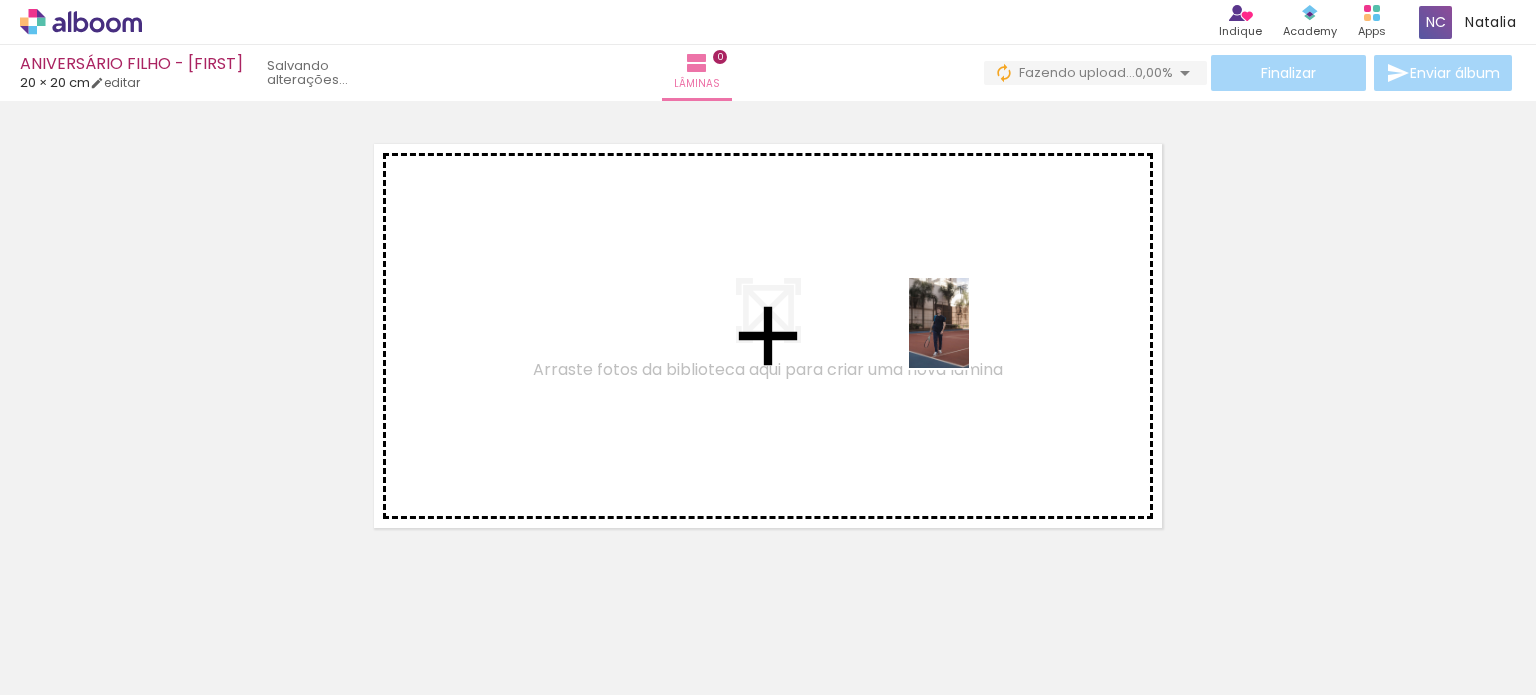drag, startPoint x: 193, startPoint y: 637, endPoint x: 969, endPoint y: 338, distance: 831.6111 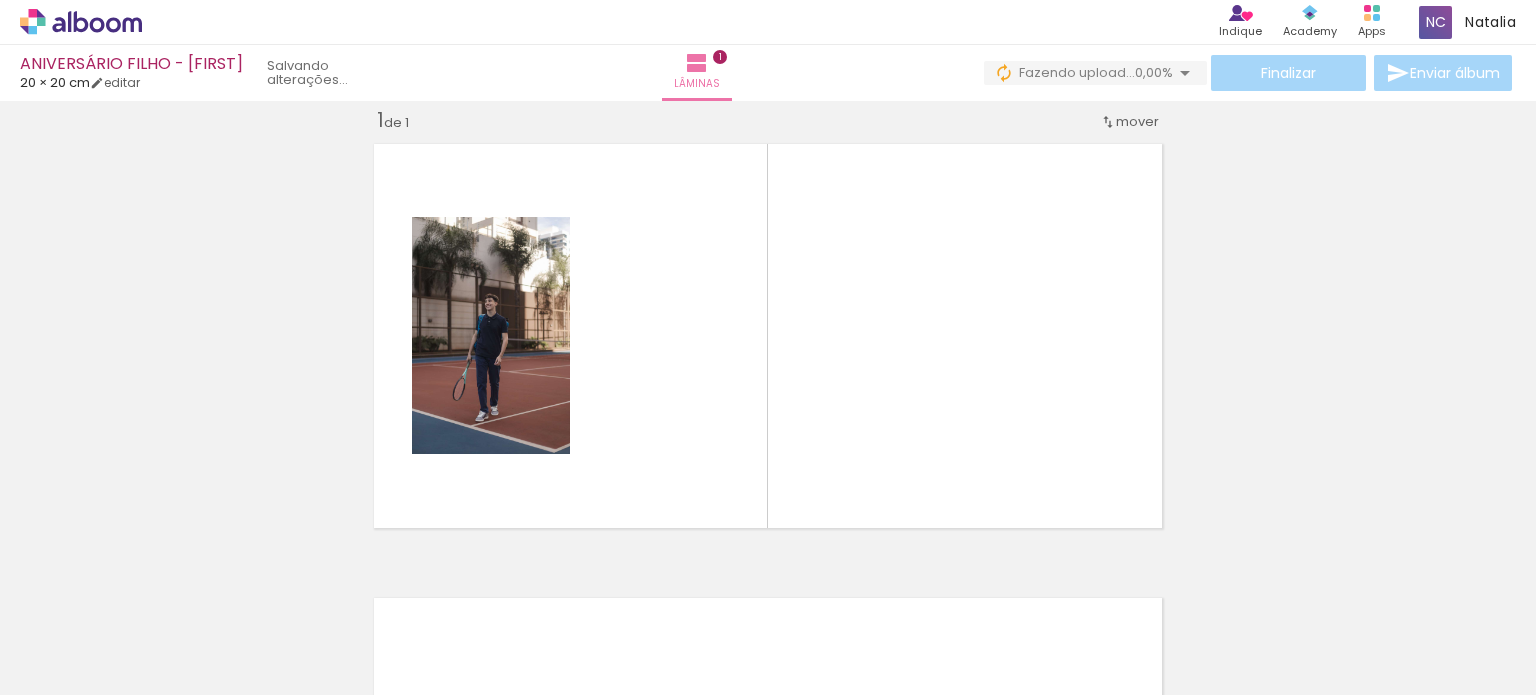 scroll, scrollTop: 25, scrollLeft: 0, axis: vertical 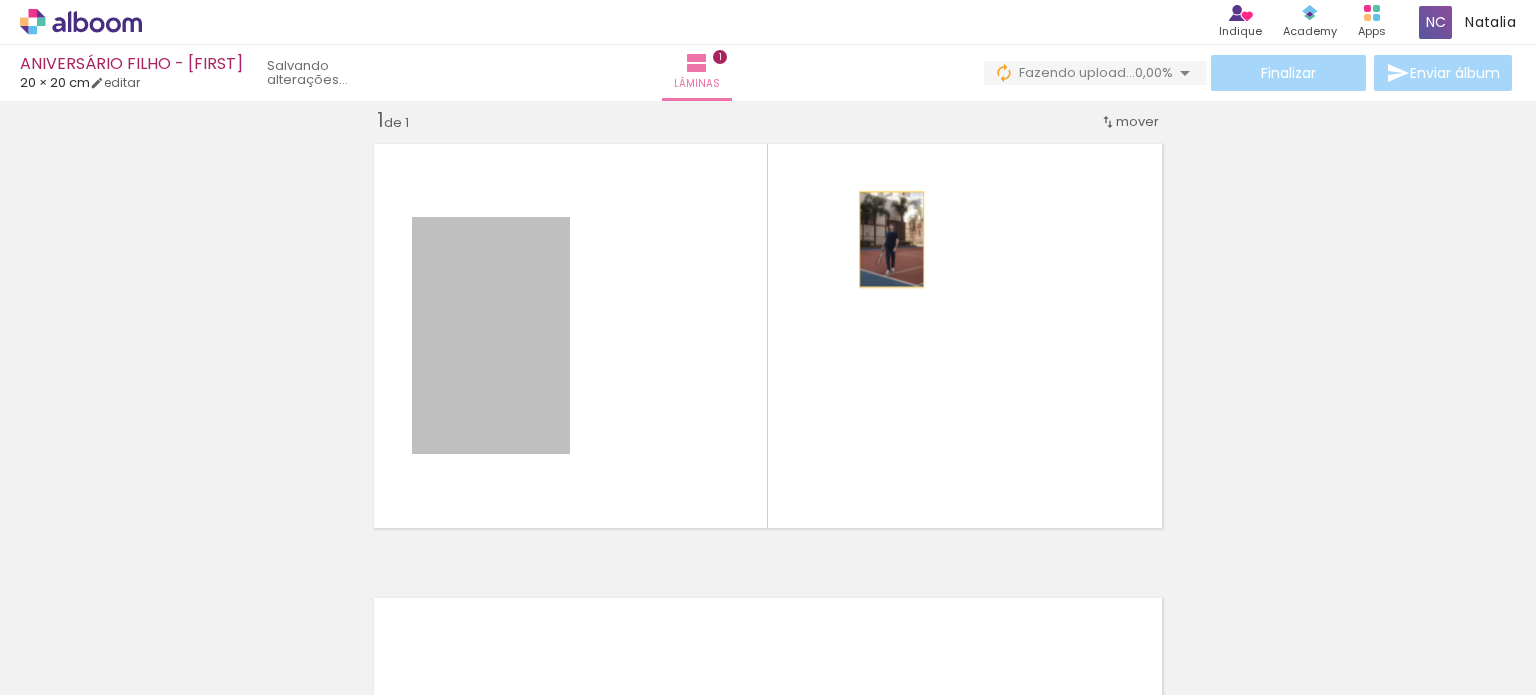 drag, startPoint x: 475, startPoint y: 348, endPoint x: 884, endPoint y: 239, distance: 423.27533 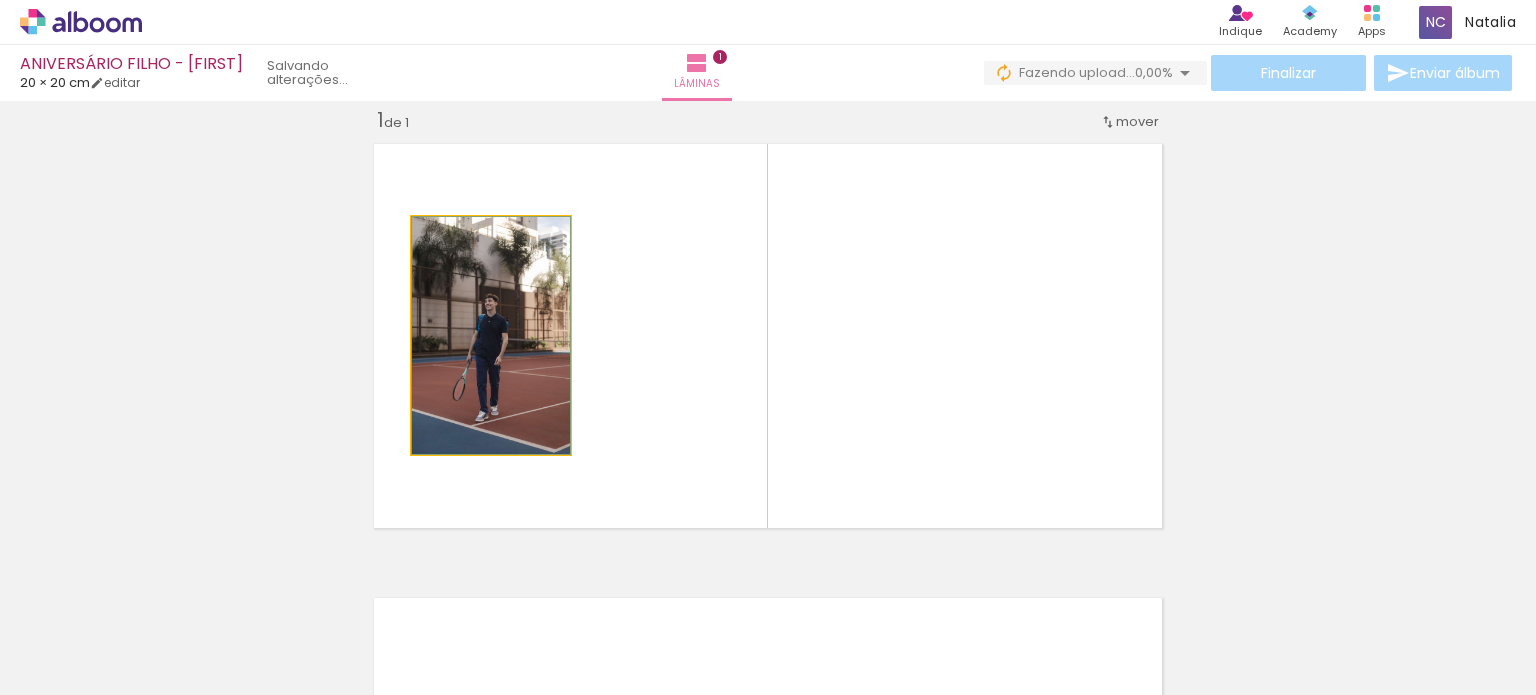click 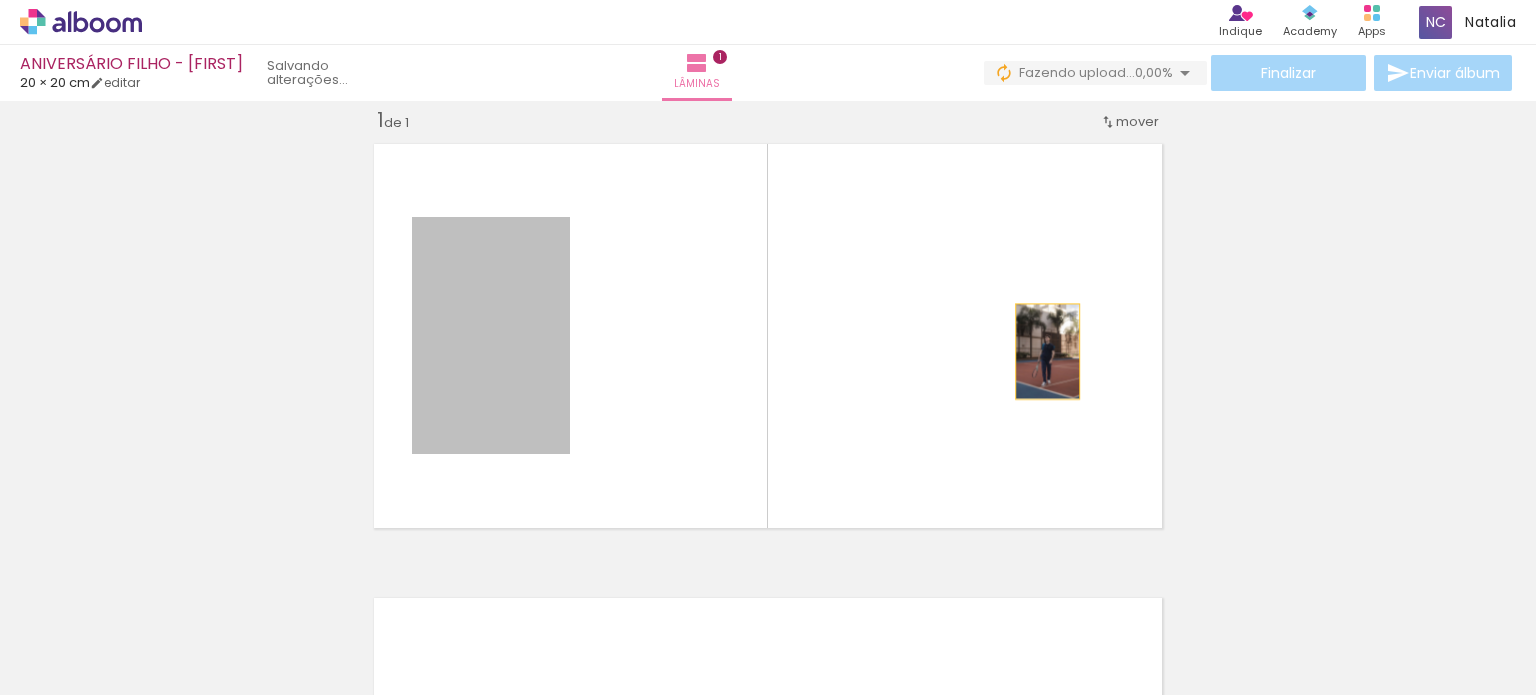 drag, startPoint x: 471, startPoint y: 348, endPoint x: 1052, endPoint y: 342, distance: 581.031 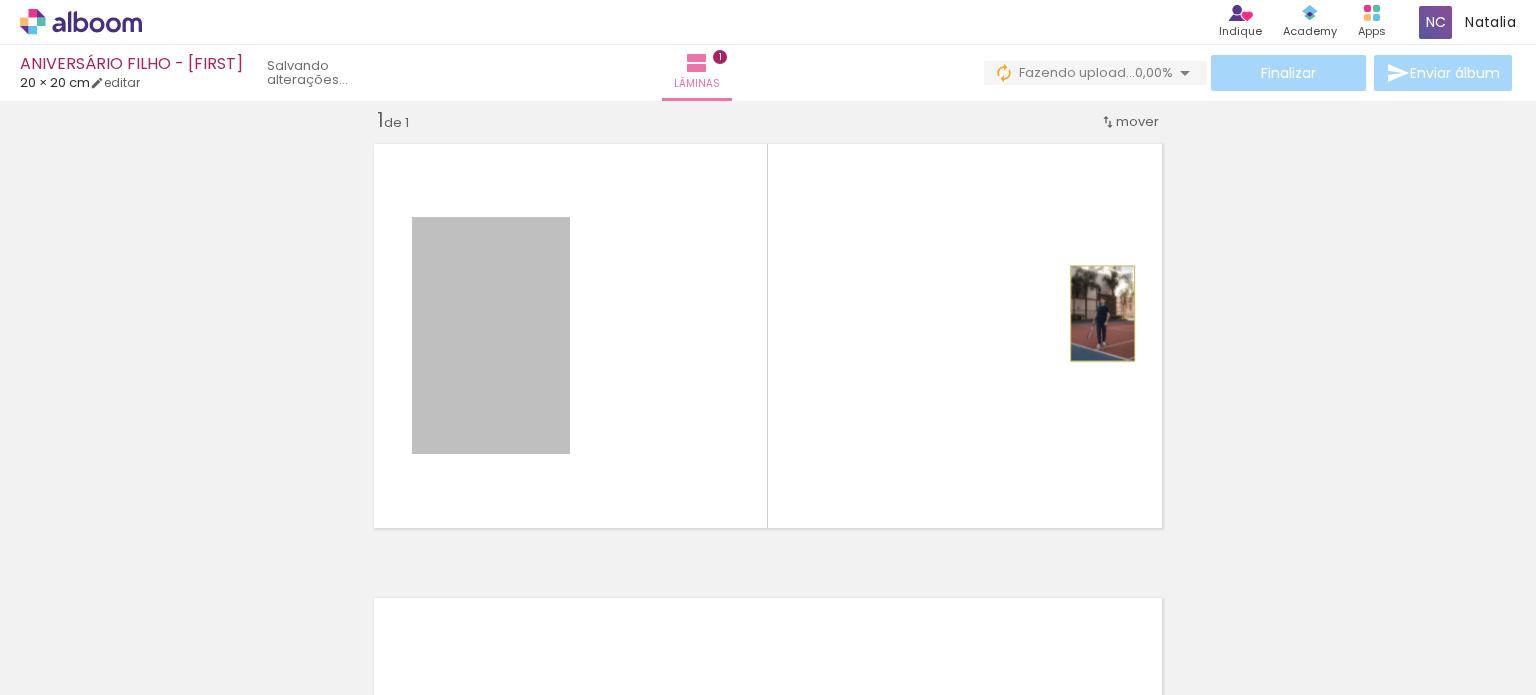 drag, startPoint x: 498, startPoint y: 323, endPoint x: 1095, endPoint y: 313, distance: 597.08374 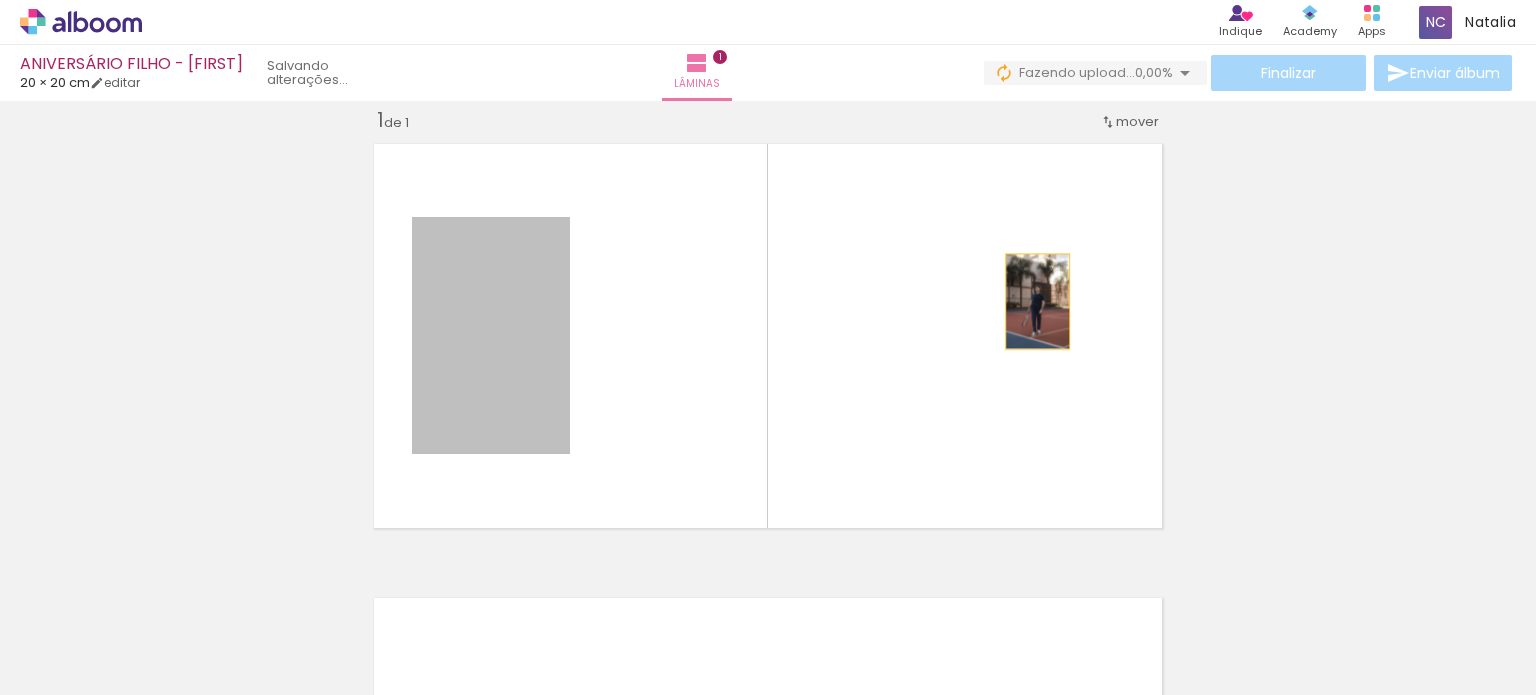 drag, startPoint x: 436, startPoint y: 308, endPoint x: 1027, endPoint y: 298, distance: 591.0846 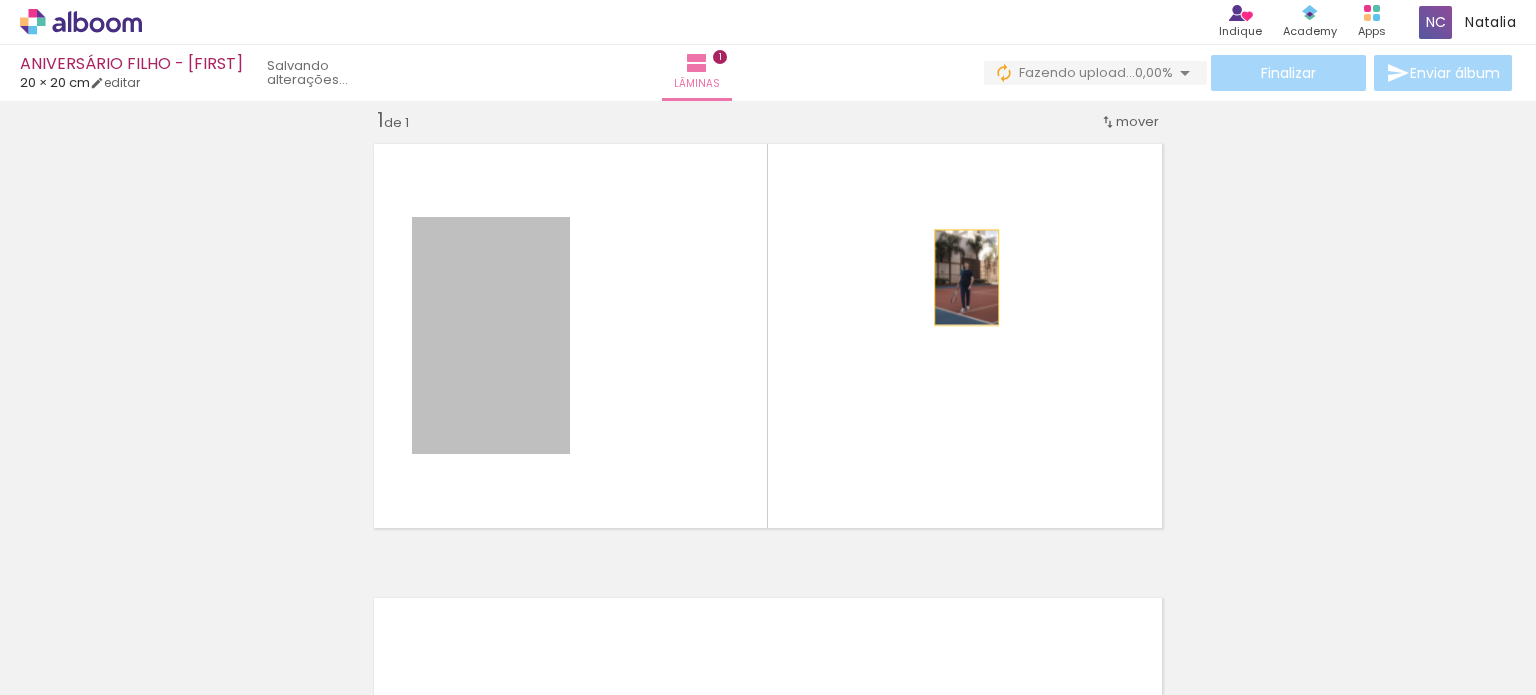 drag, startPoint x: 482, startPoint y: 353, endPoint x: 959, endPoint y: 277, distance: 483.01657 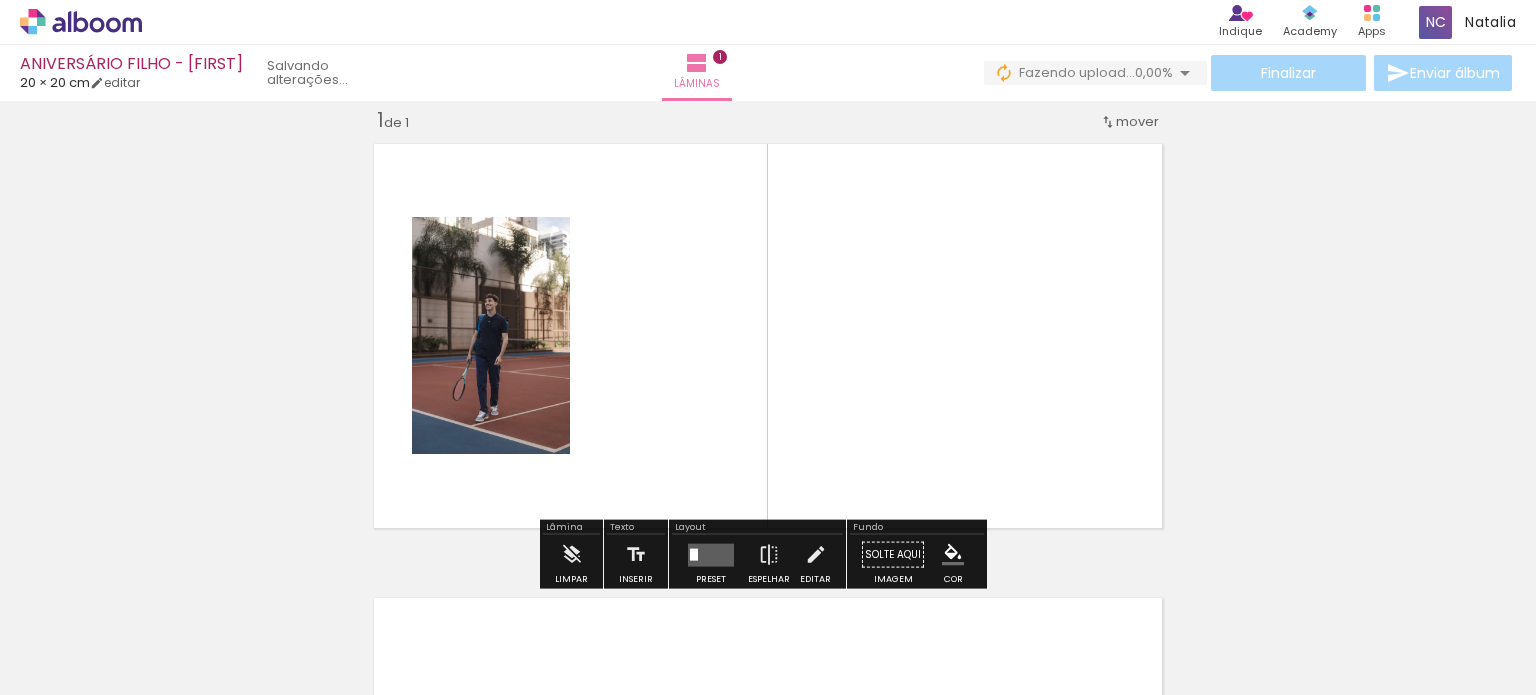 click at bounding box center [768, 336] 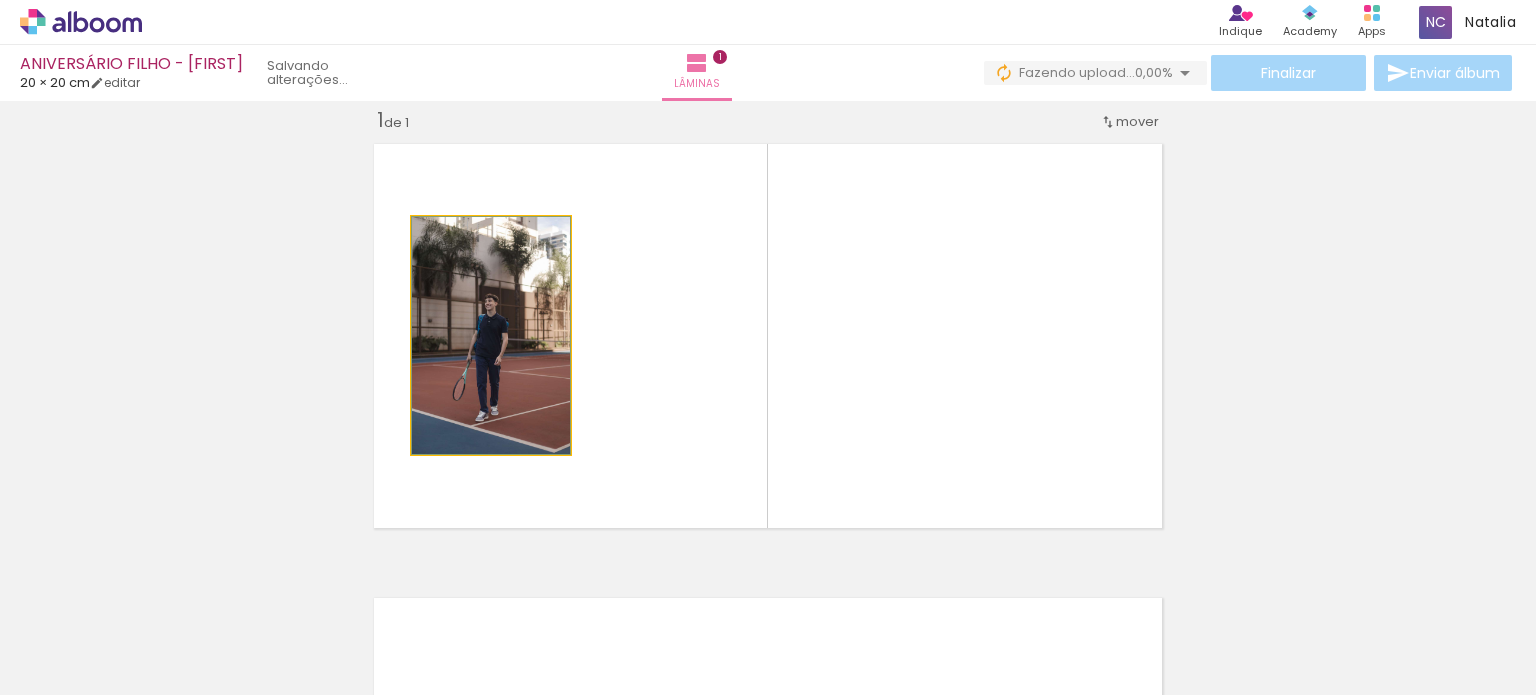 click 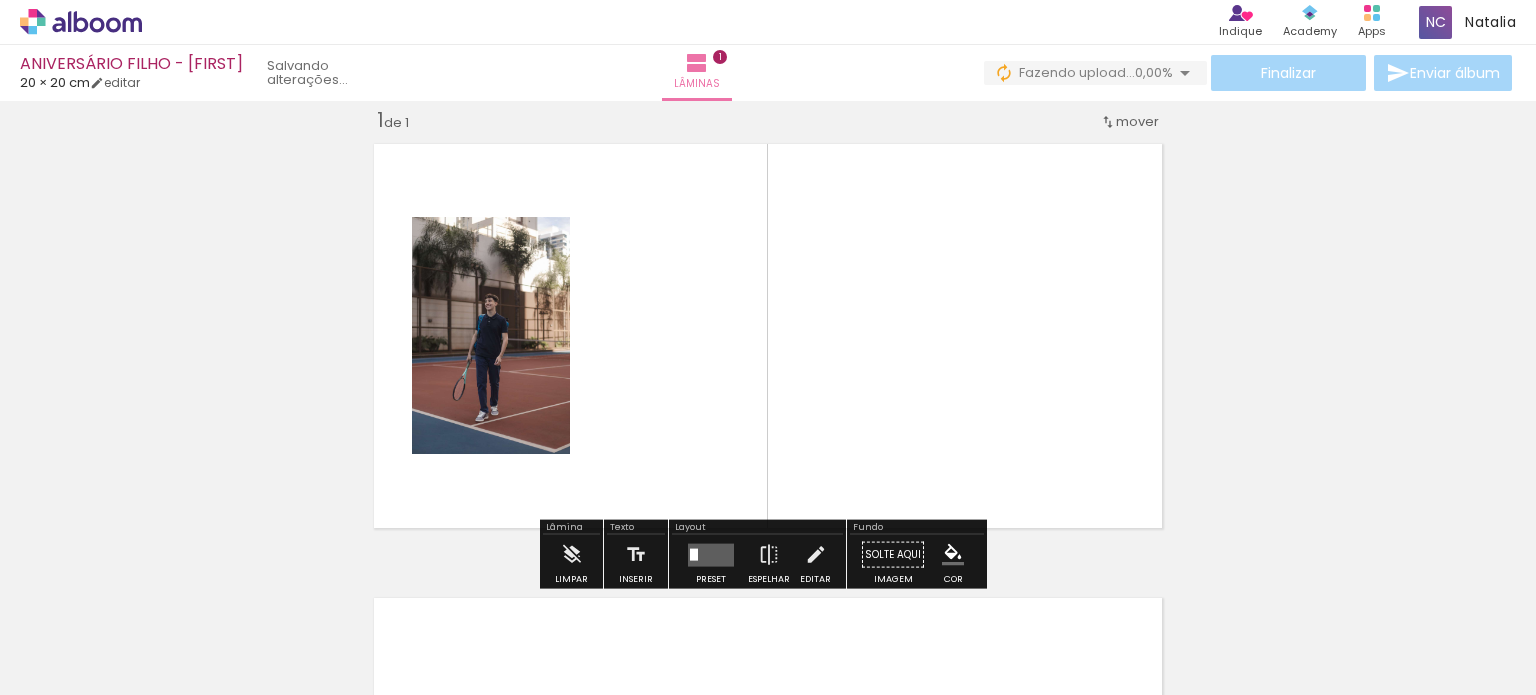 click 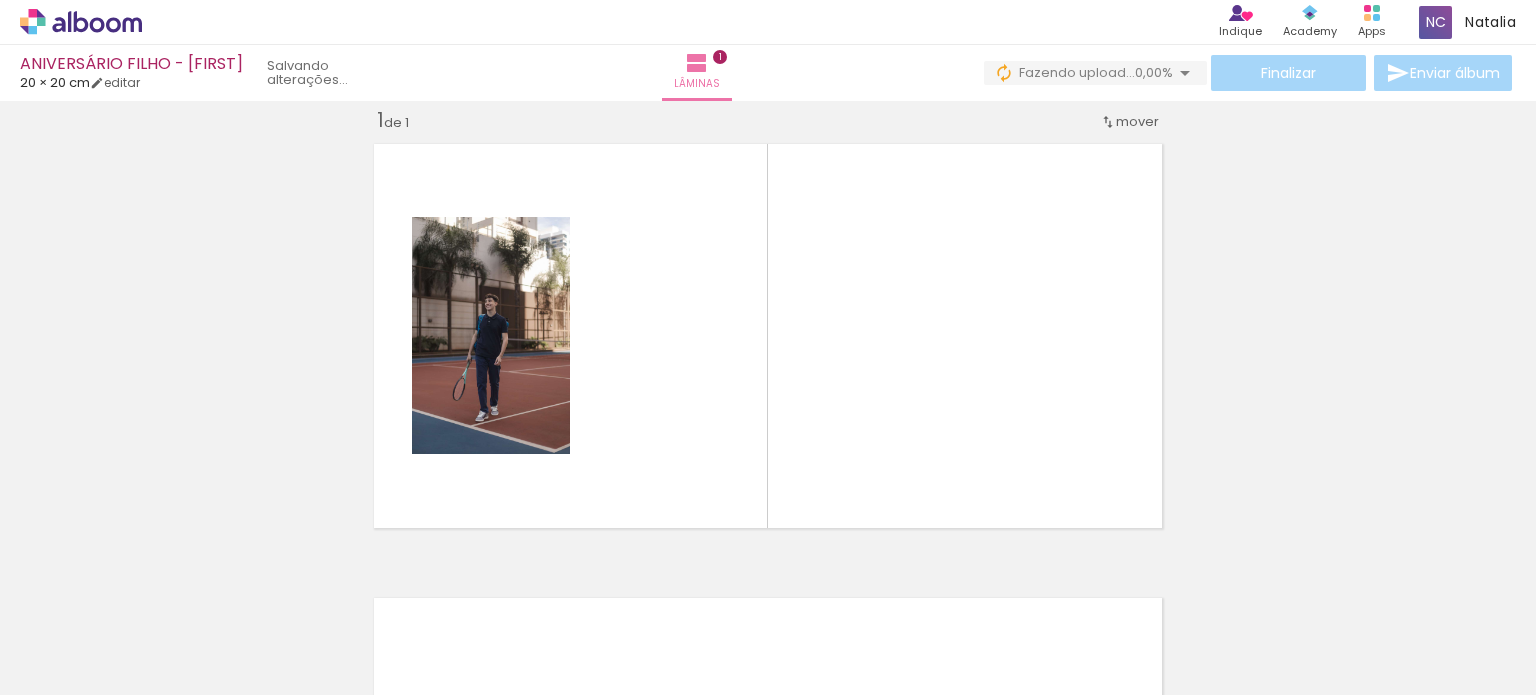 click on "Adicionar
Fotos" at bounding box center (71, 668) 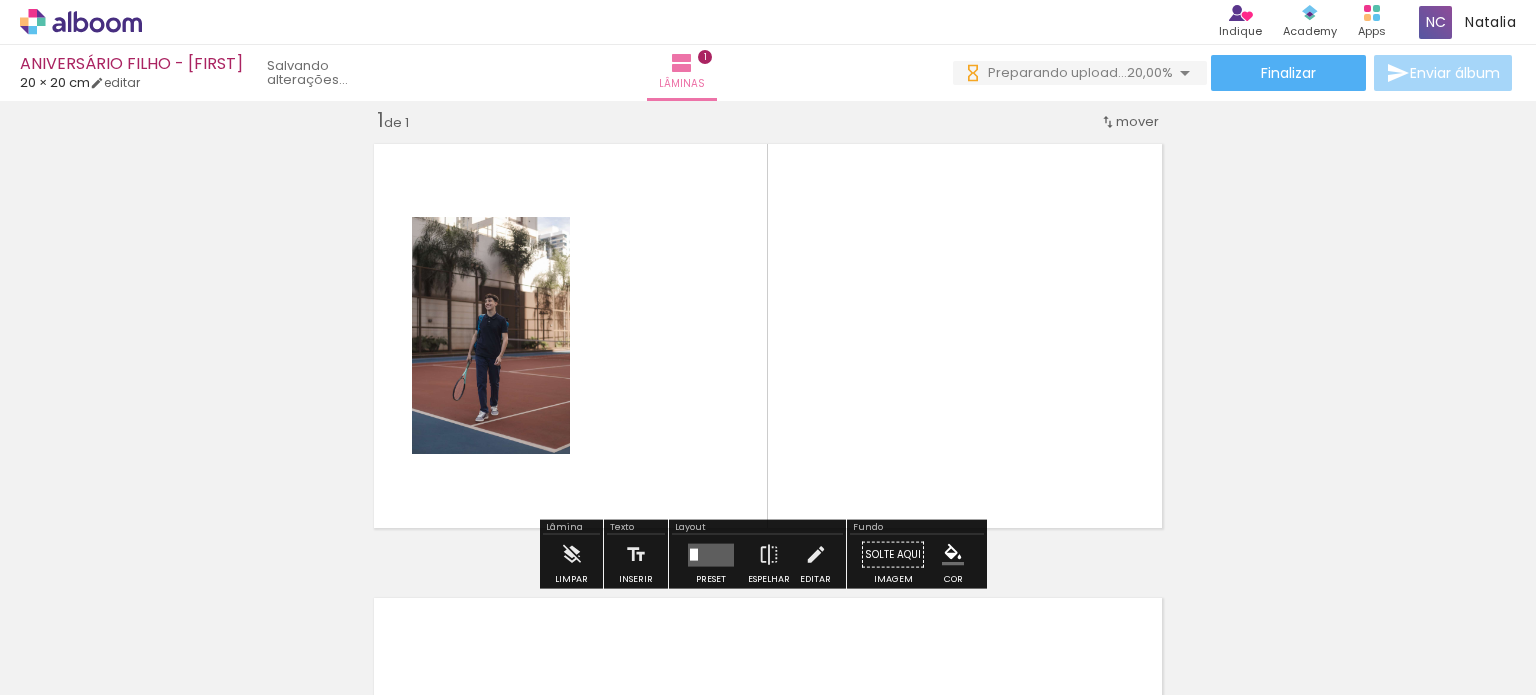 scroll, scrollTop: 0, scrollLeft: 0, axis: both 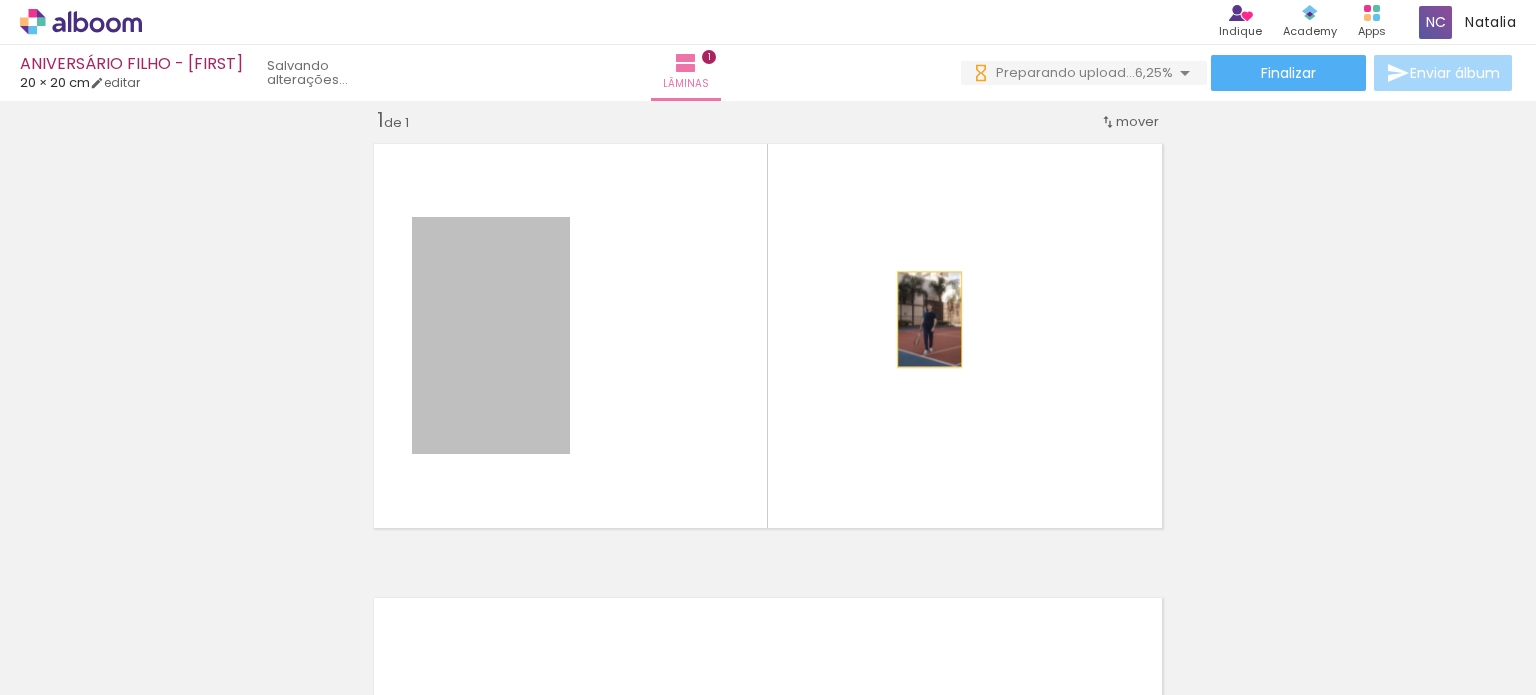 drag, startPoint x: 493, startPoint y: 321, endPoint x: 923, endPoint y: 319, distance: 430.00464 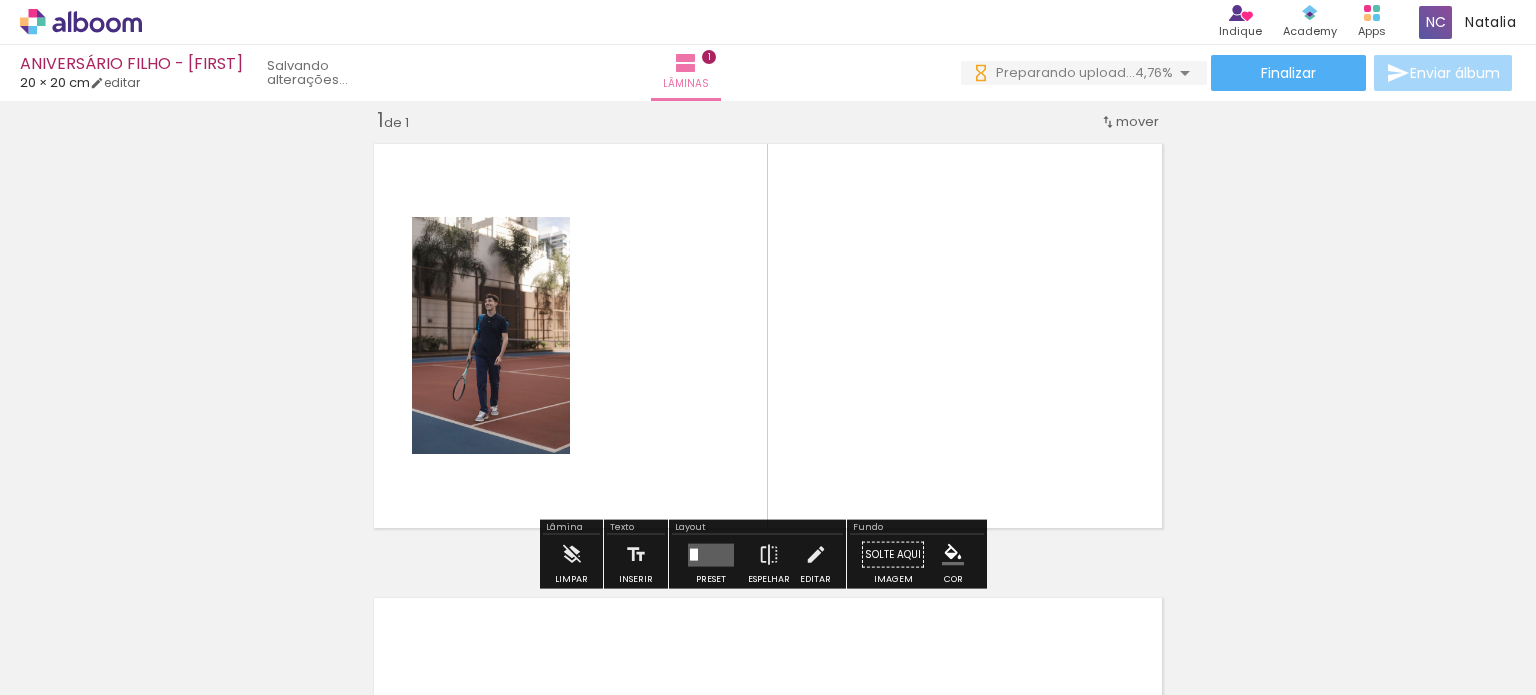 scroll, scrollTop: 0, scrollLeft: 0, axis: both 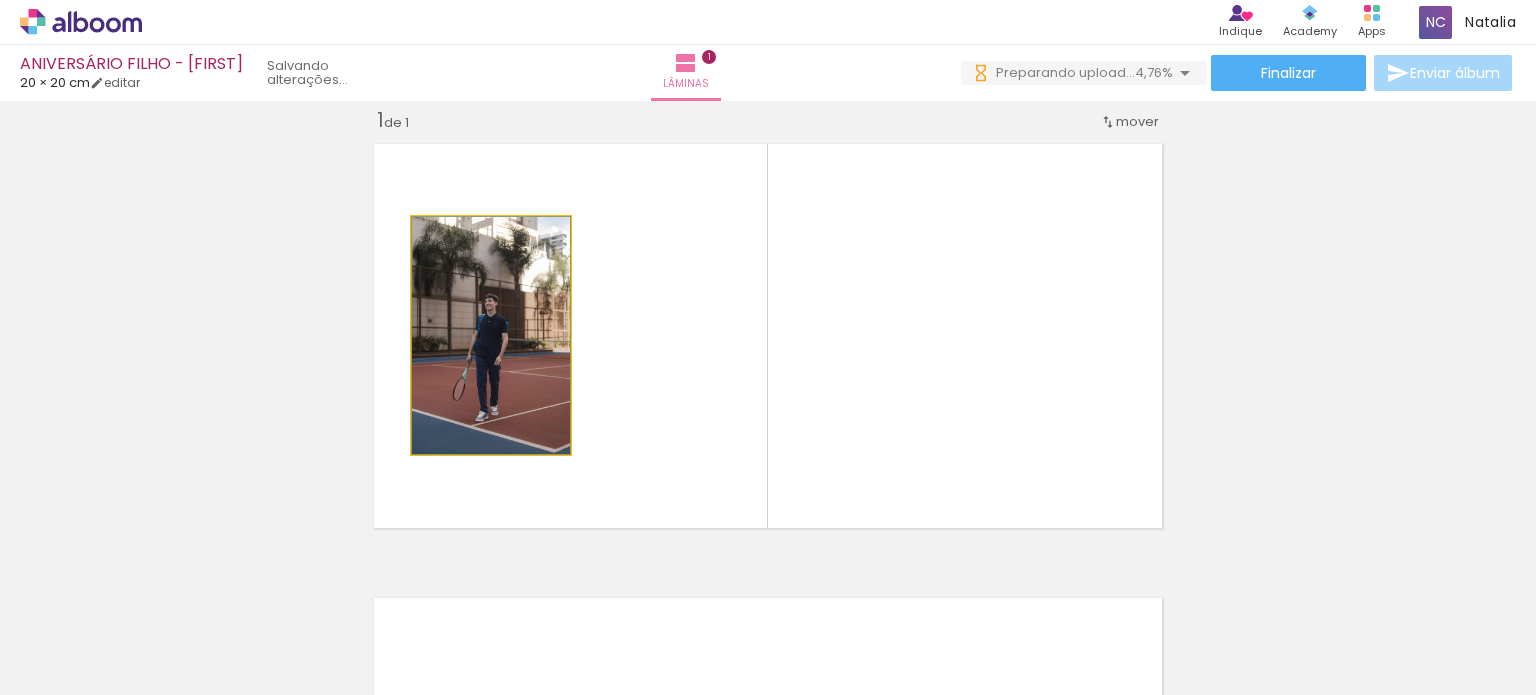 click 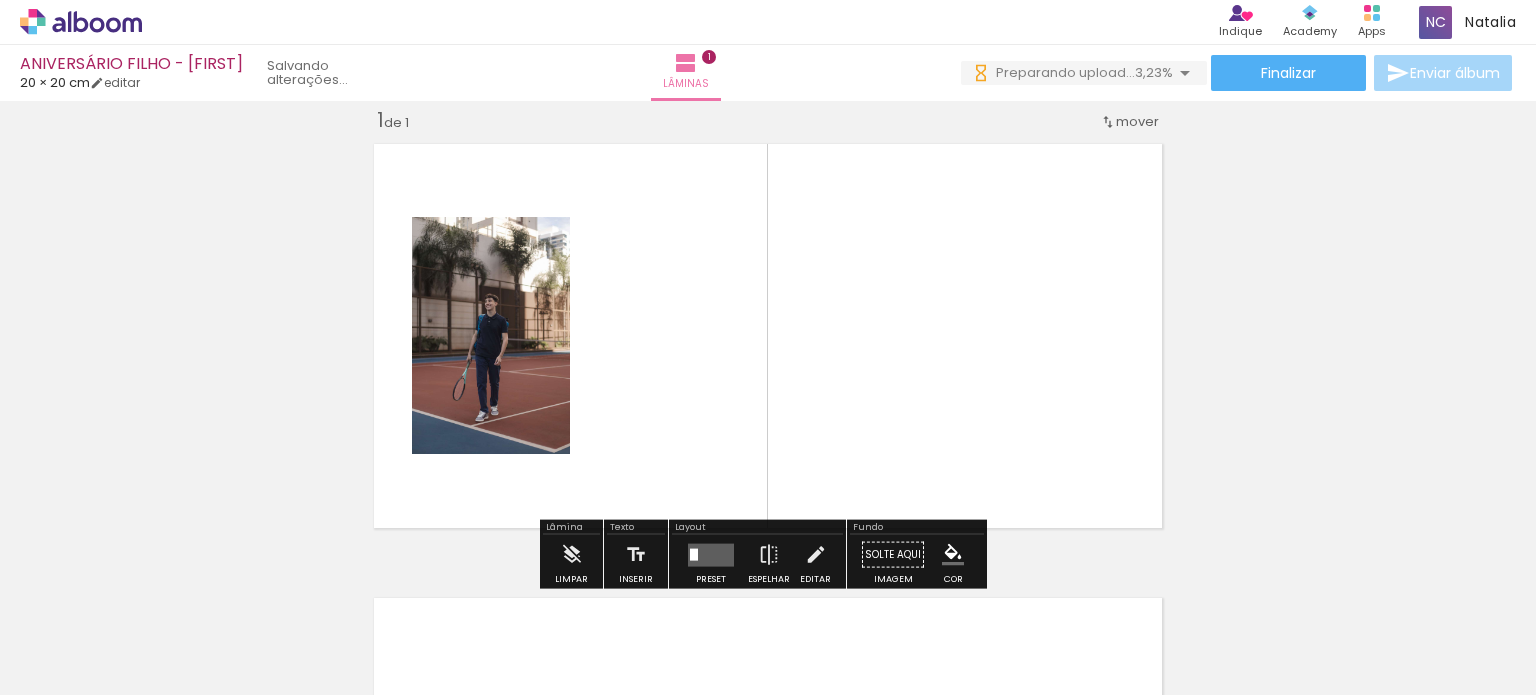 scroll, scrollTop: 0, scrollLeft: 0, axis: both 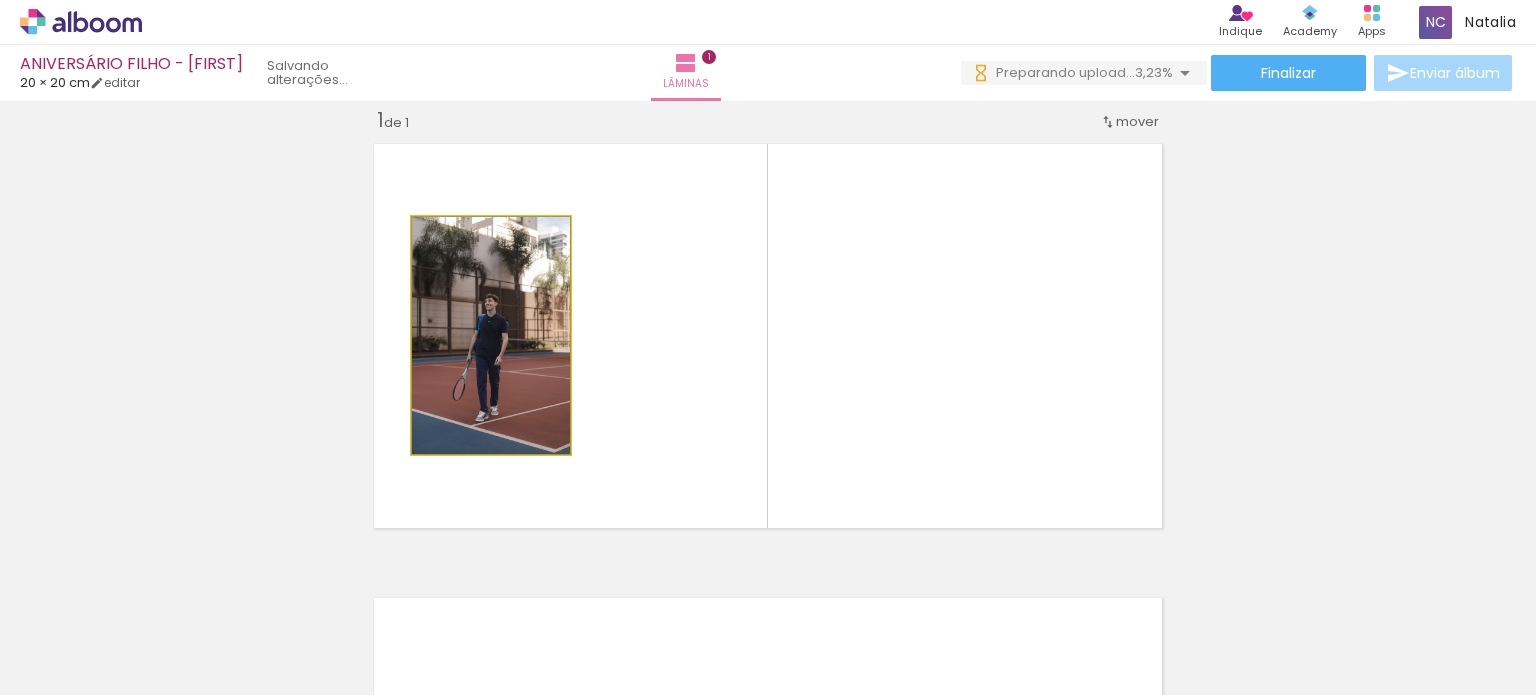 click 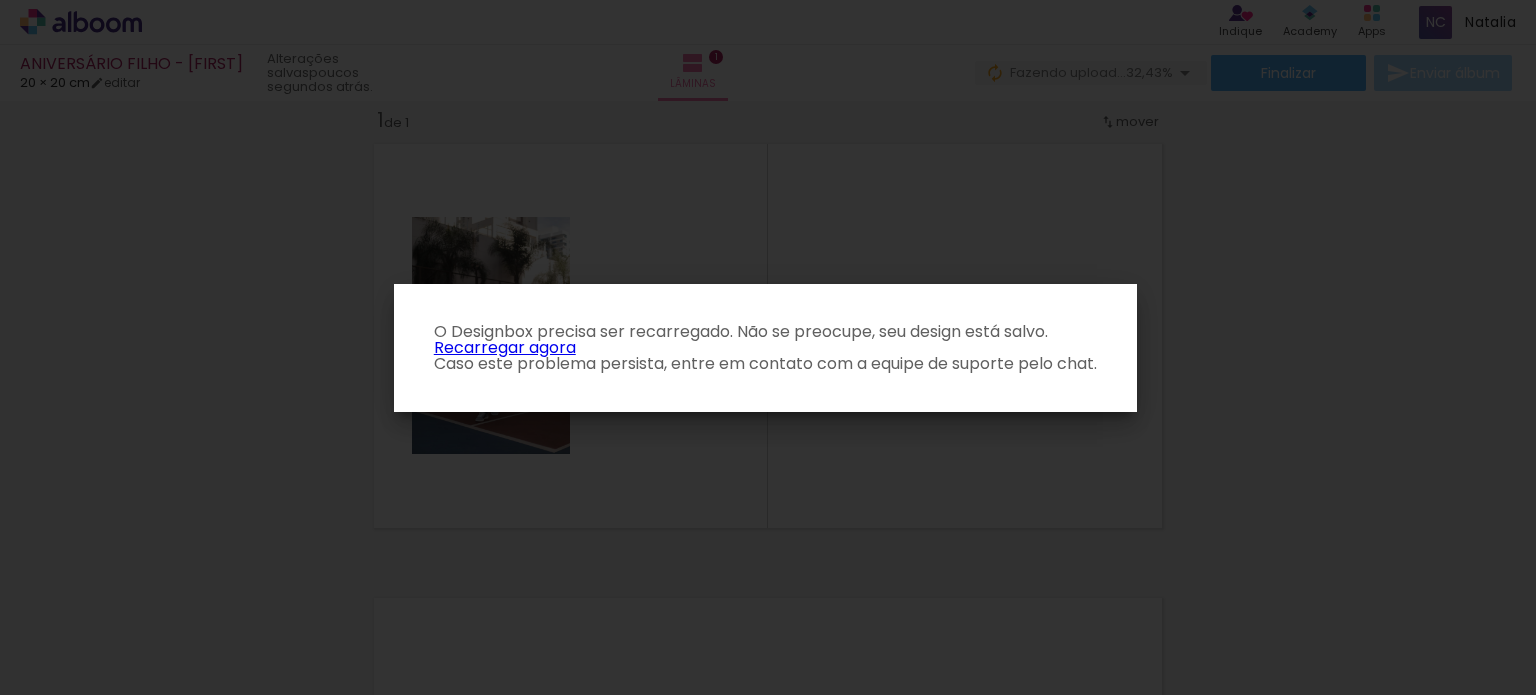 click on "Recarregar agora" at bounding box center (505, 347) 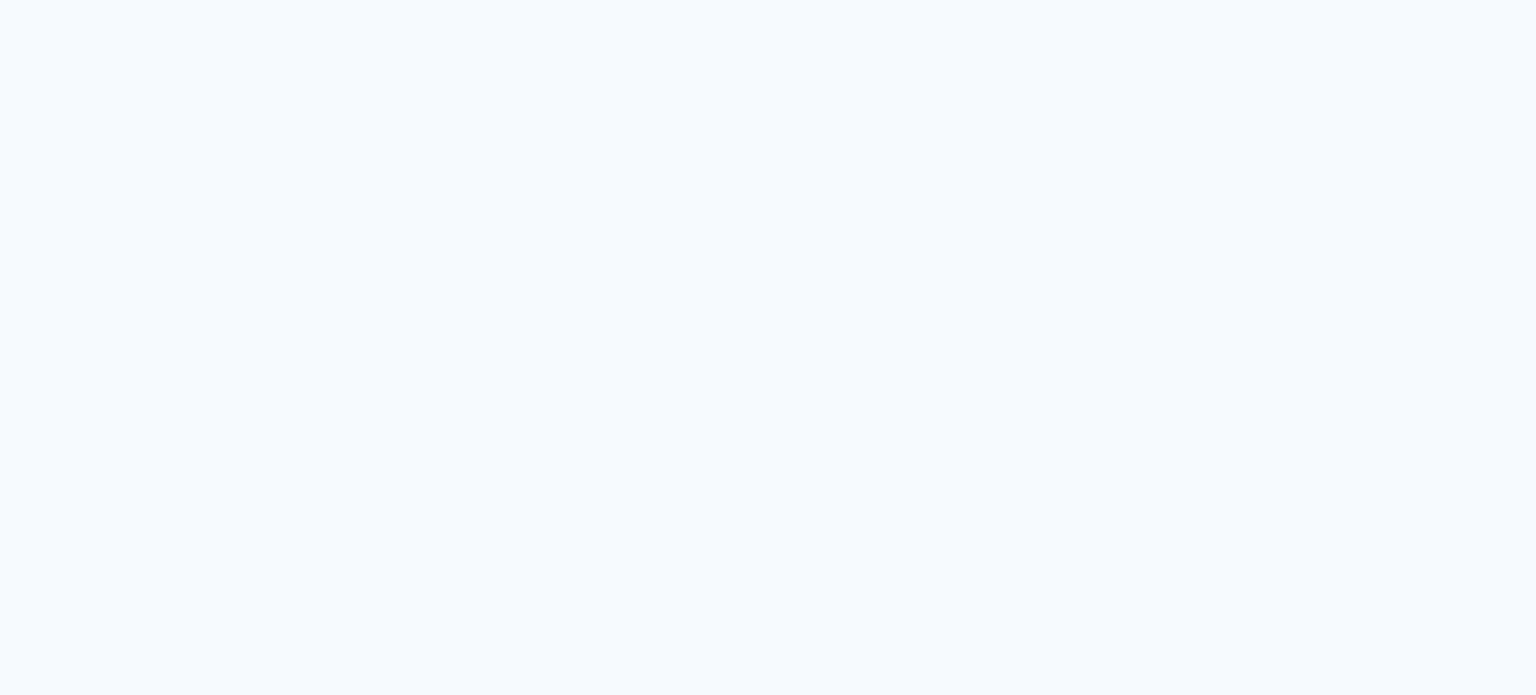 scroll, scrollTop: 0, scrollLeft: 0, axis: both 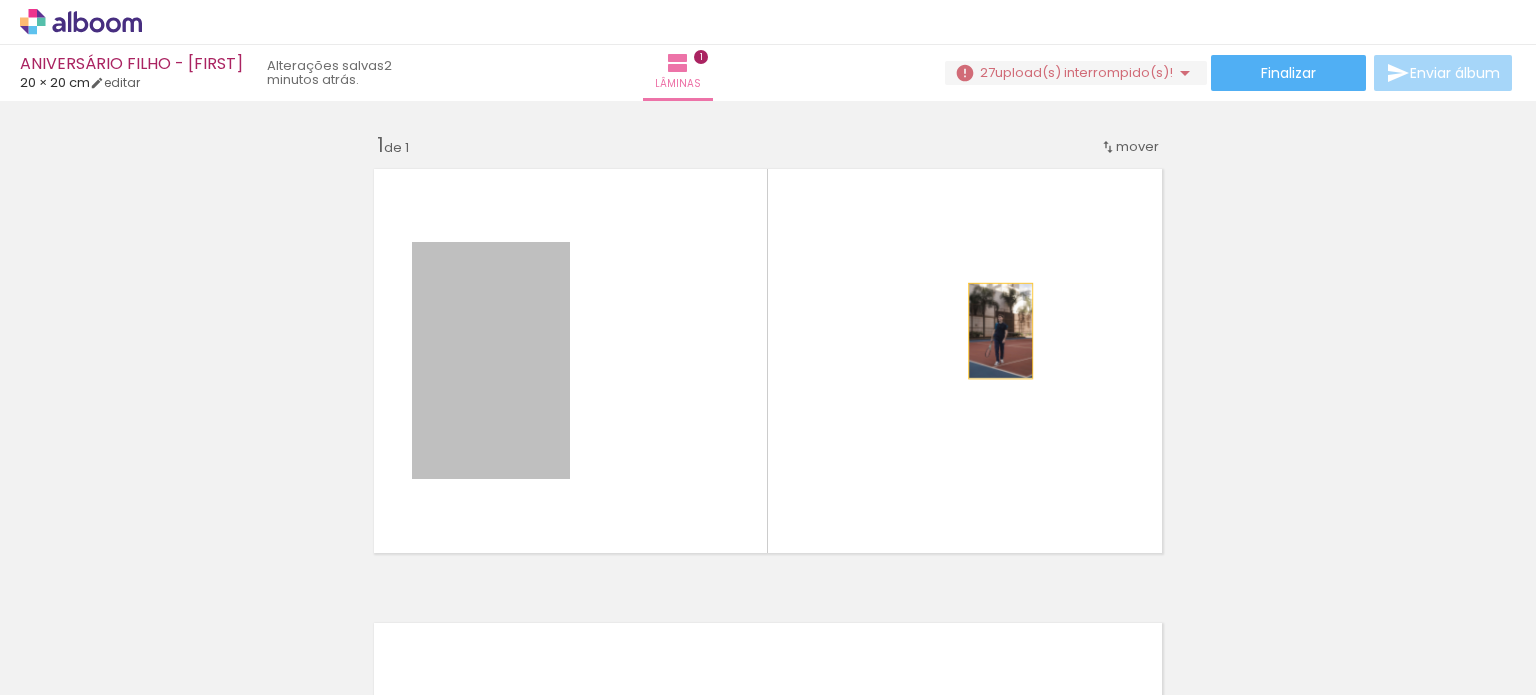drag, startPoint x: 475, startPoint y: 389, endPoint x: 979, endPoint y: 336, distance: 506.77905 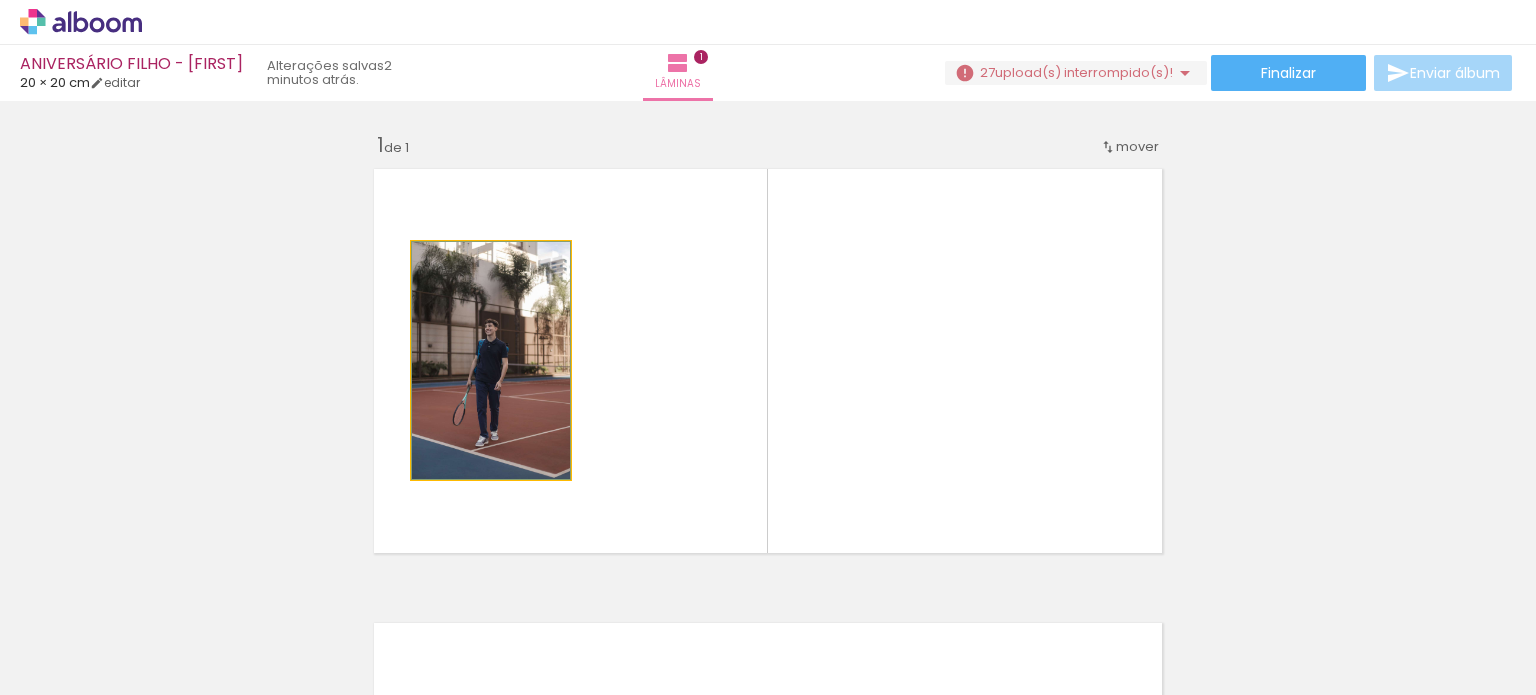 click 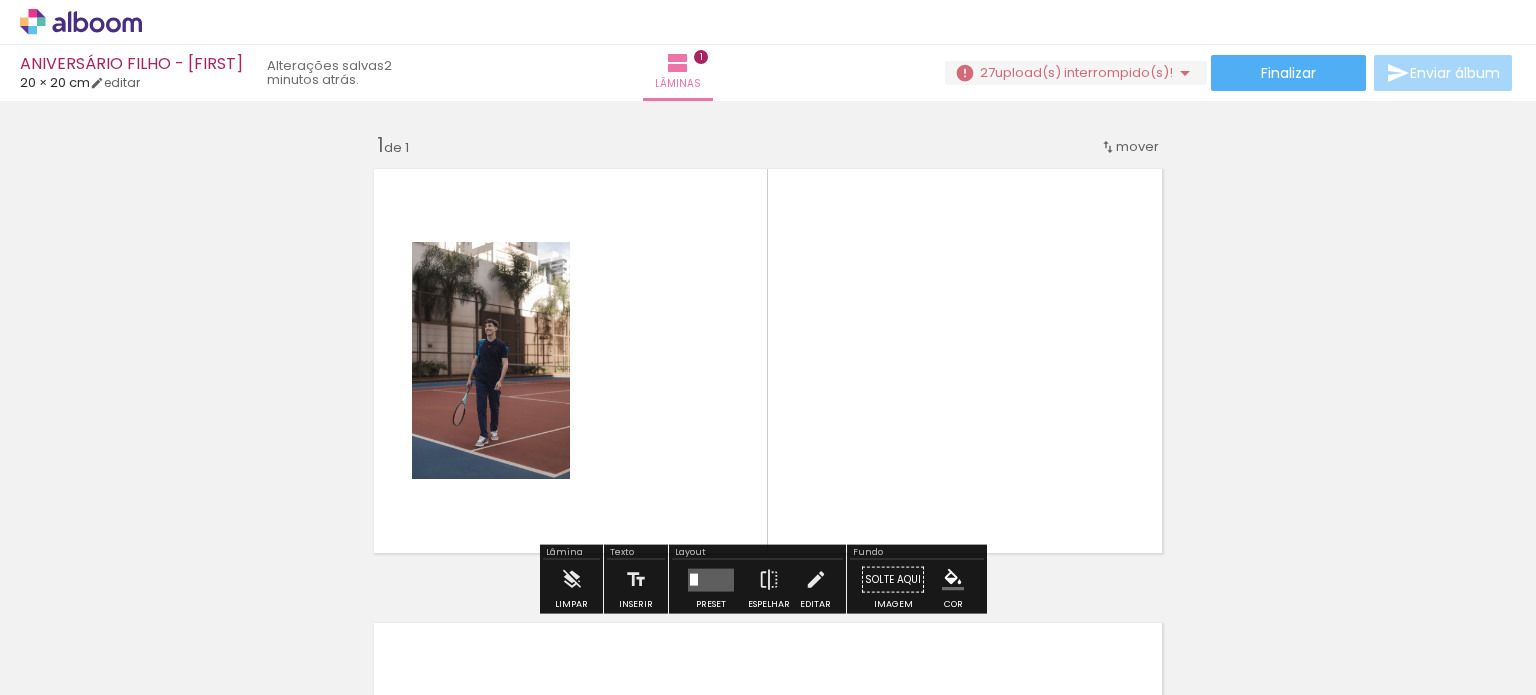 scroll, scrollTop: 100, scrollLeft: 0, axis: vertical 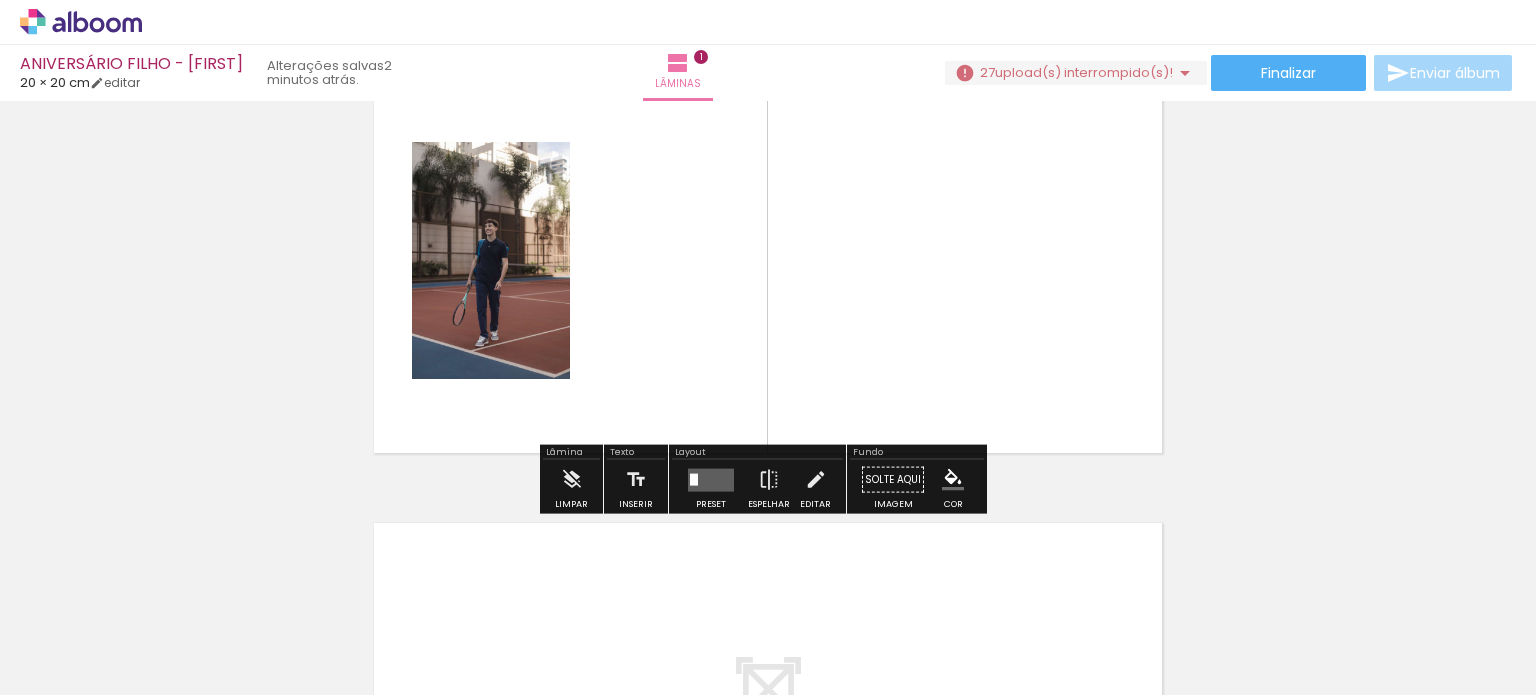 click at bounding box center (694, 479) 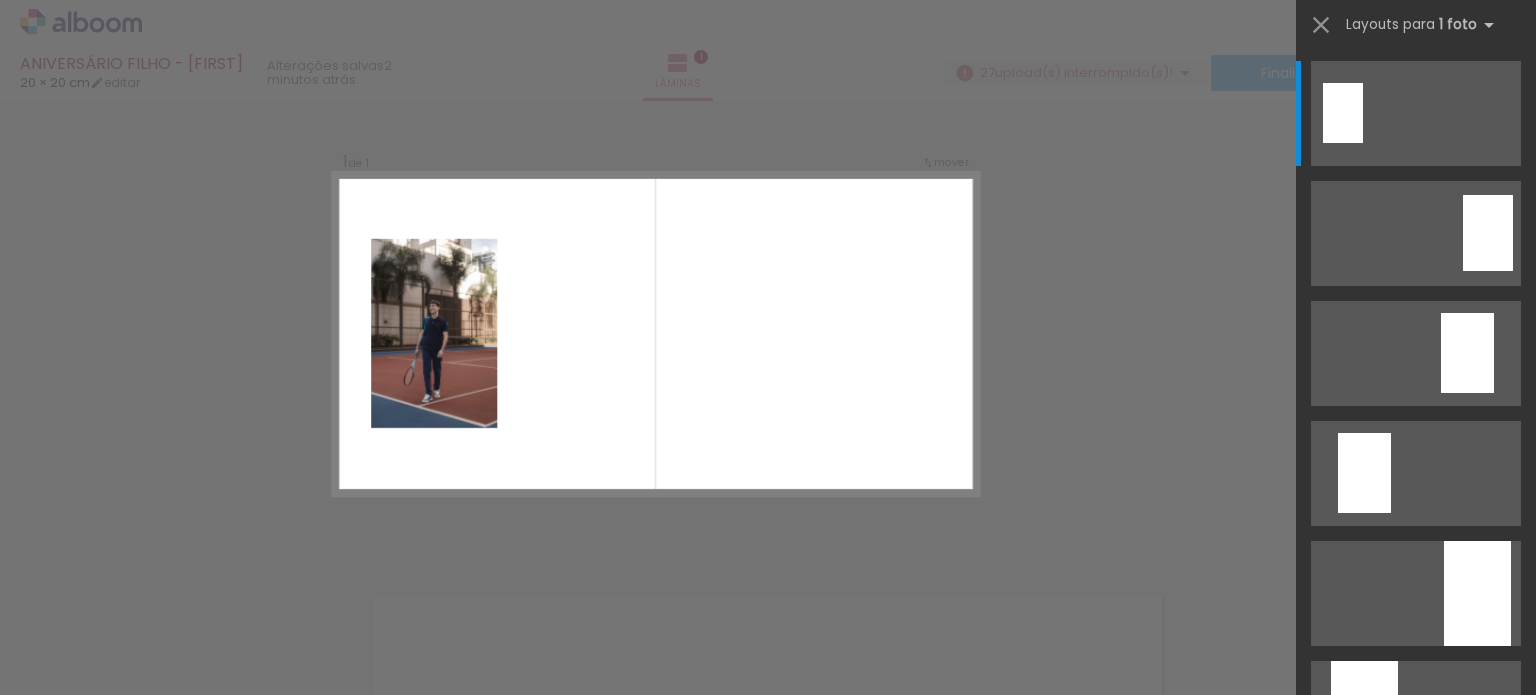 scroll, scrollTop: 25, scrollLeft: 0, axis: vertical 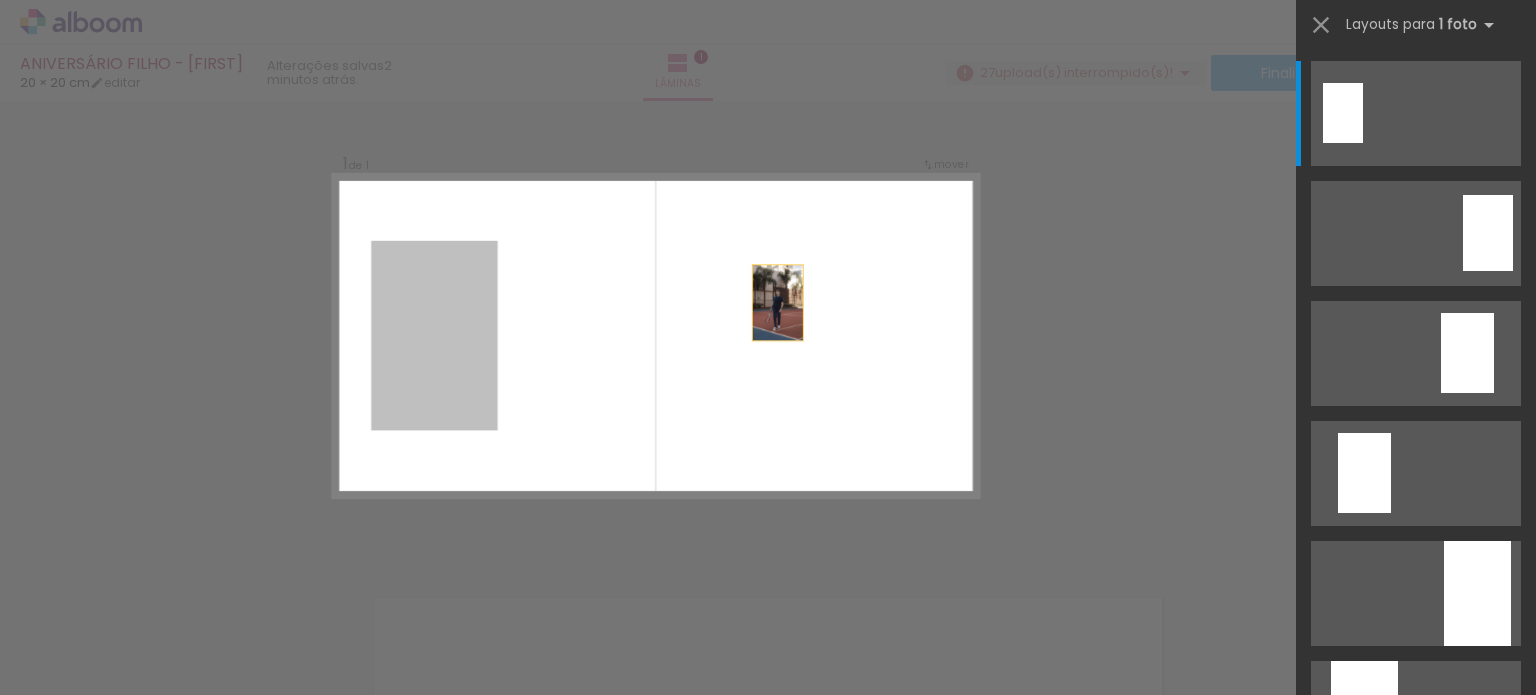 drag, startPoint x: 449, startPoint y: 332, endPoint x: 856, endPoint y: 294, distance: 408.7701 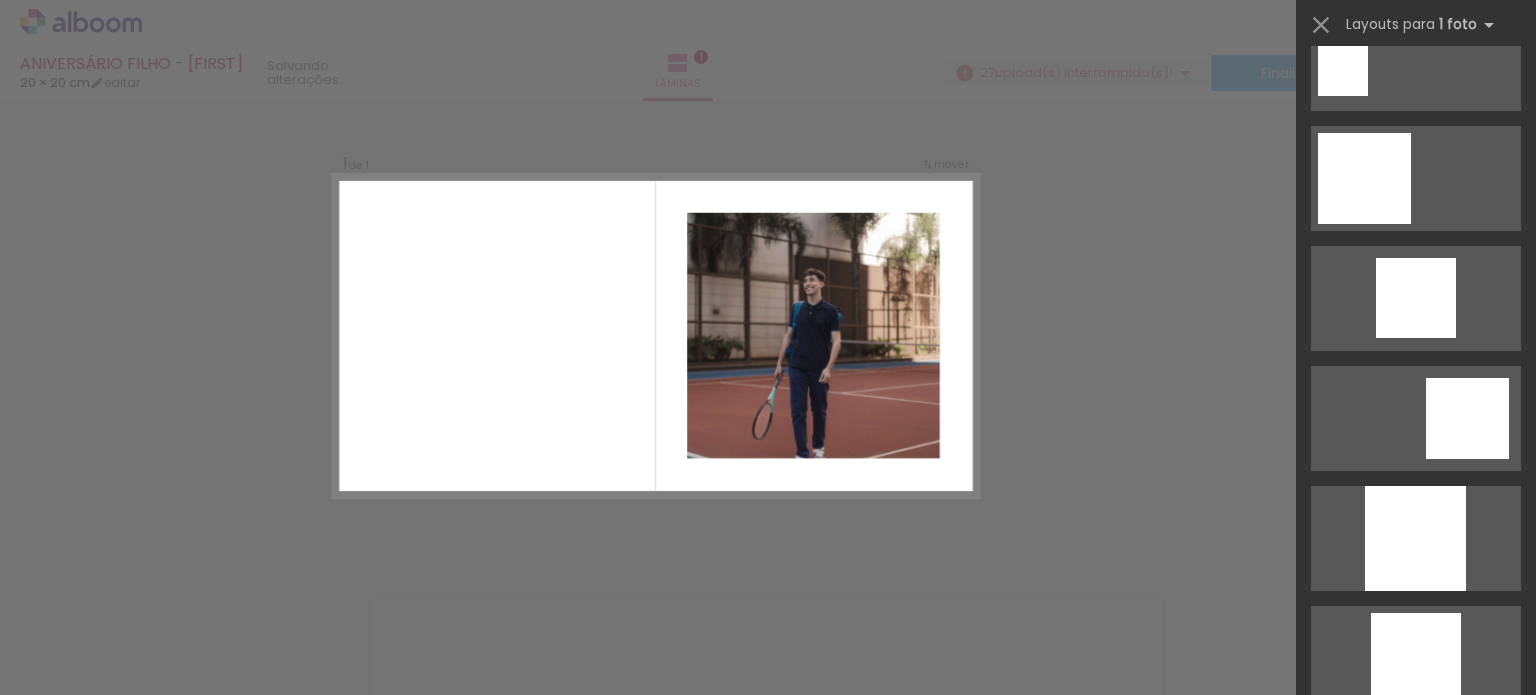 scroll, scrollTop: 1300, scrollLeft: 0, axis: vertical 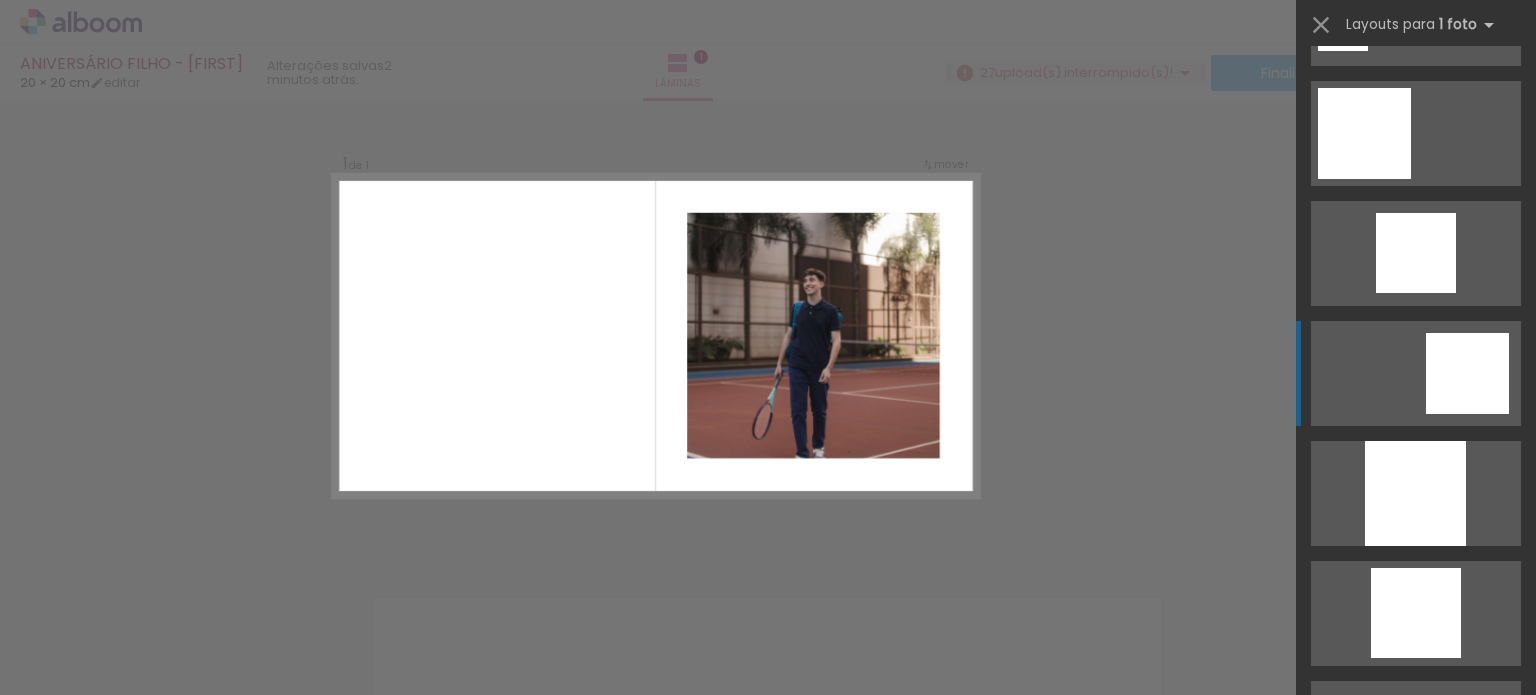 click at bounding box center (1343, -11187) 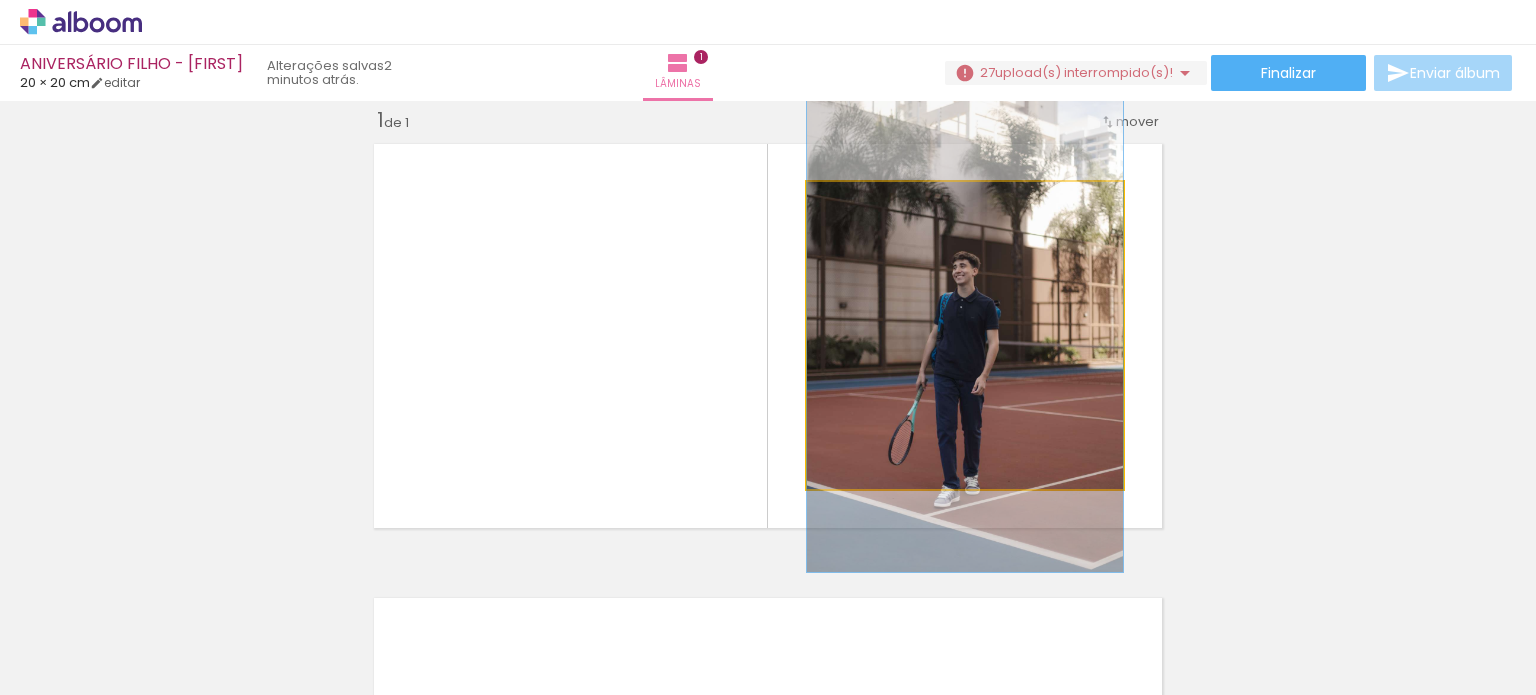 click 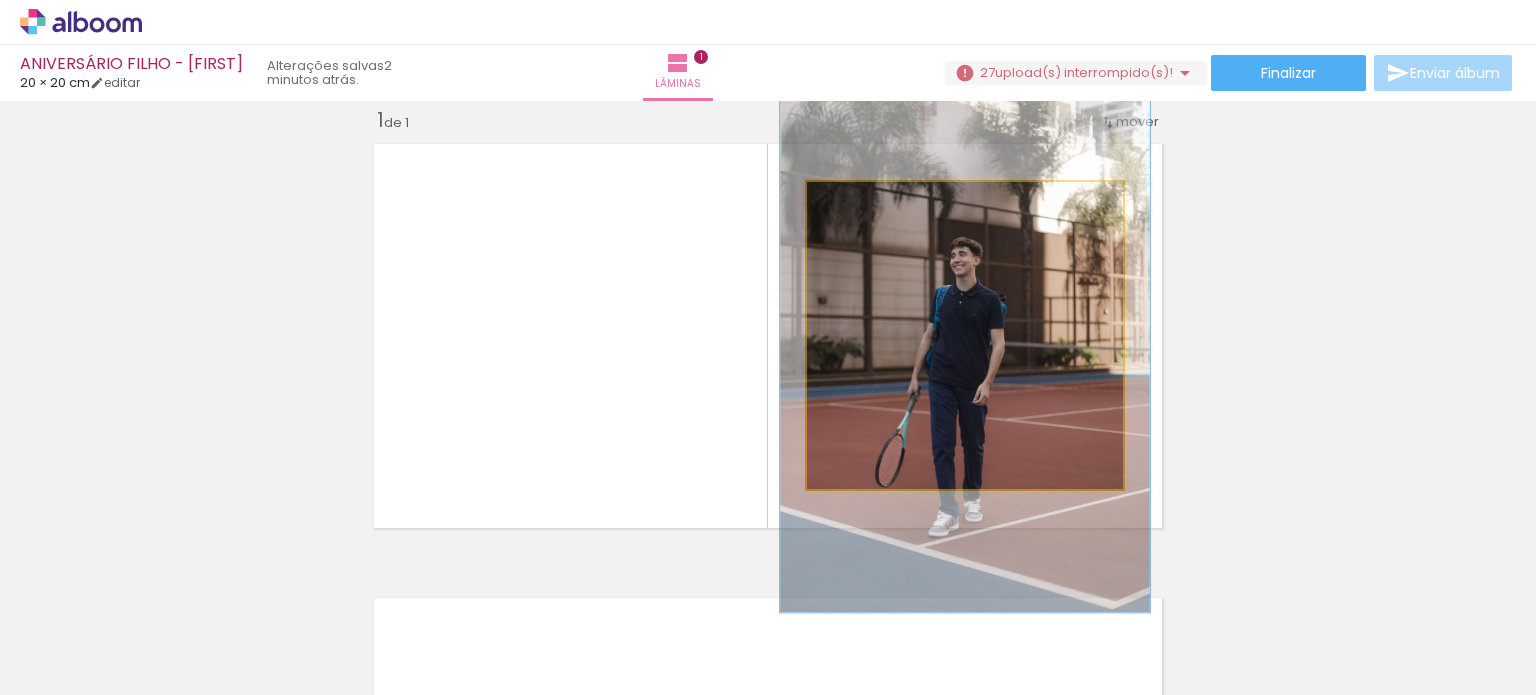 drag, startPoint x: 850, startPoint y: 200, endPoint x: 862, endPoint y: 199, distance: 12.0415945 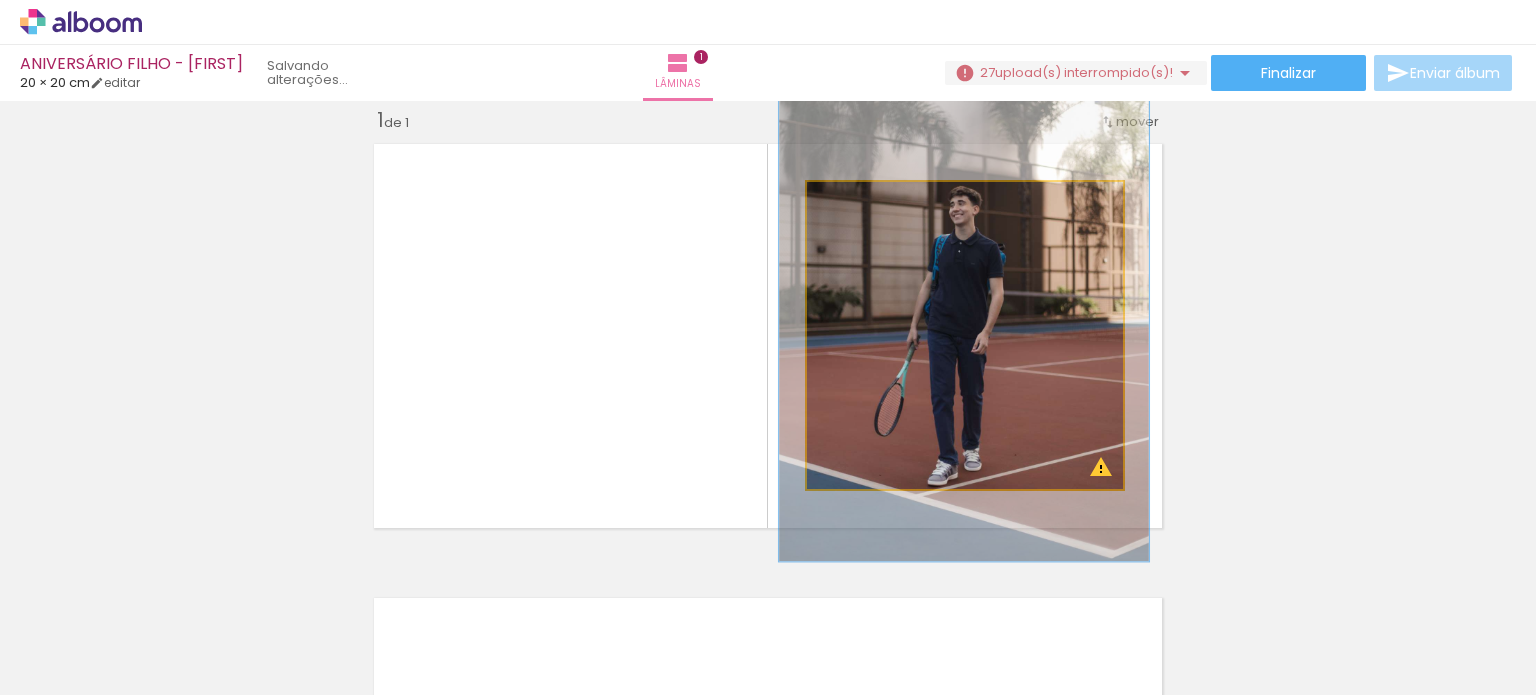 drag, startPoint x: 998, startPoint y: 328, endPoint x: 997, endPoint y: 277, distance: 51.009804 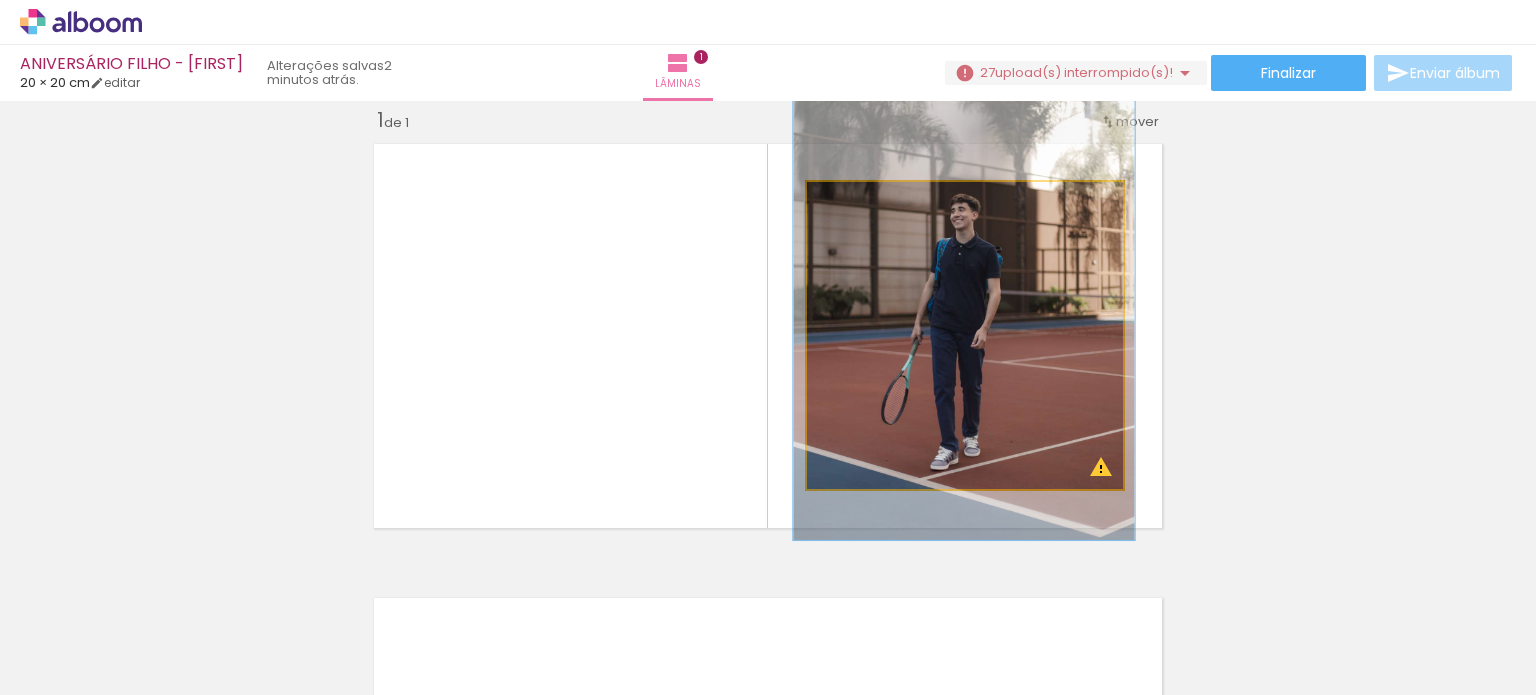 click at bounding box center [860, 203] 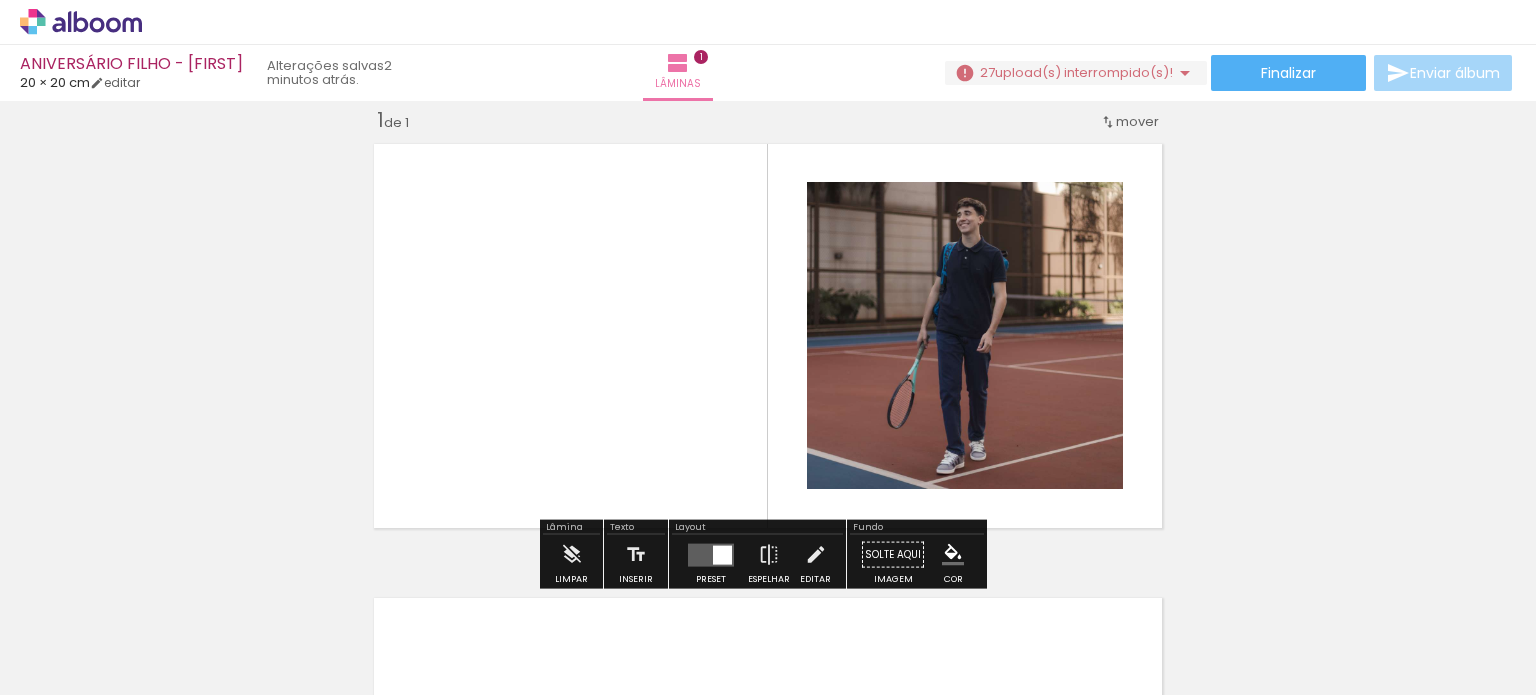 click at bounding box center [768, 336] 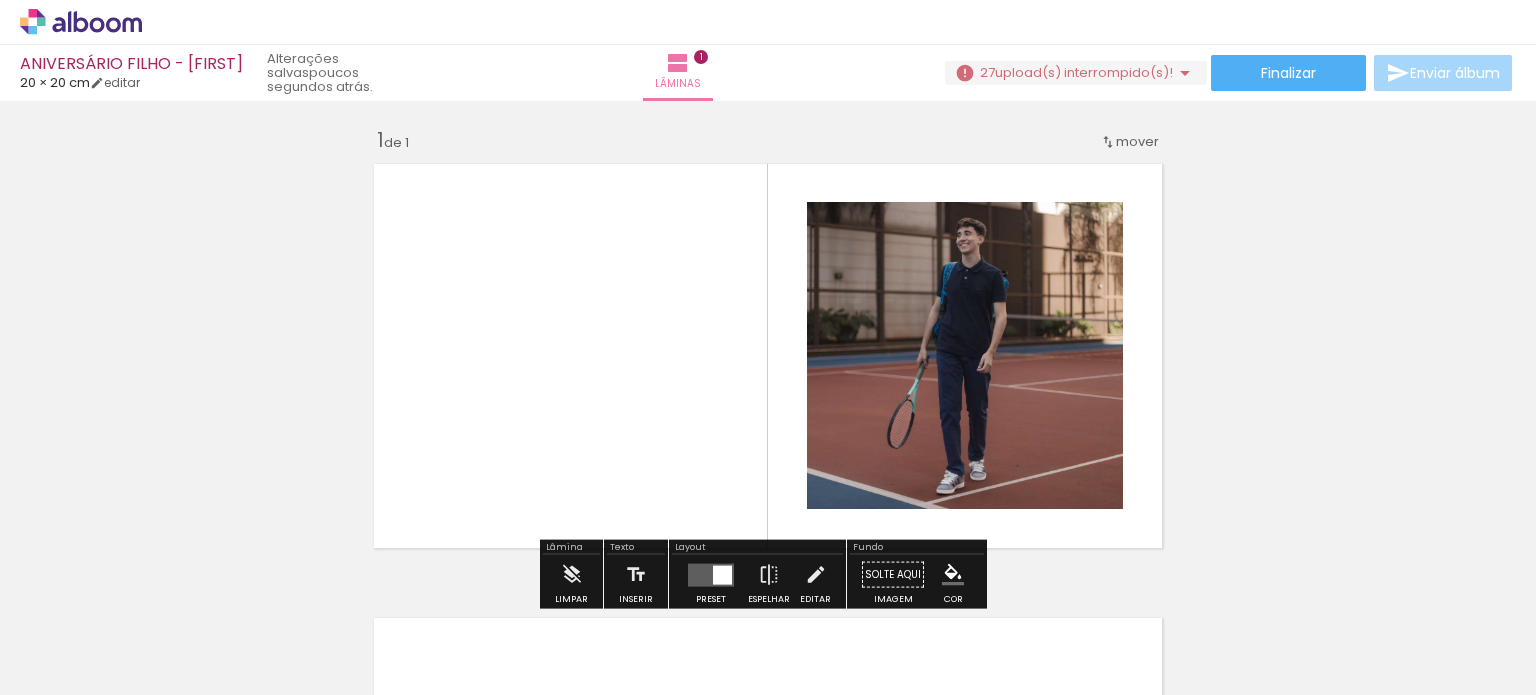 scroll, scrollTop: 0, scrollLeft: 0, axis: both 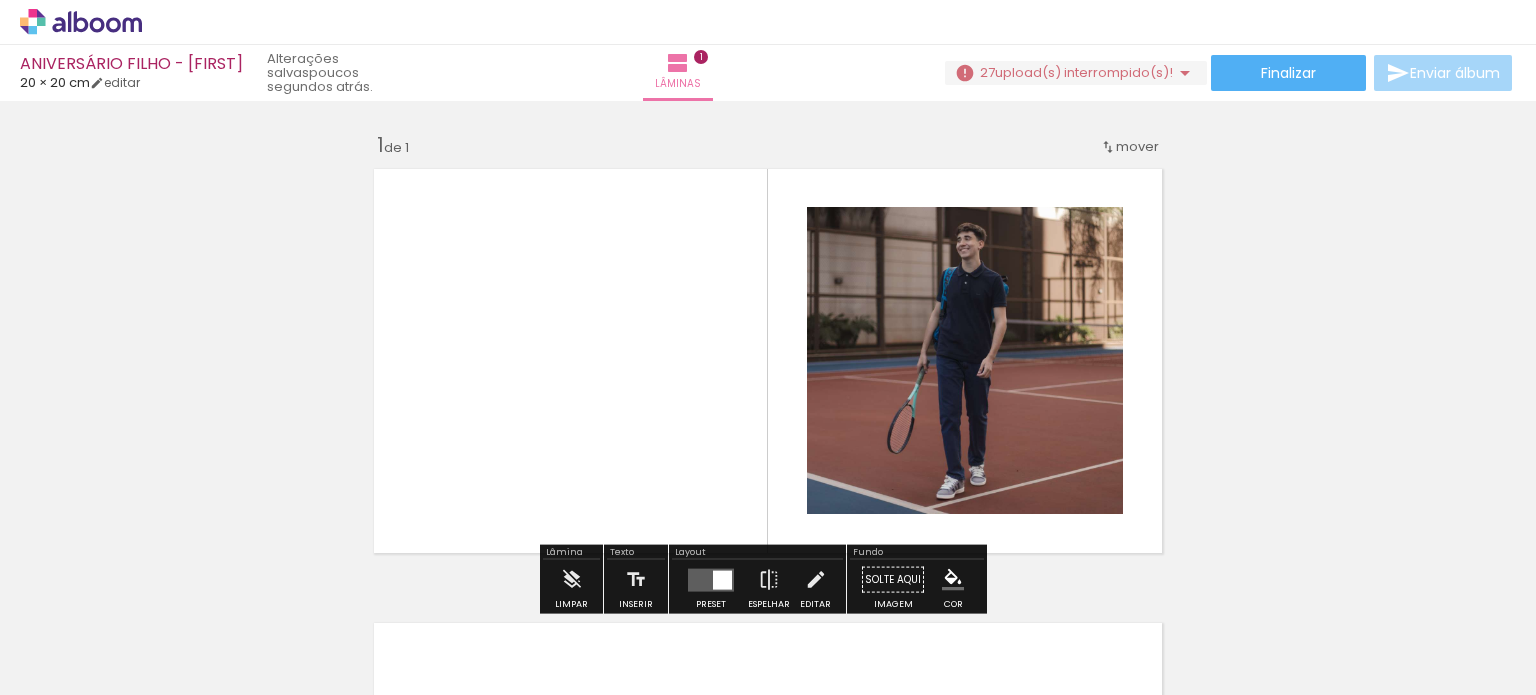 click at bounding box center [768, 361] 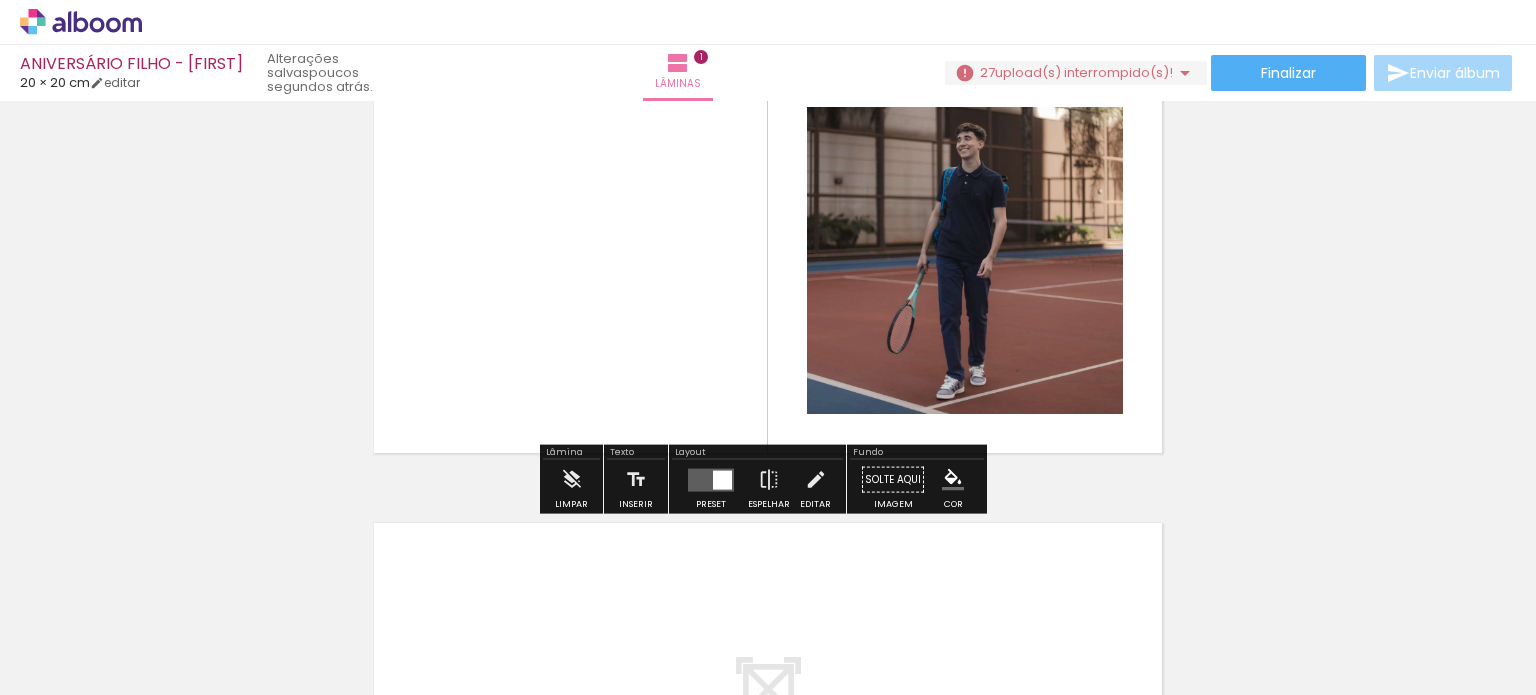 scroll, scrollTop: 0, scrollLeft: 0, axis: both 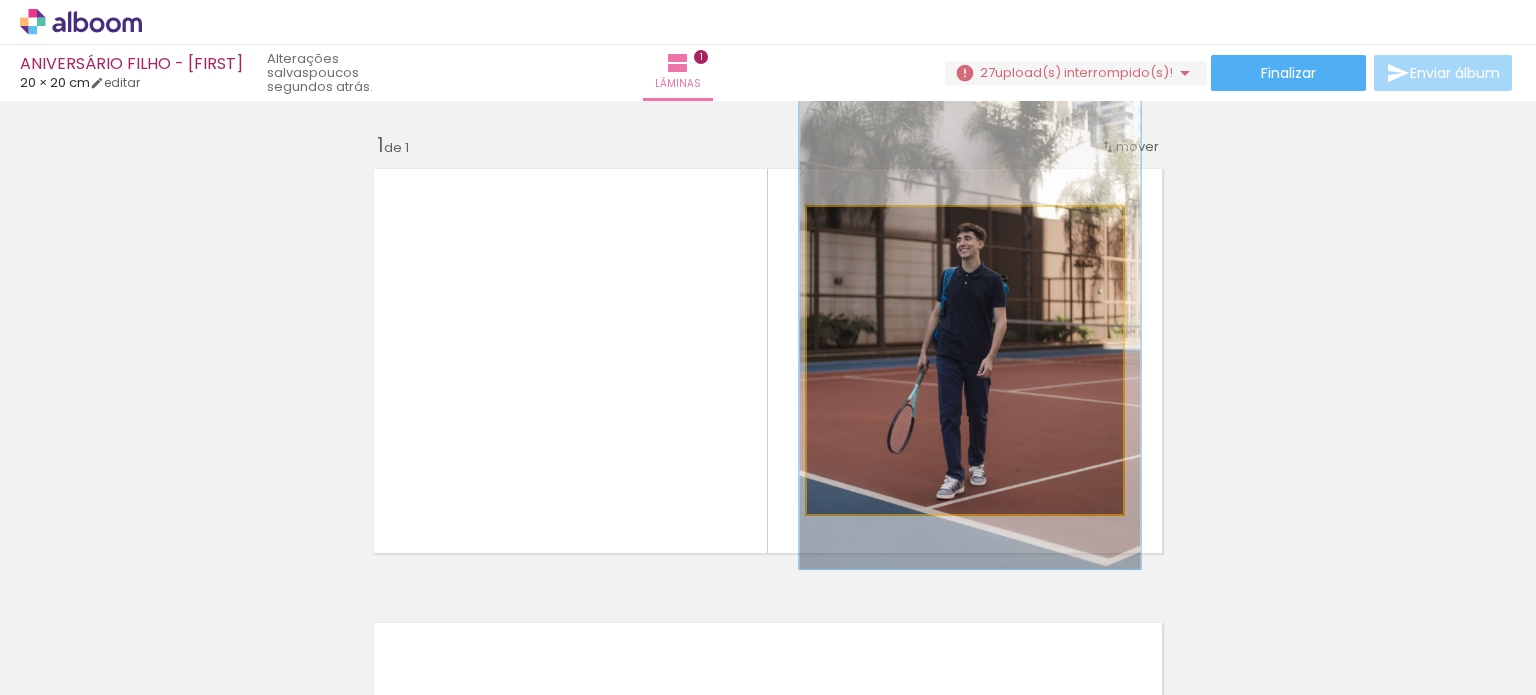click at bounding box center [860, 228] 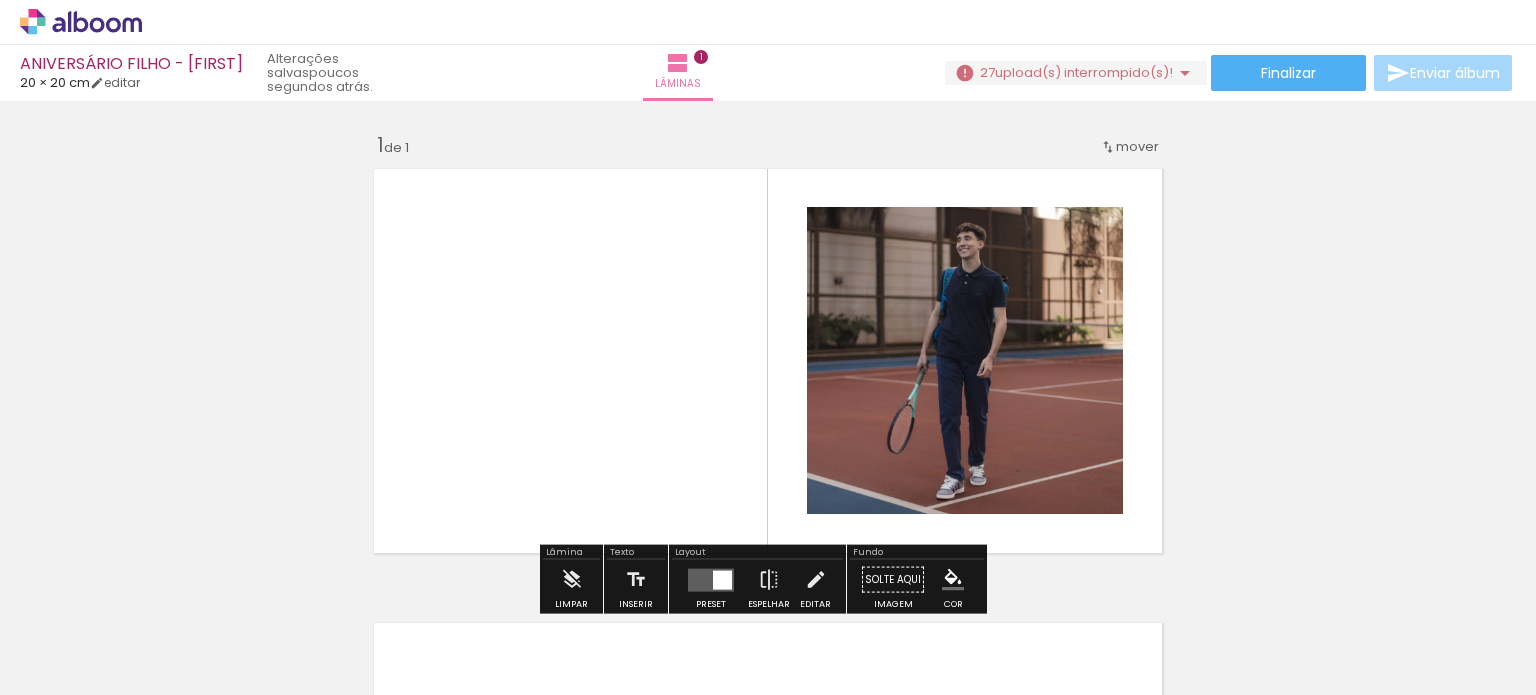 click on "Inserir lâmina 1  de 1" at bounding box center (768, 562) 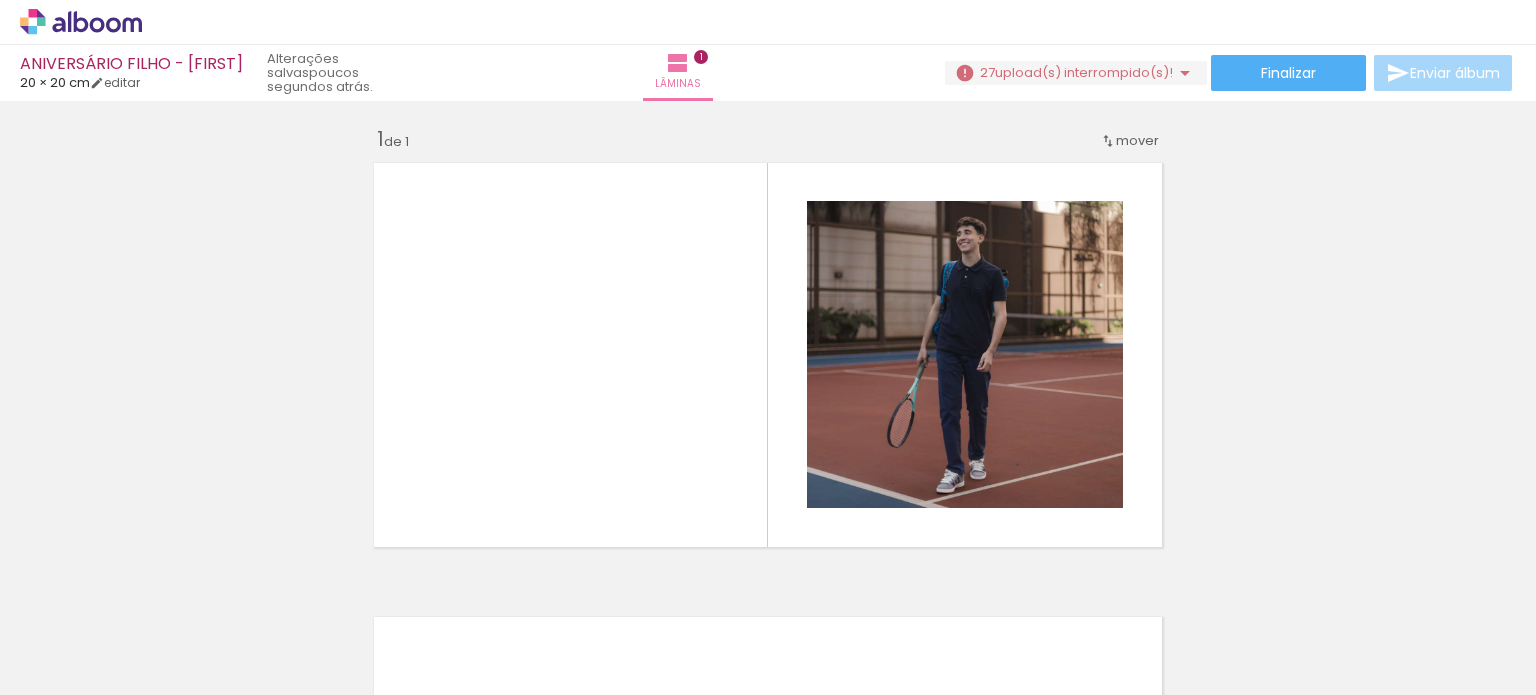 scroll, scrollTop: 0, scrollLeft: 0, axis: both 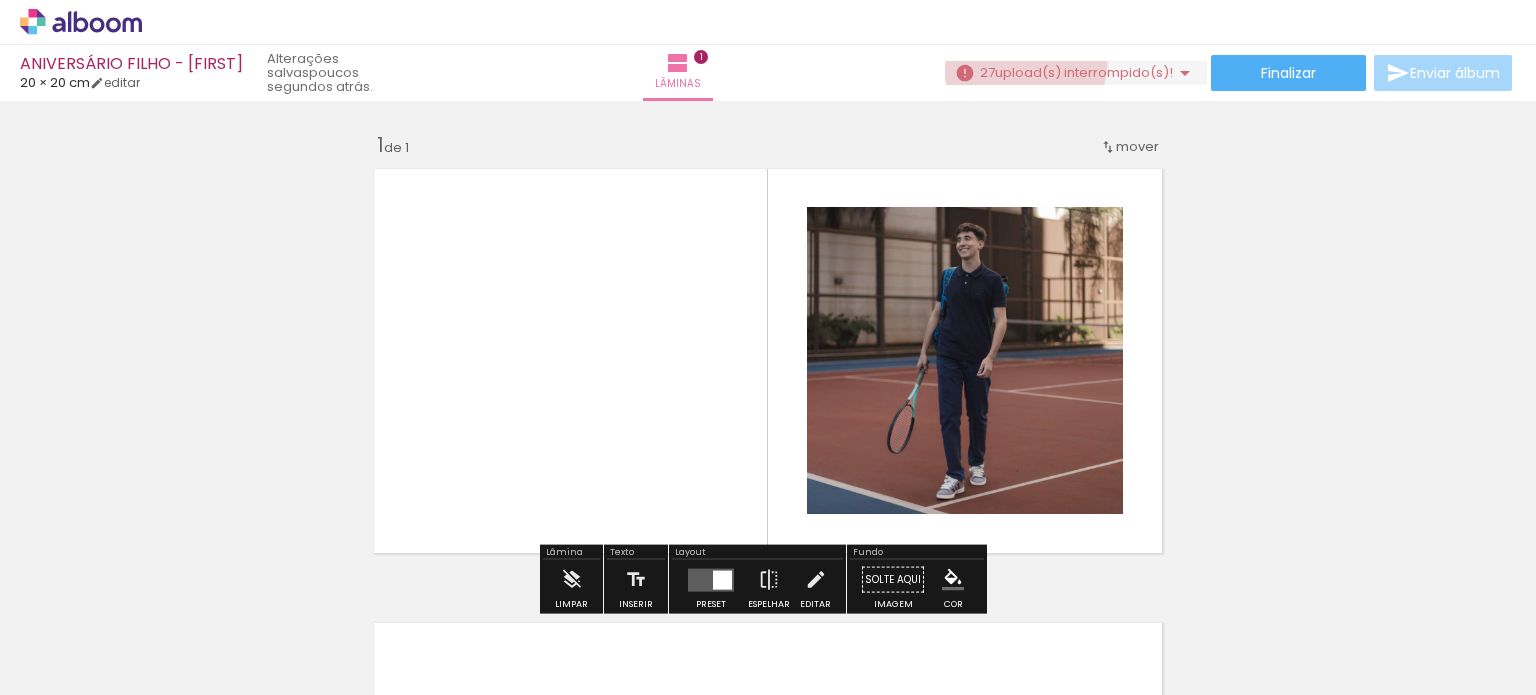 click on "27  upload(s) interrompido(s)!  29,73%" at bounding box center [1076, 73] 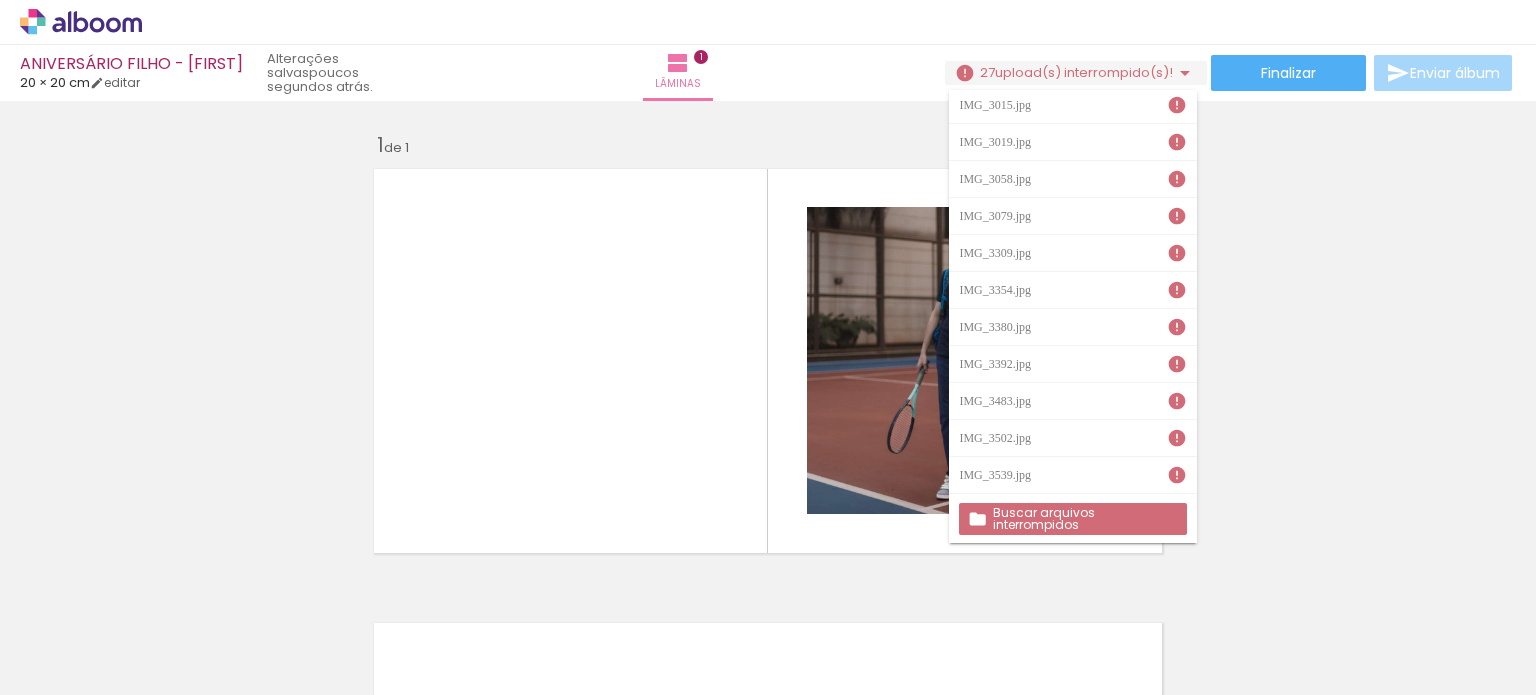 scroll, scrollTop: 588, scrollLeft: 0, axis: vertical 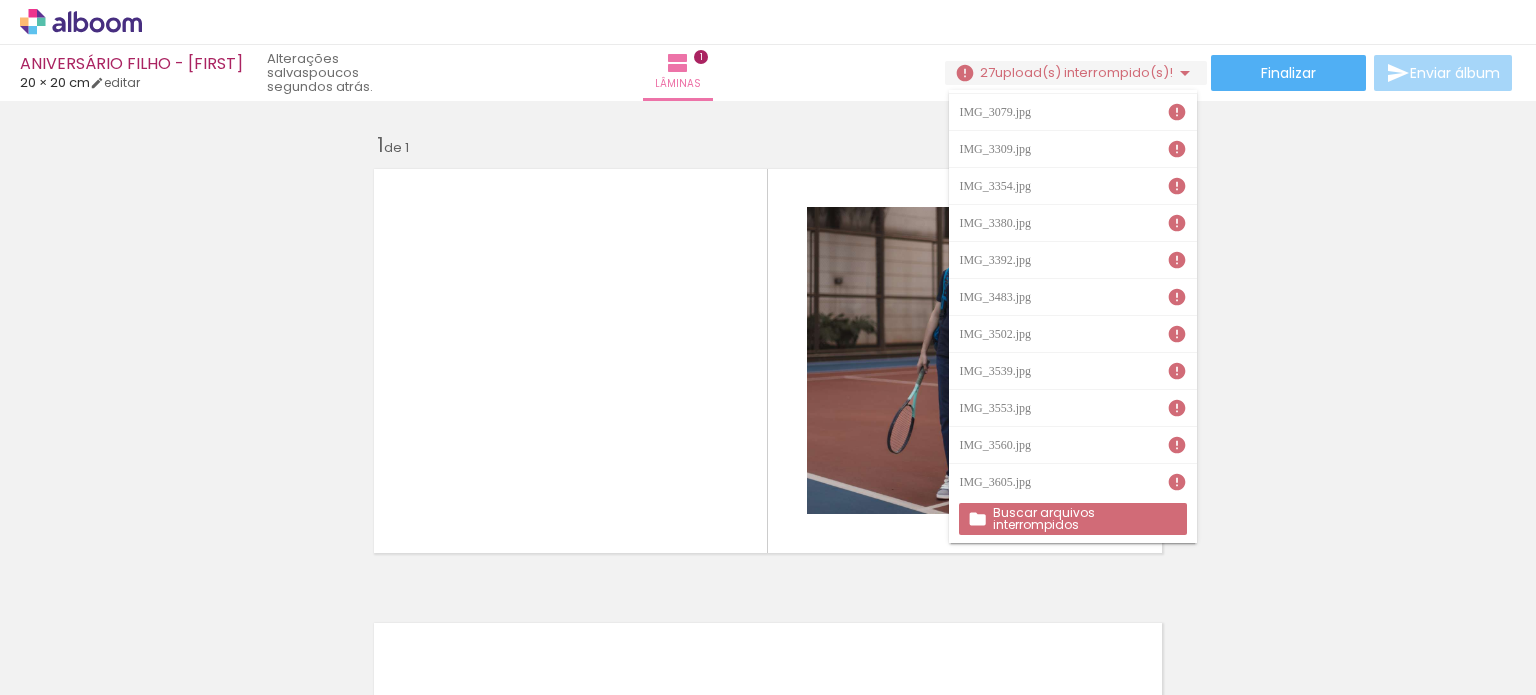 click on "Inserir lâmina 1  de 1" at bounding box center (768, 562) 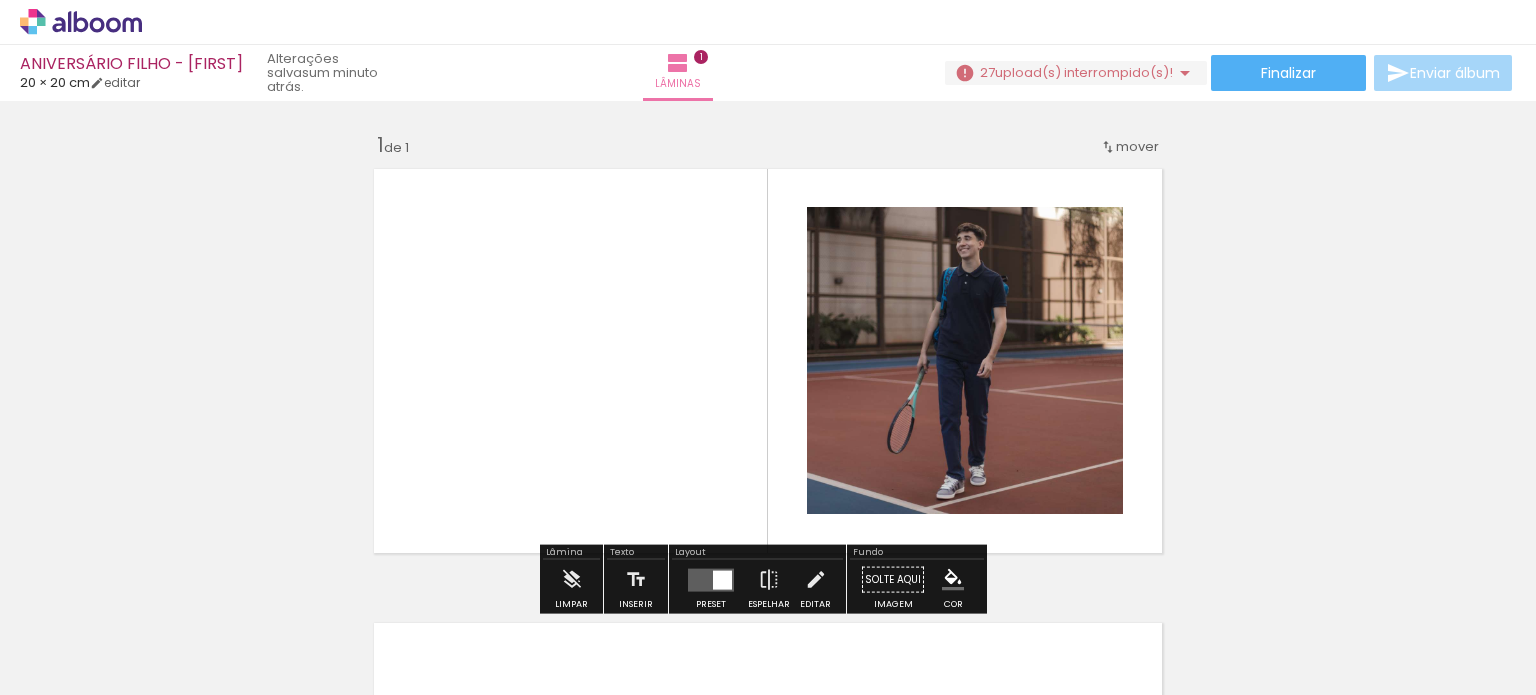 scroll, scrollTop: 100, scrollLeft: 0, axis: vertical 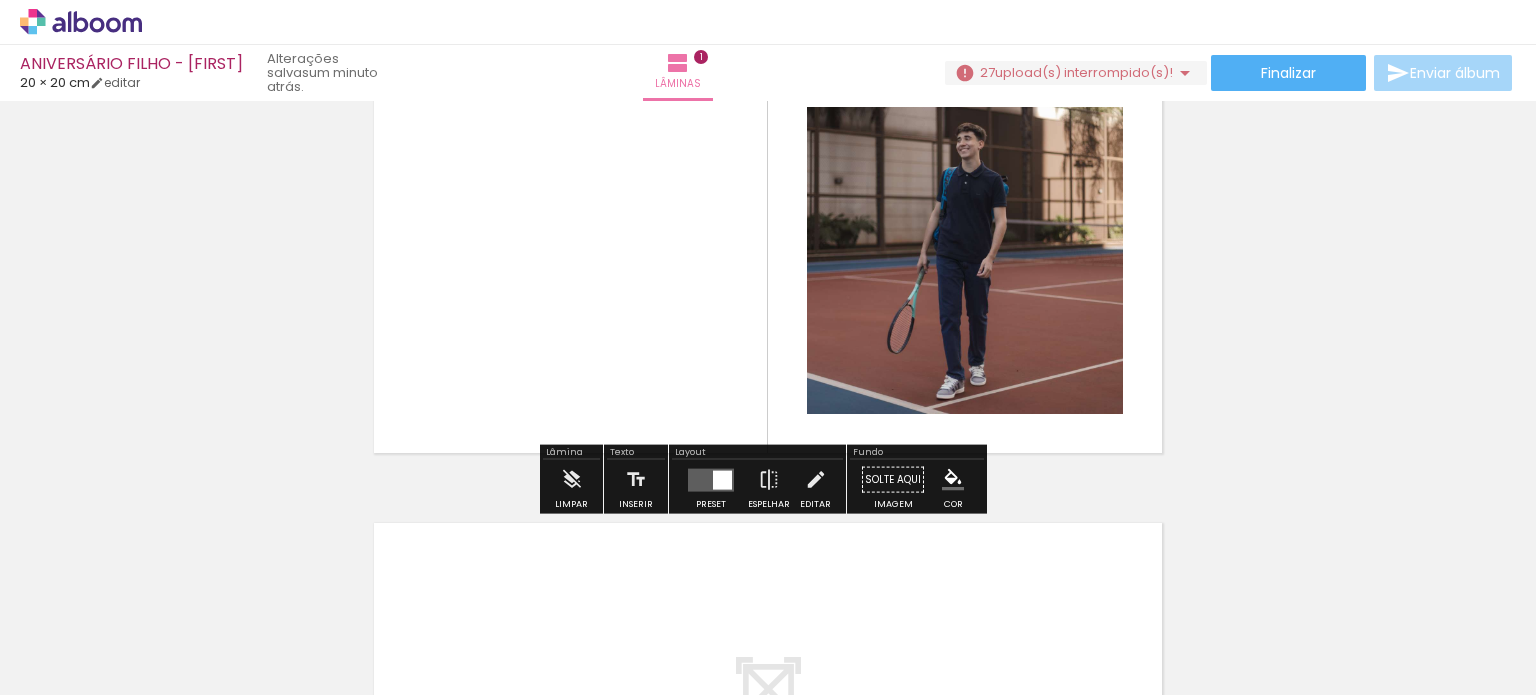click at bounding box center [768, 261] 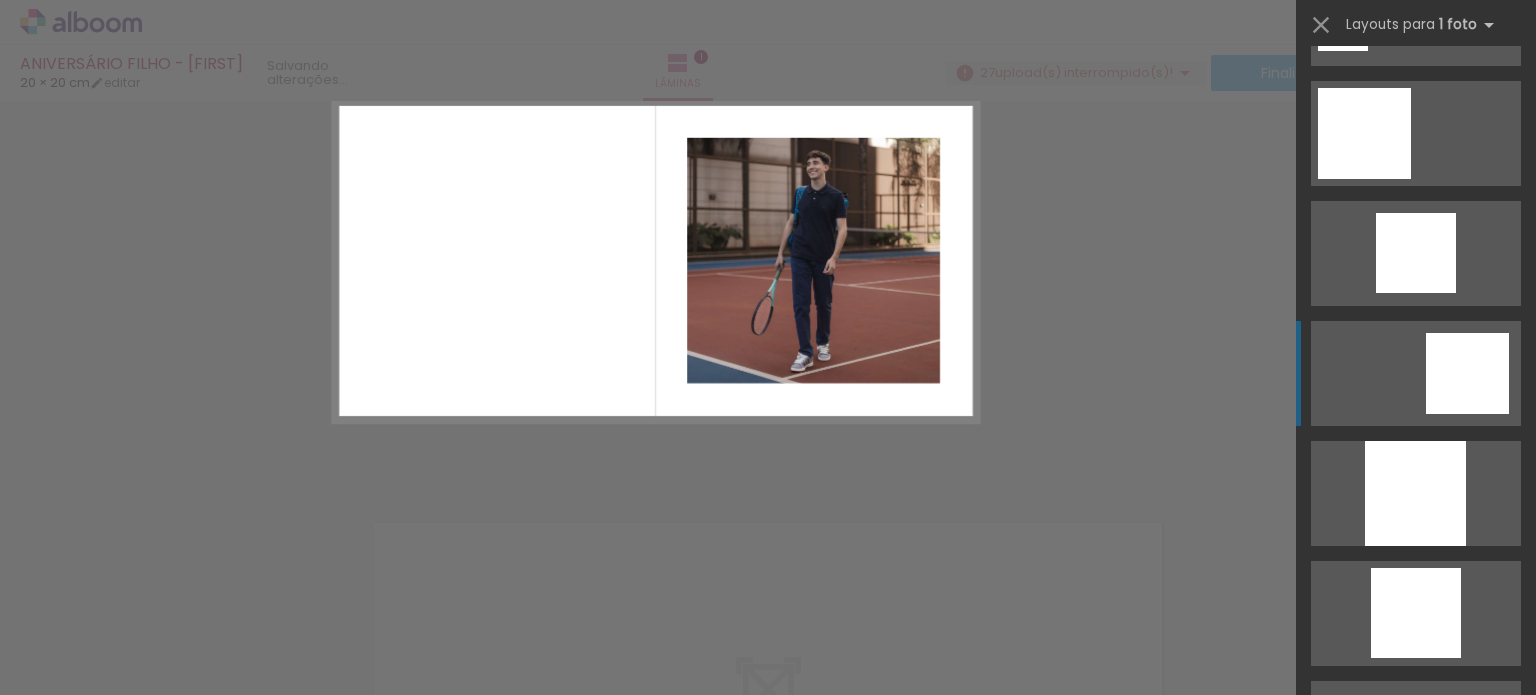 scroll, scrollTop: 1560, scrollLeft: 0, axis: vertical 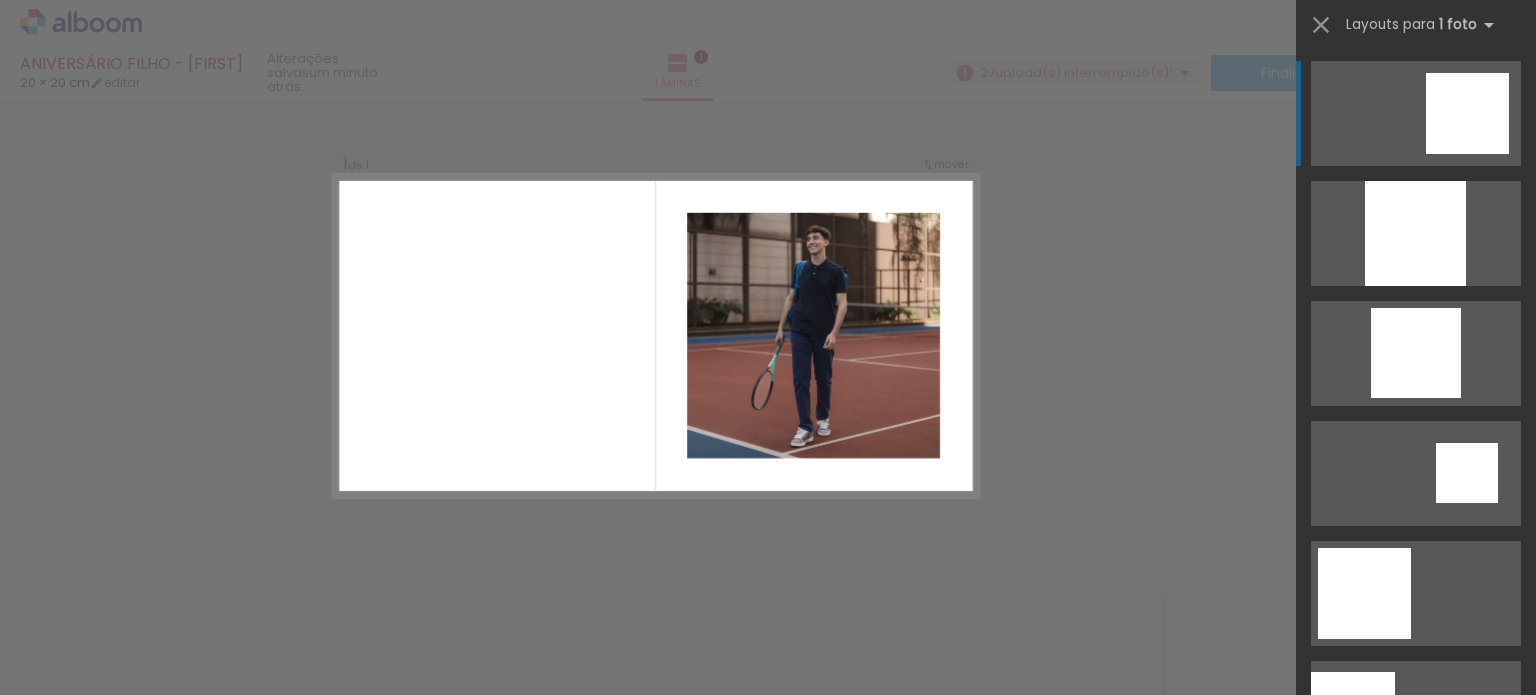 click at bounding box center (1467, 113) 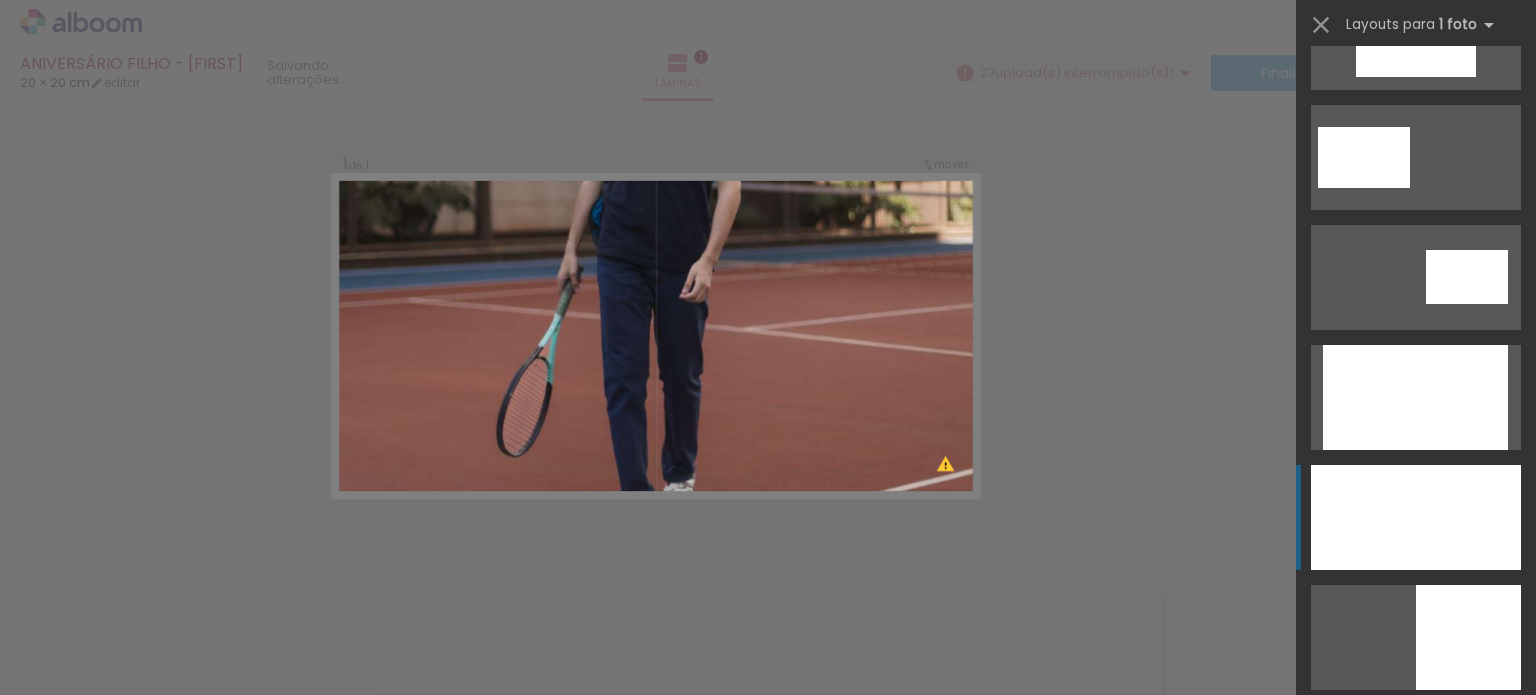 scroll, scrollTop: 3860, scrollLeft: 0, axis: vertical 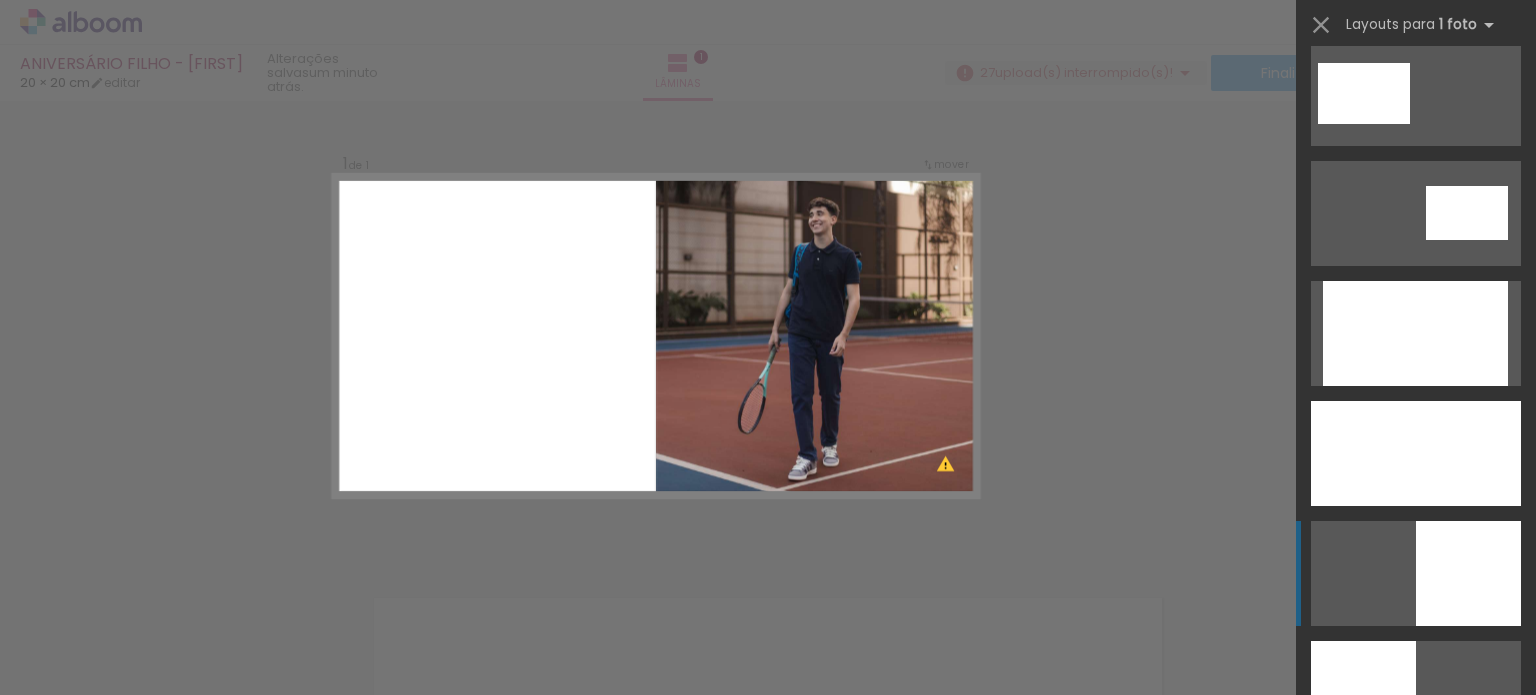 click at bounding box center (1363, 813) 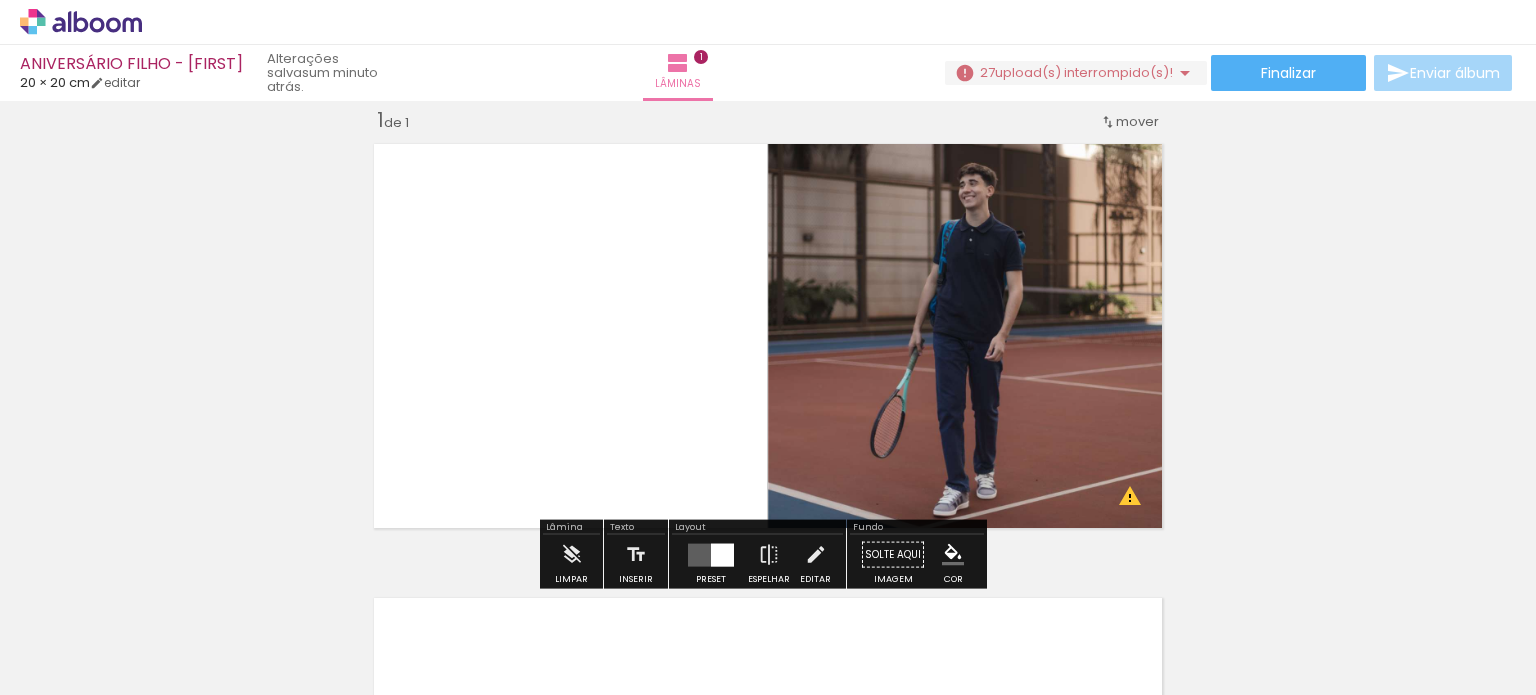 click 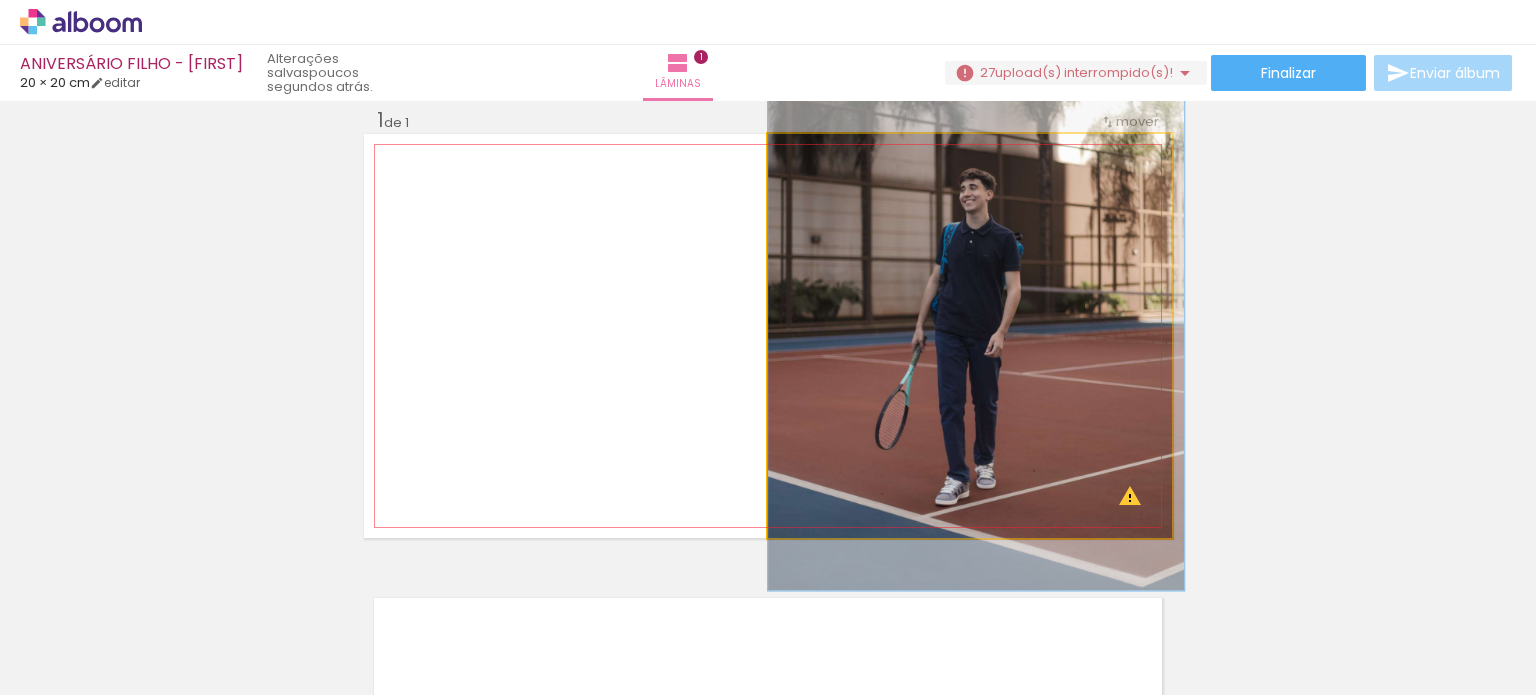 type on "103" 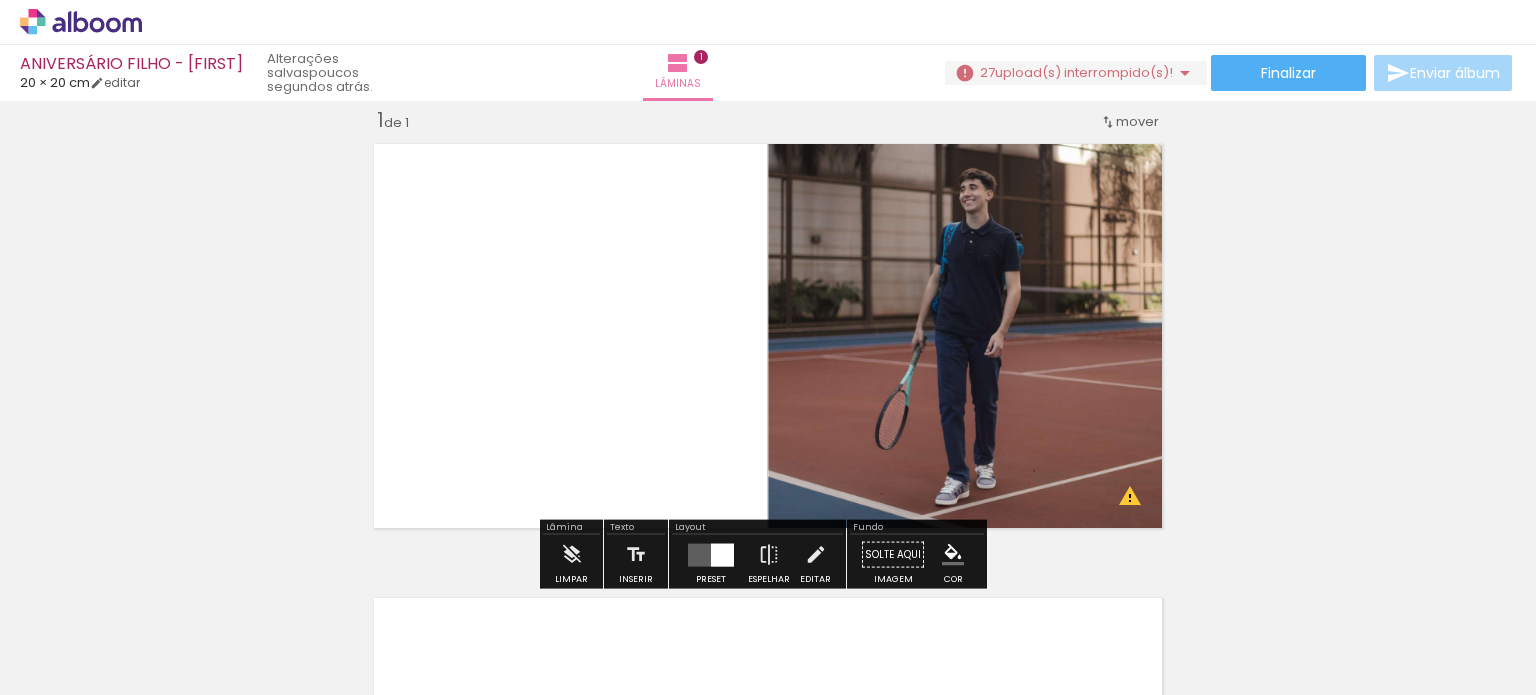 click 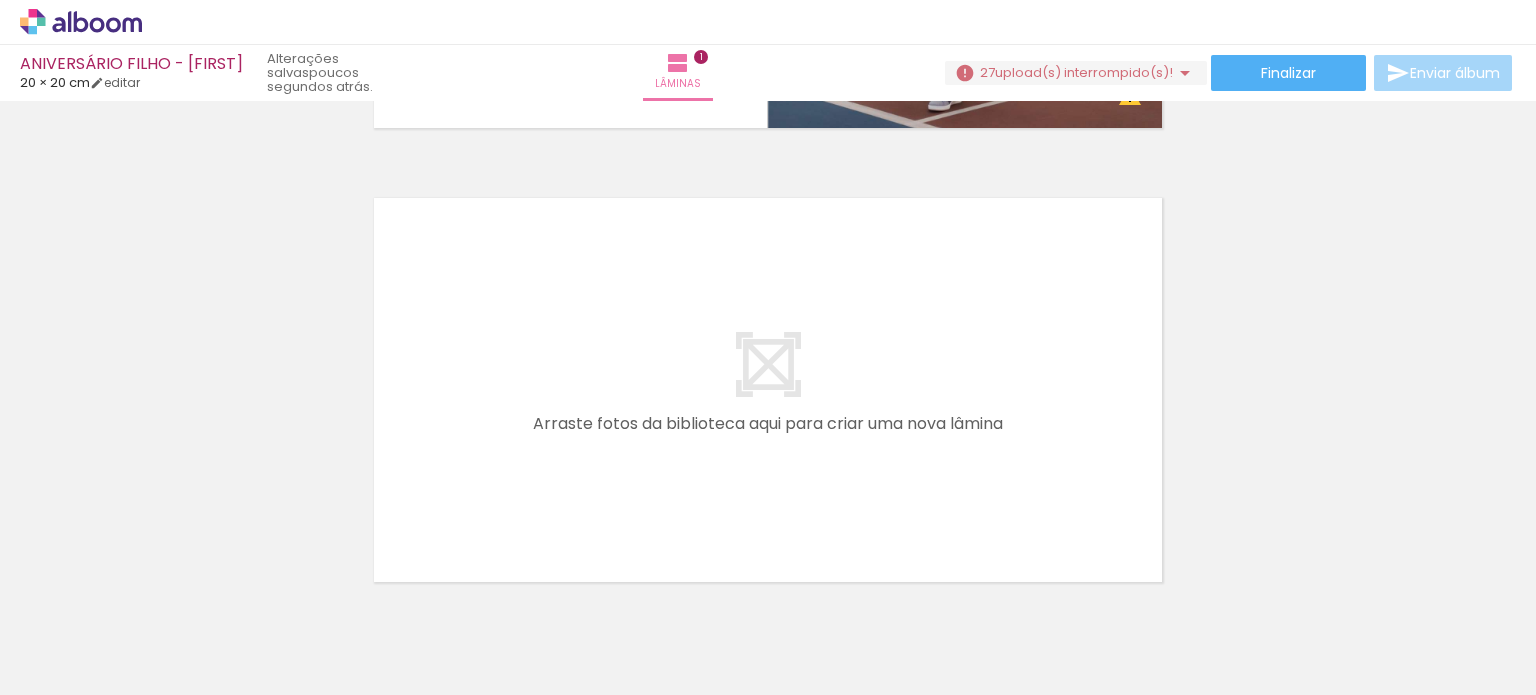 scroll, scrollTop: 516, scrollLeft: 0, axis: vertical 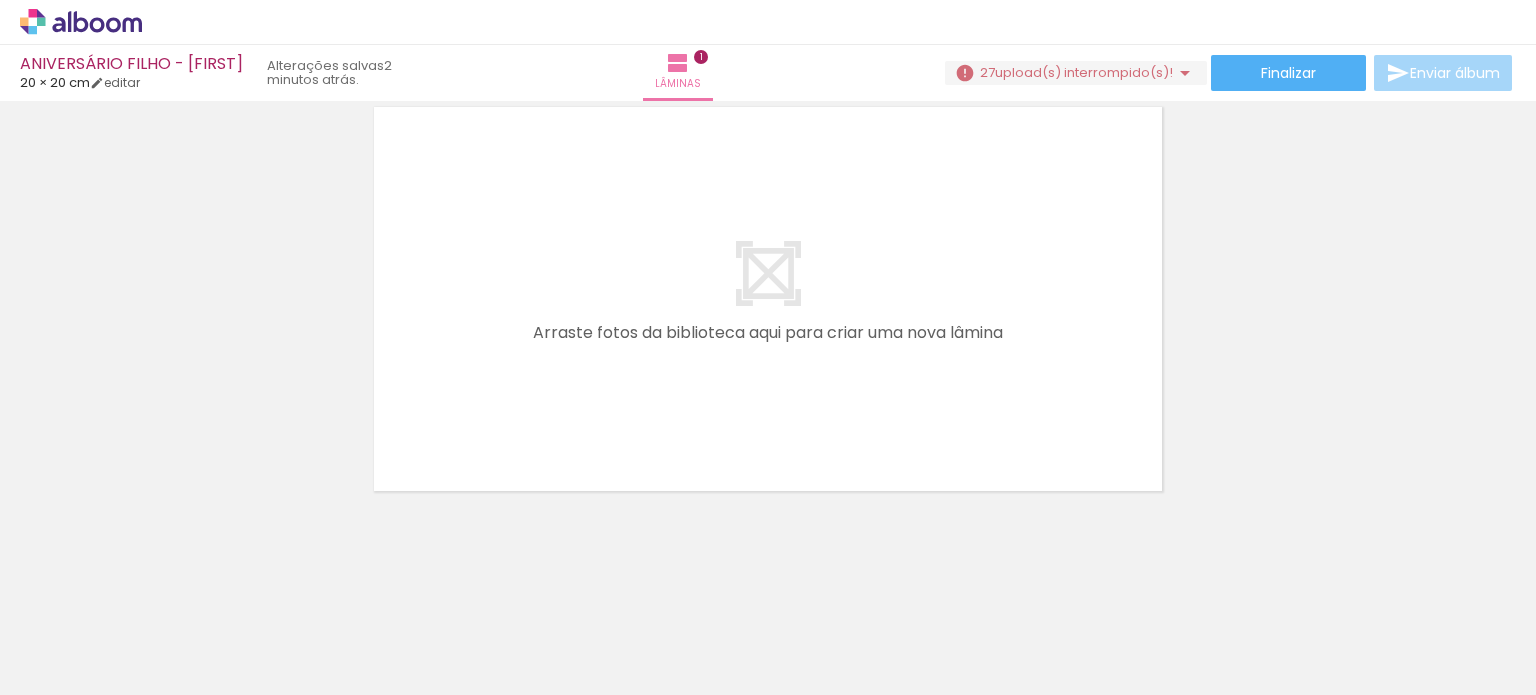 click at bounding box center [768, 299] 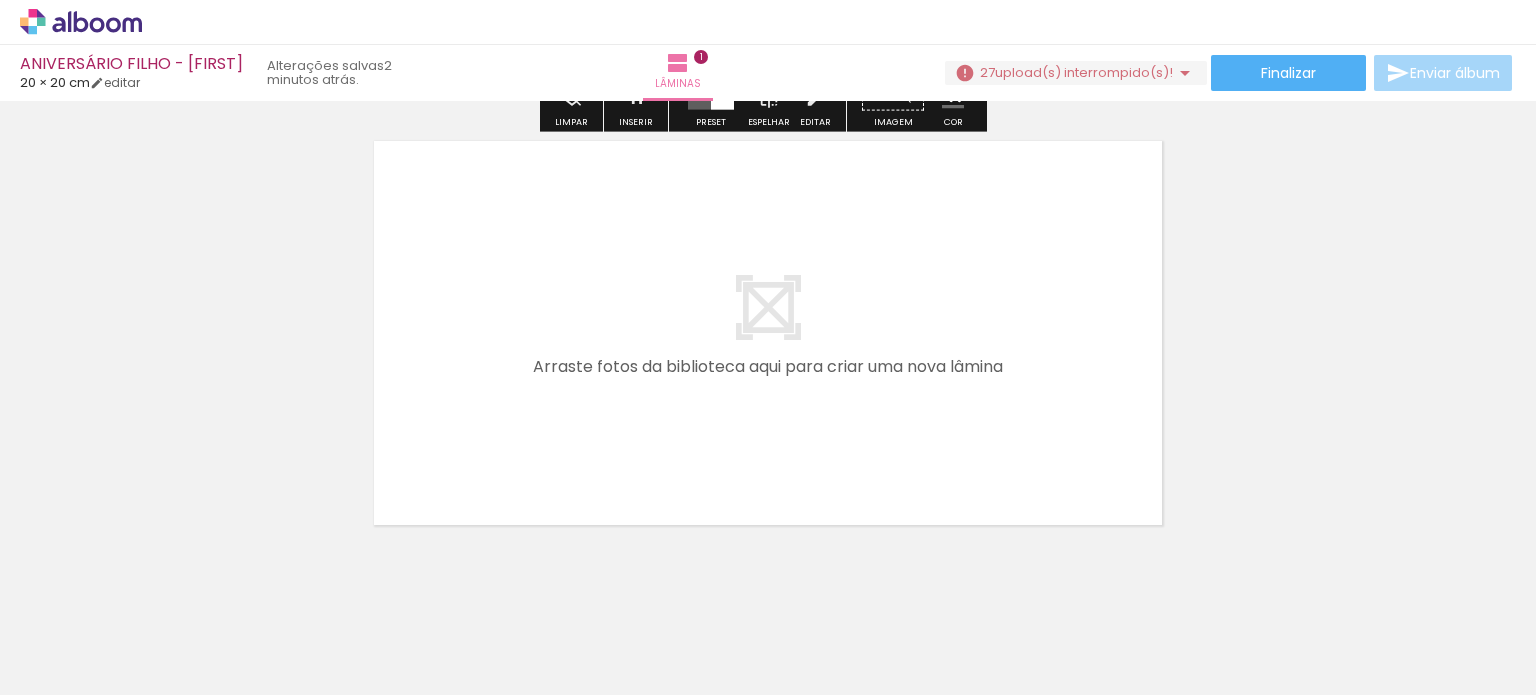 scroll, scrollTop: 516, scrollLeft: 0, axis: vertical 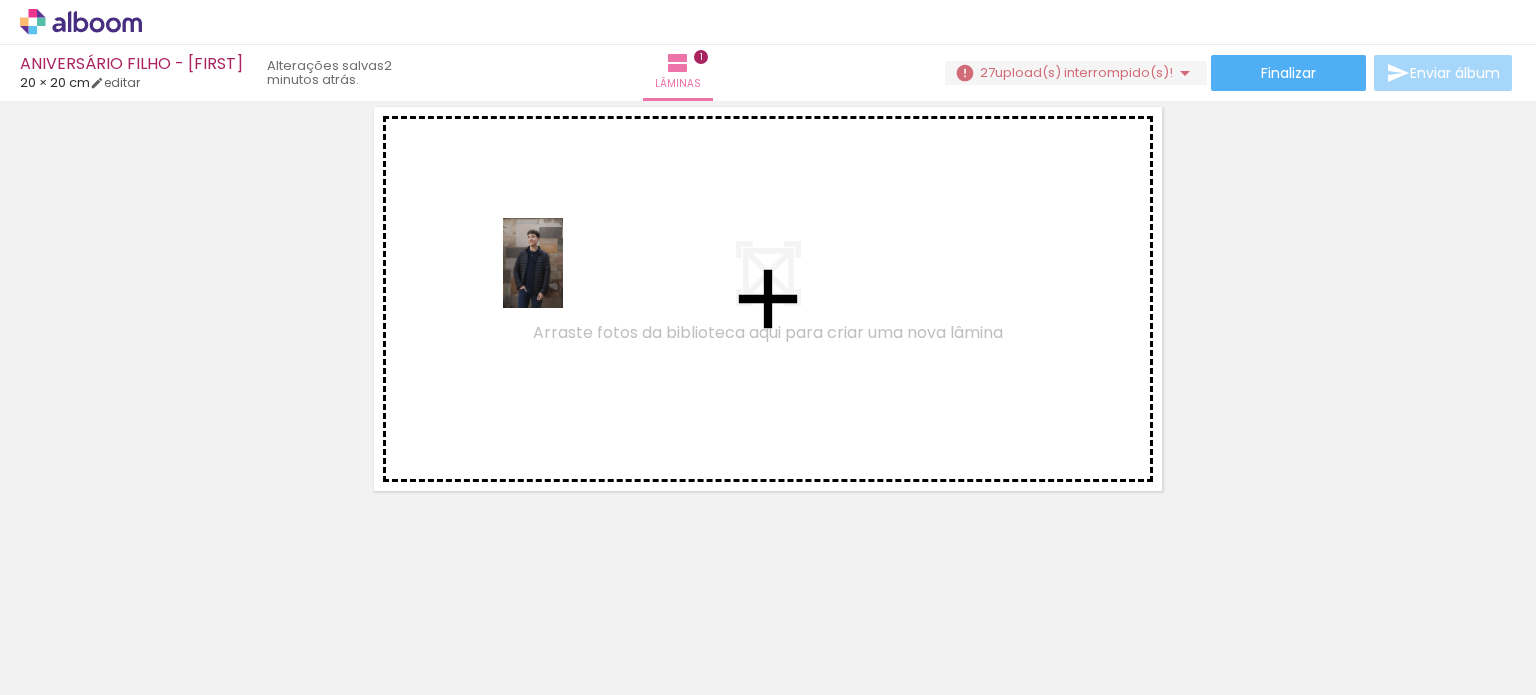 drag, startPoint x: 316, startPoint y: 634, endPoint x: 563, endPoint y: 278, distance: 433.2955 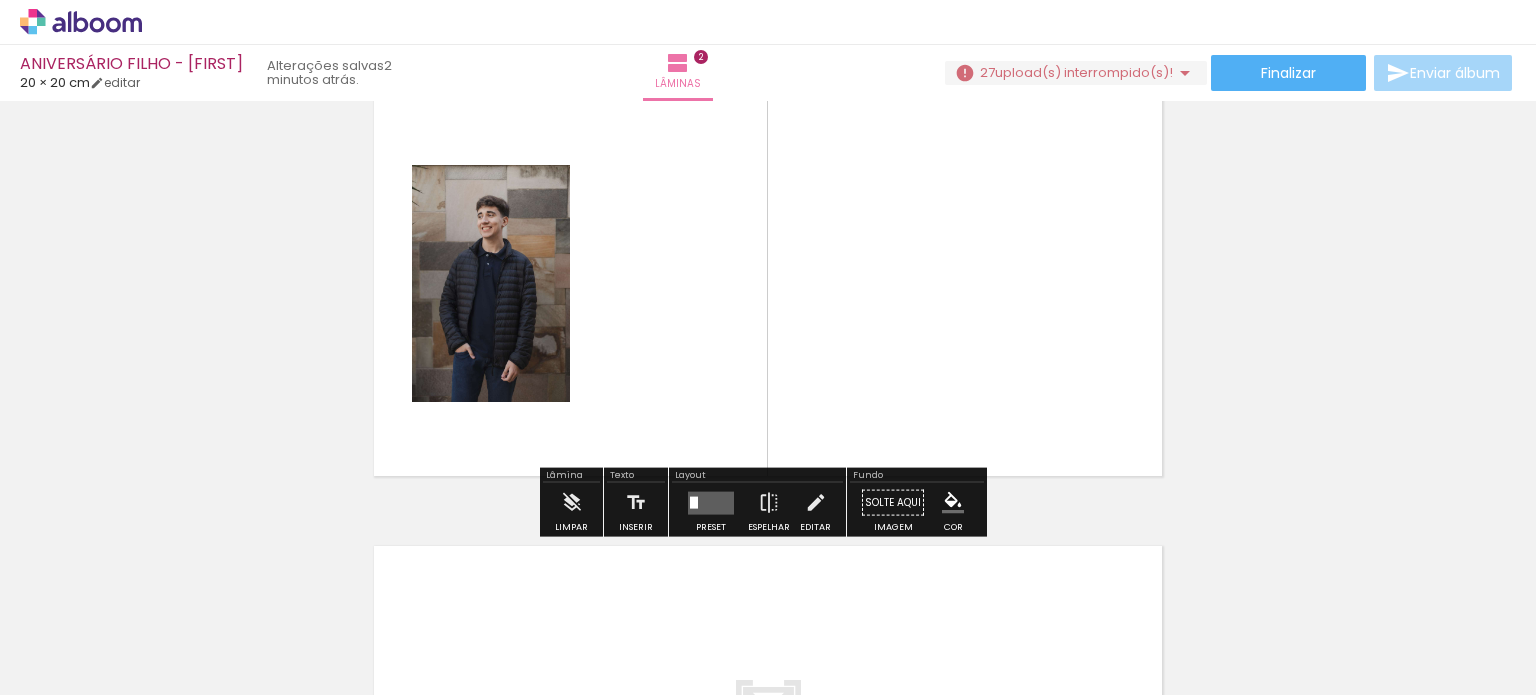scroll, scrollTop: 579, scrollLeft: 0, axis: vertical 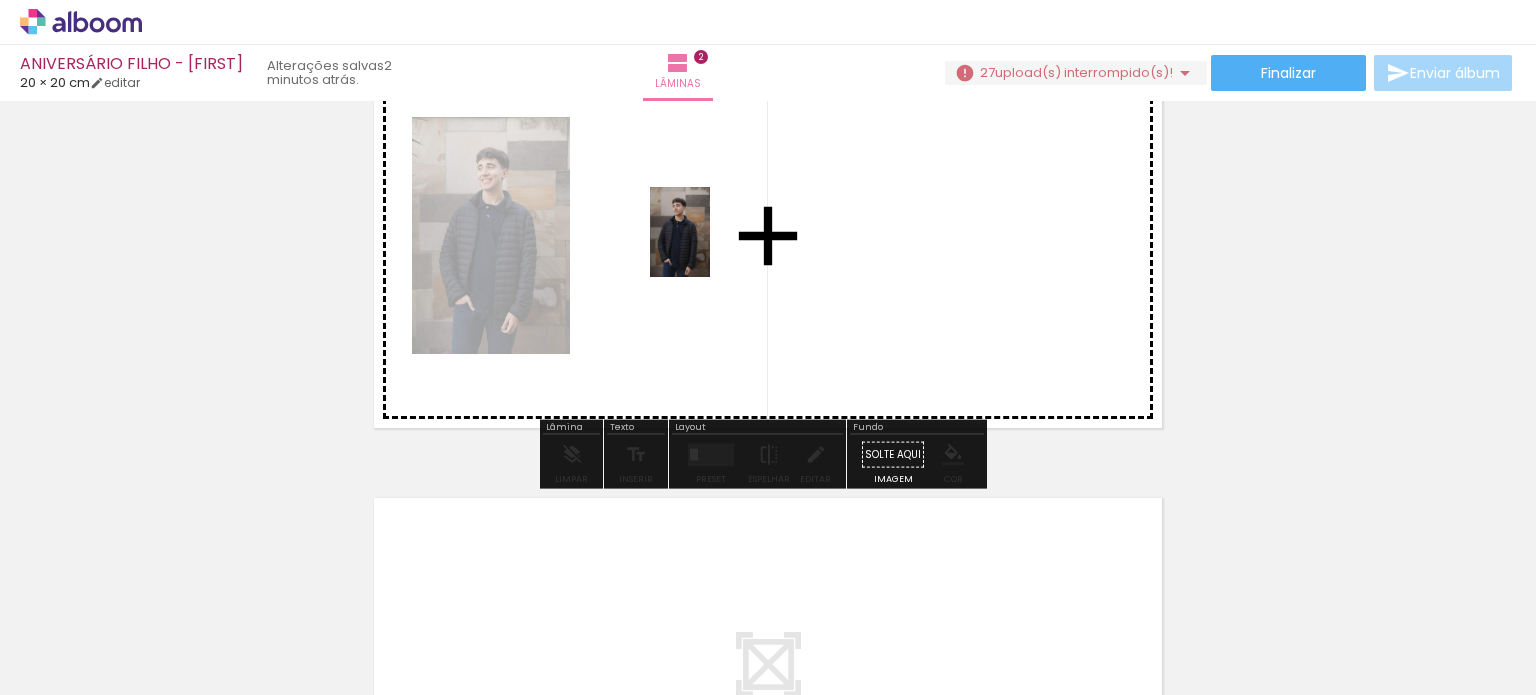 drag, startPoint x: 447, startPoint y: 655, endPoint x: 710, endPoint y: 247, distance: 485.42044 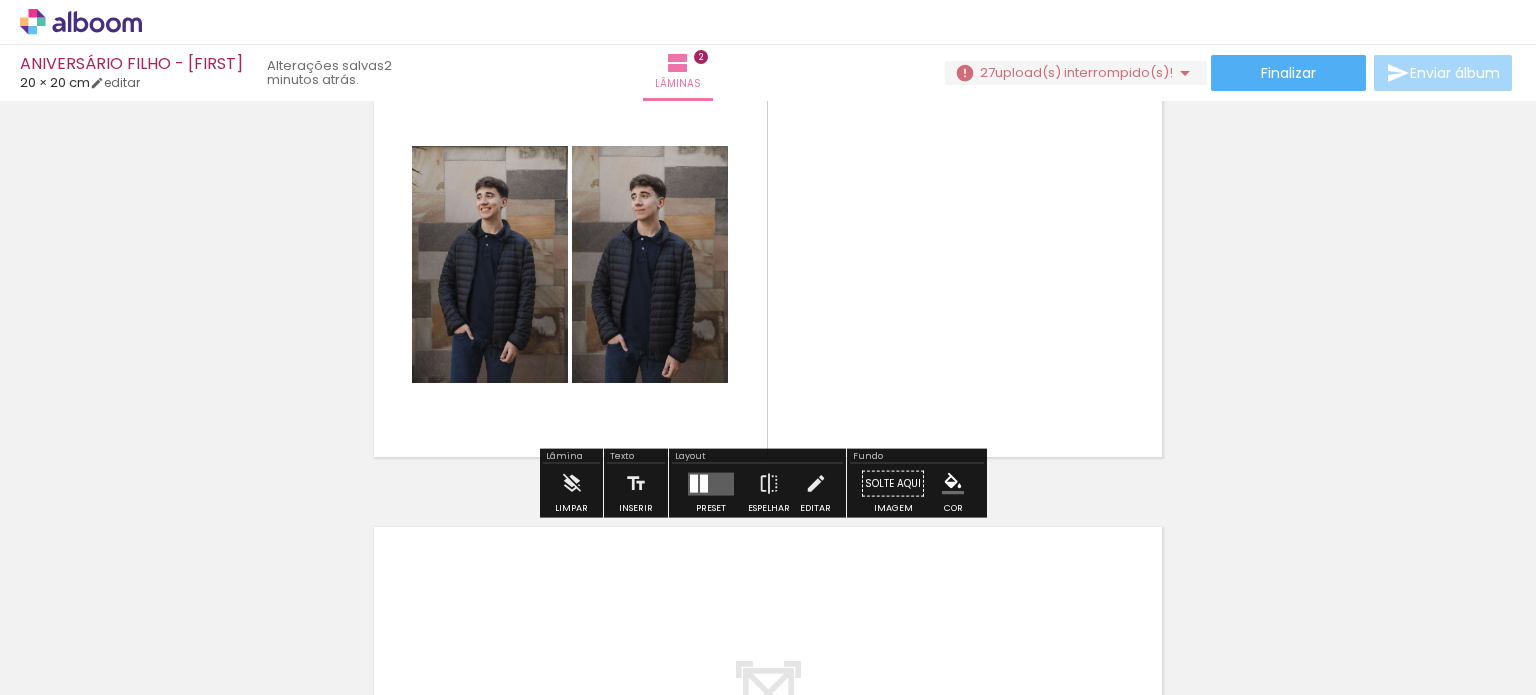 scroll, scrollTop: 579, scrollLeft: 0, axis: vertical 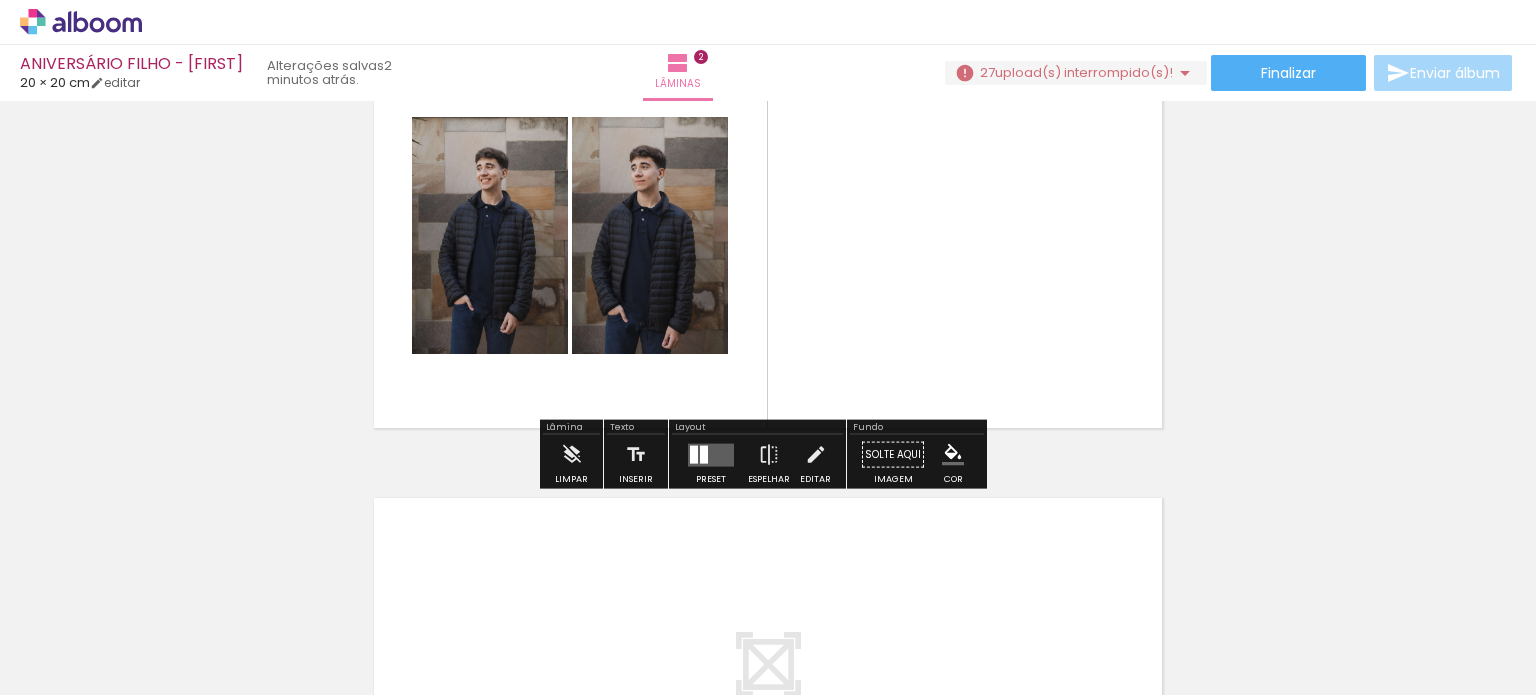 click at bounding box center [704, 454] 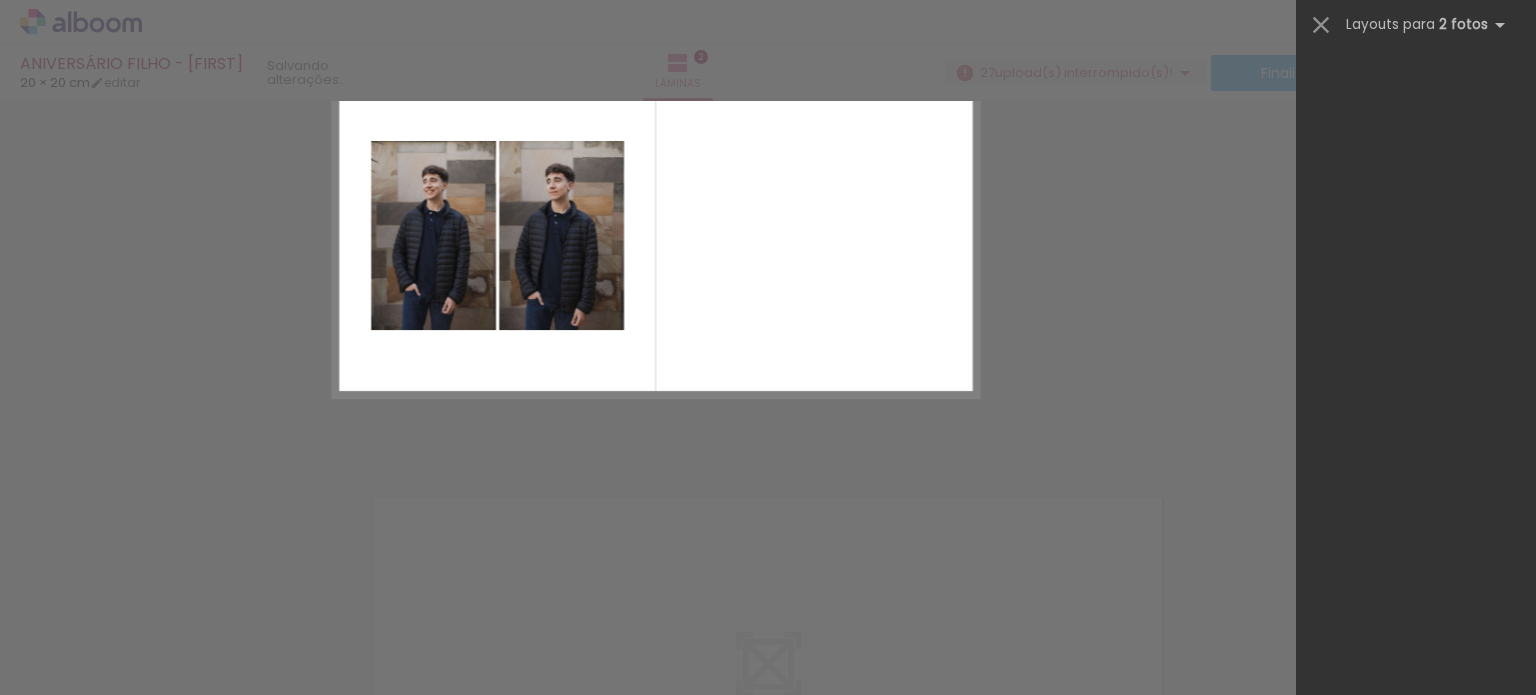 scroll, scrollTop: 0, scrollLeft: 0, axis: both 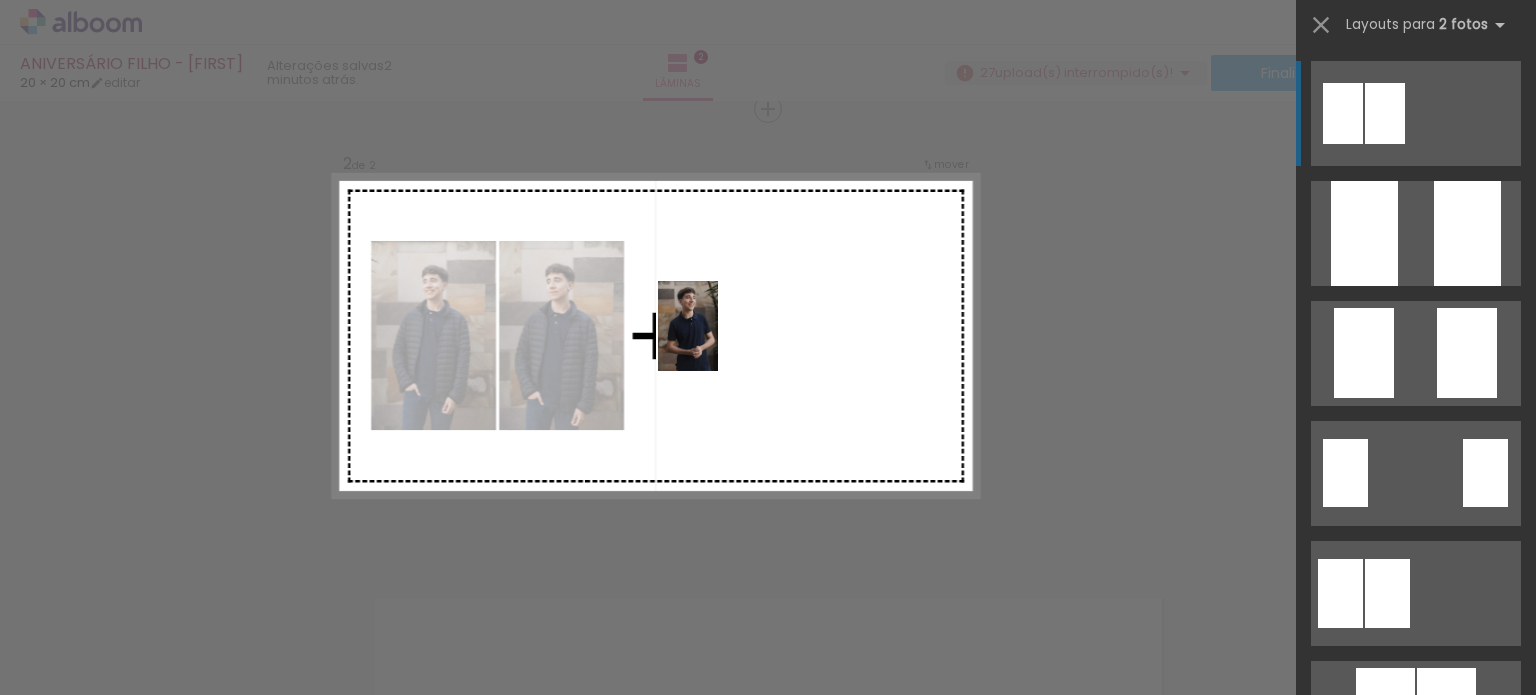 drag, startPoint x: 550, startPoint y: 654, endPoint x: 718, endPoint y: 341, distance: 355.23654 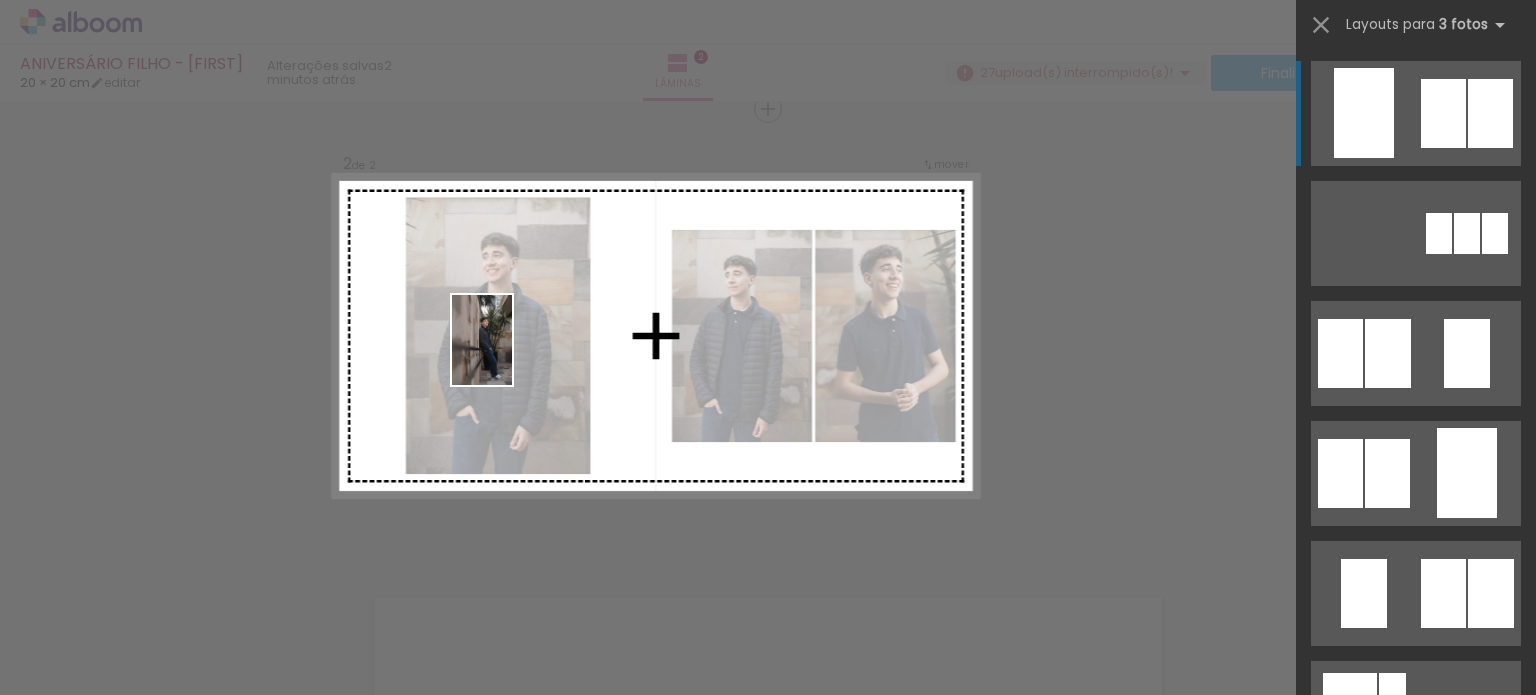 drag, startPoint x: 652, startPoint y: 658, endPoint x: 512, endPoint y: 355, distance: 333.77988 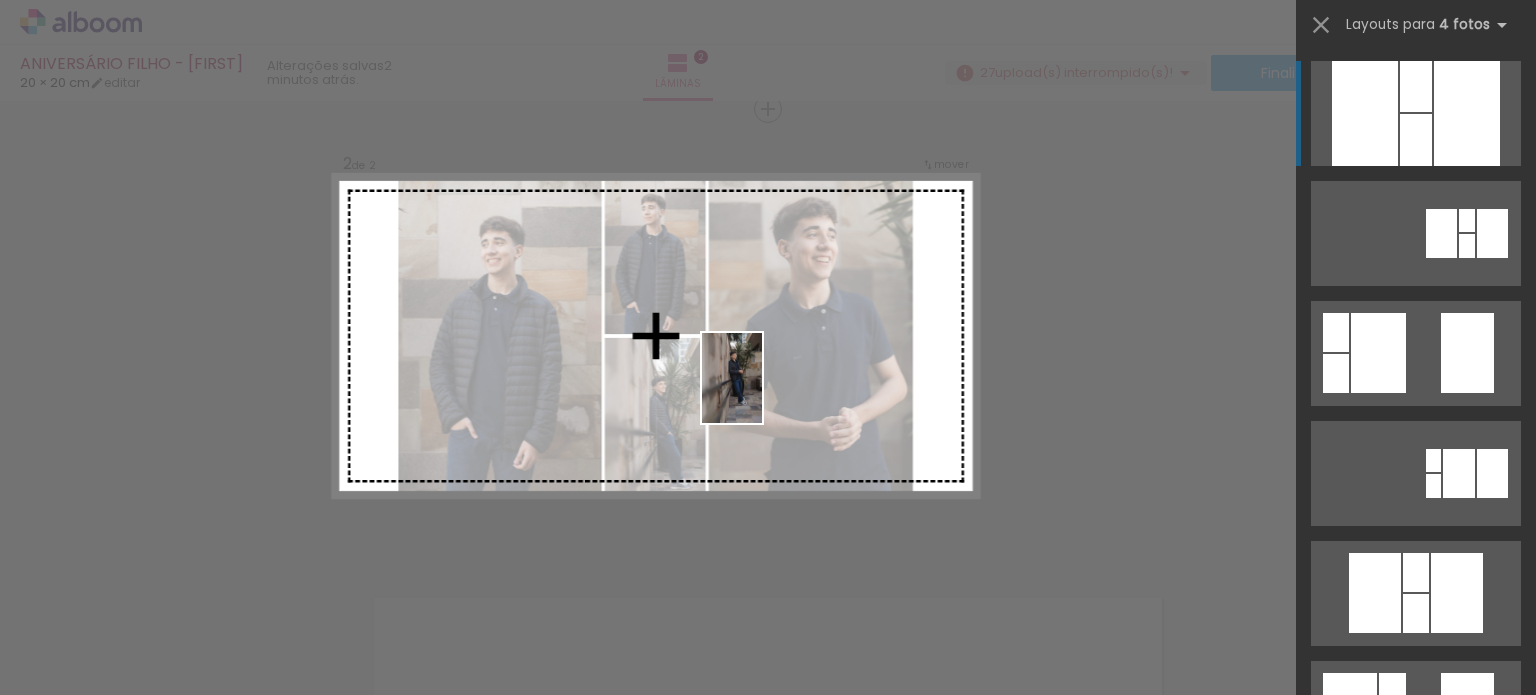 drag, startPoint x: 756, startPoint y: 651, endPoint x: 762, endPoint y: 393, distance: 258.06976 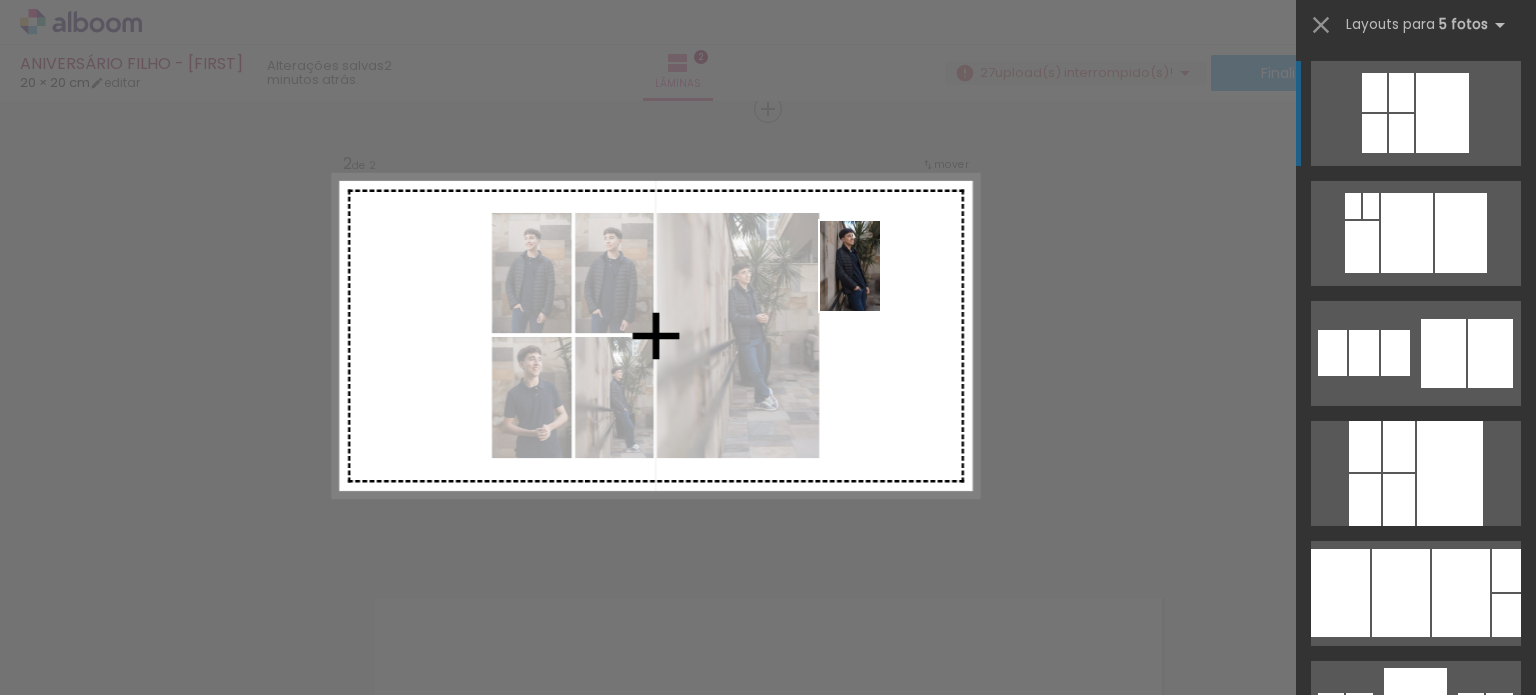 drag, startPoint x: 984, startPoint y: 649, endPoint x: 880, endPoint y: 281, distance: 382.4134 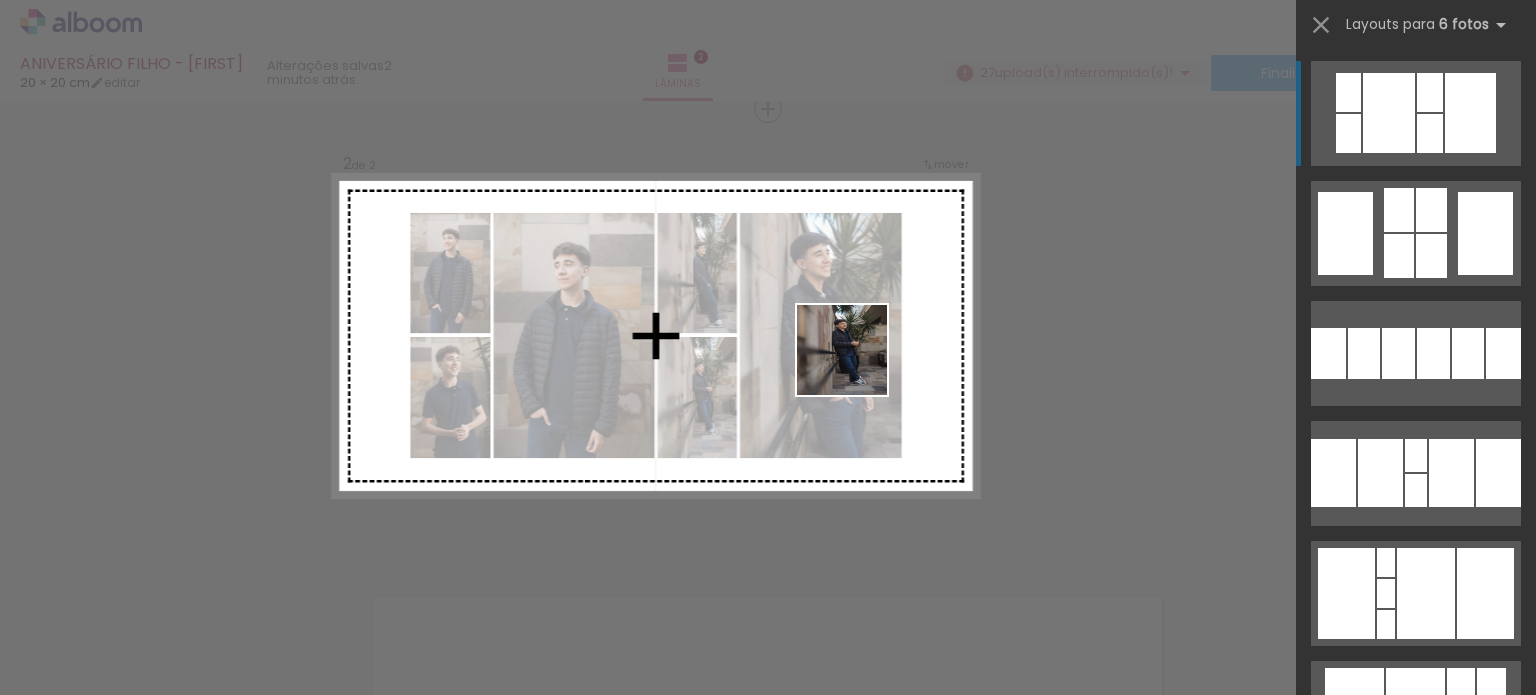 drag, startPoint x: 891, startPoint y: 667, endPoint x: 860, endPoint y: 354, distance: 314.5314 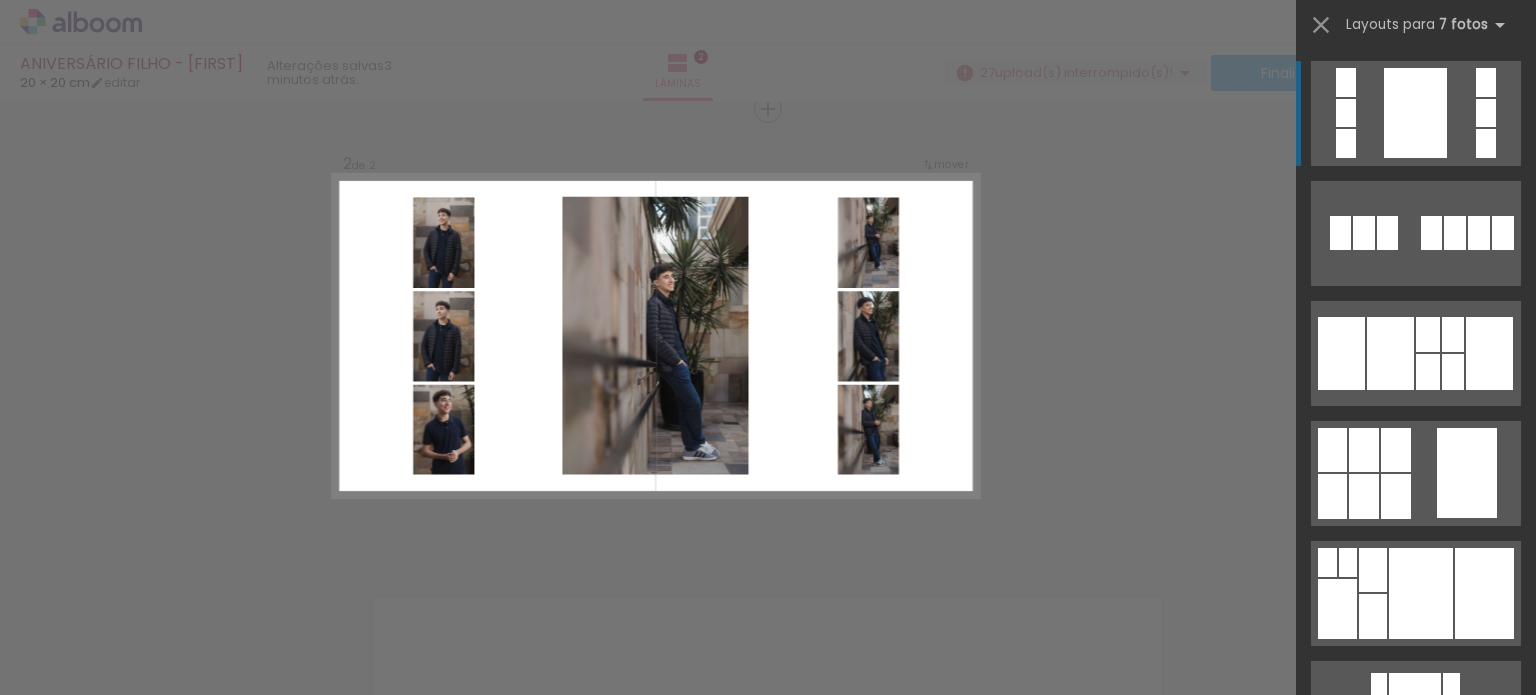 scroll, scrollTop: 0, scrollLeft: 484, axis: horizontal 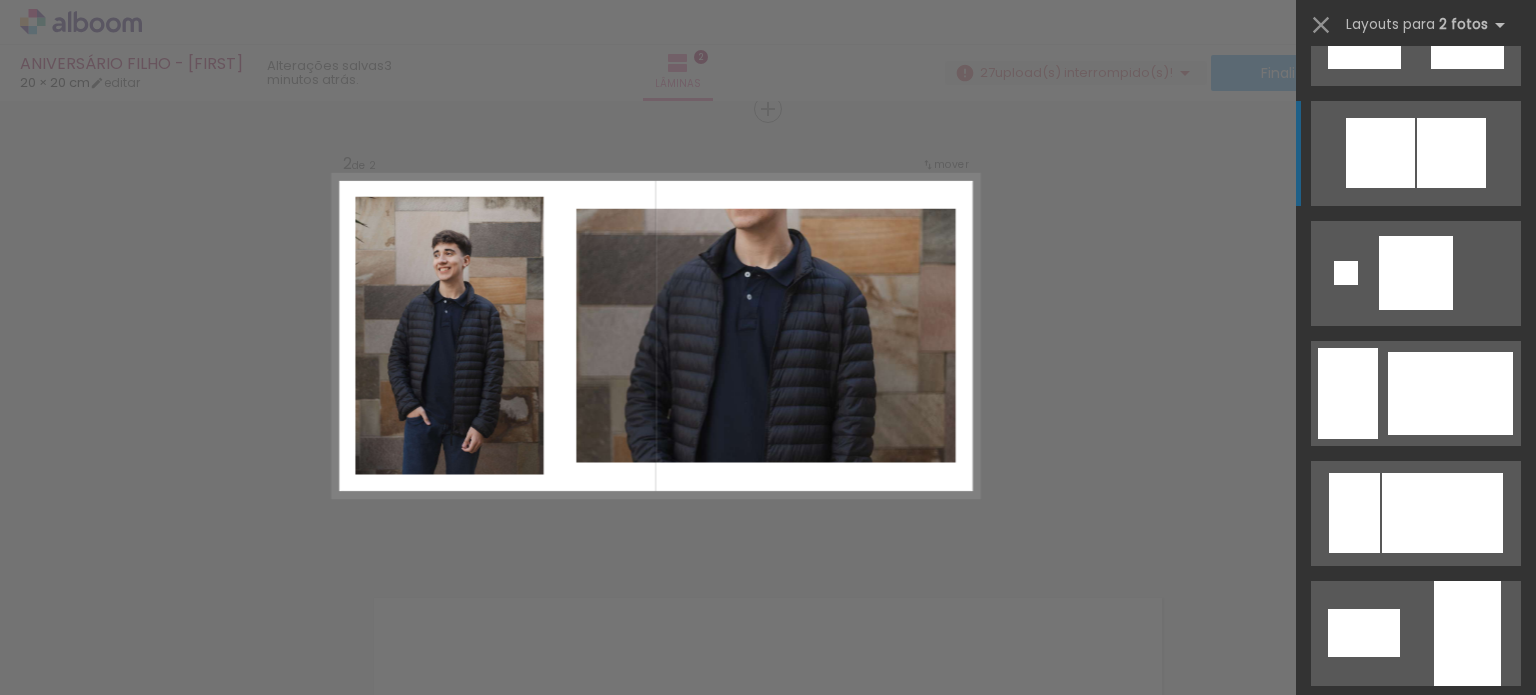 click on "Confirmar Cancelar" at bounding box center [768, 327] 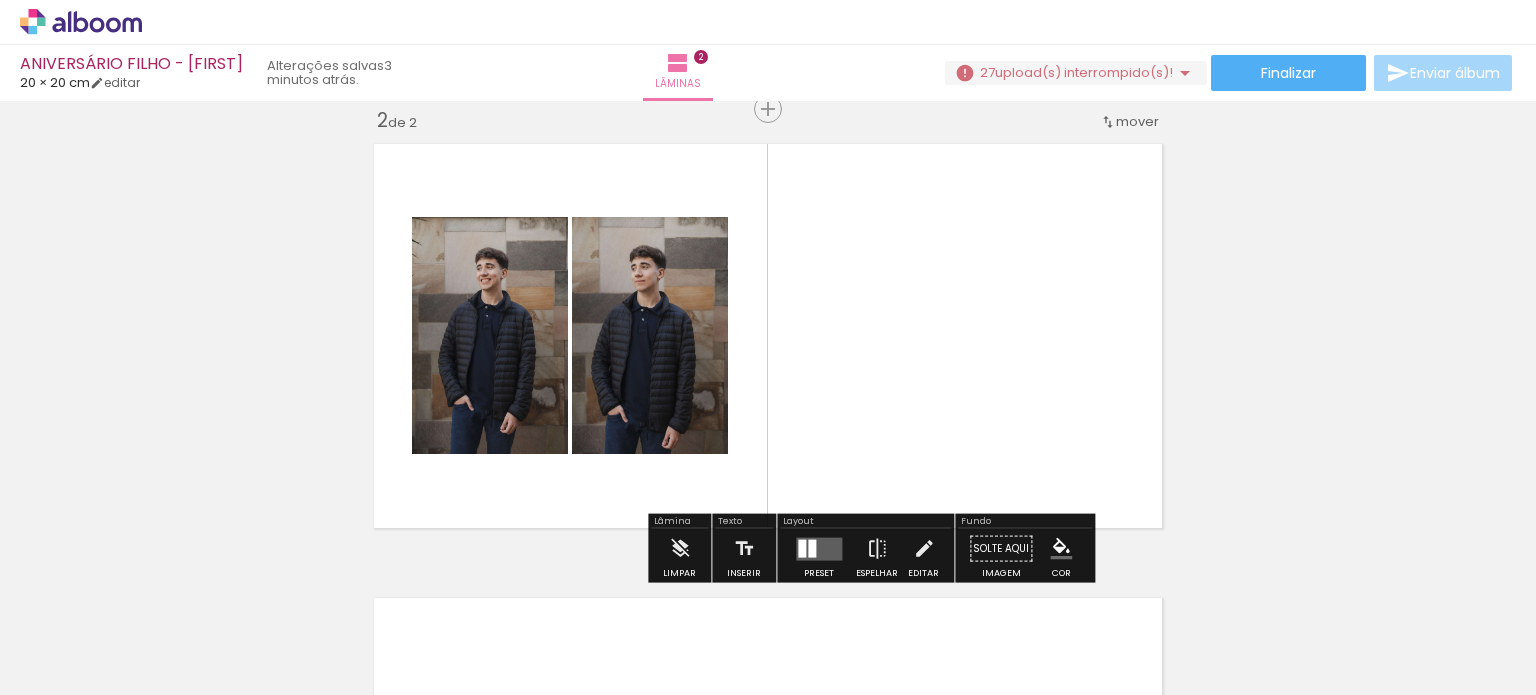scroll, scrollTop: 0, scrollLeft: 0, axis: both 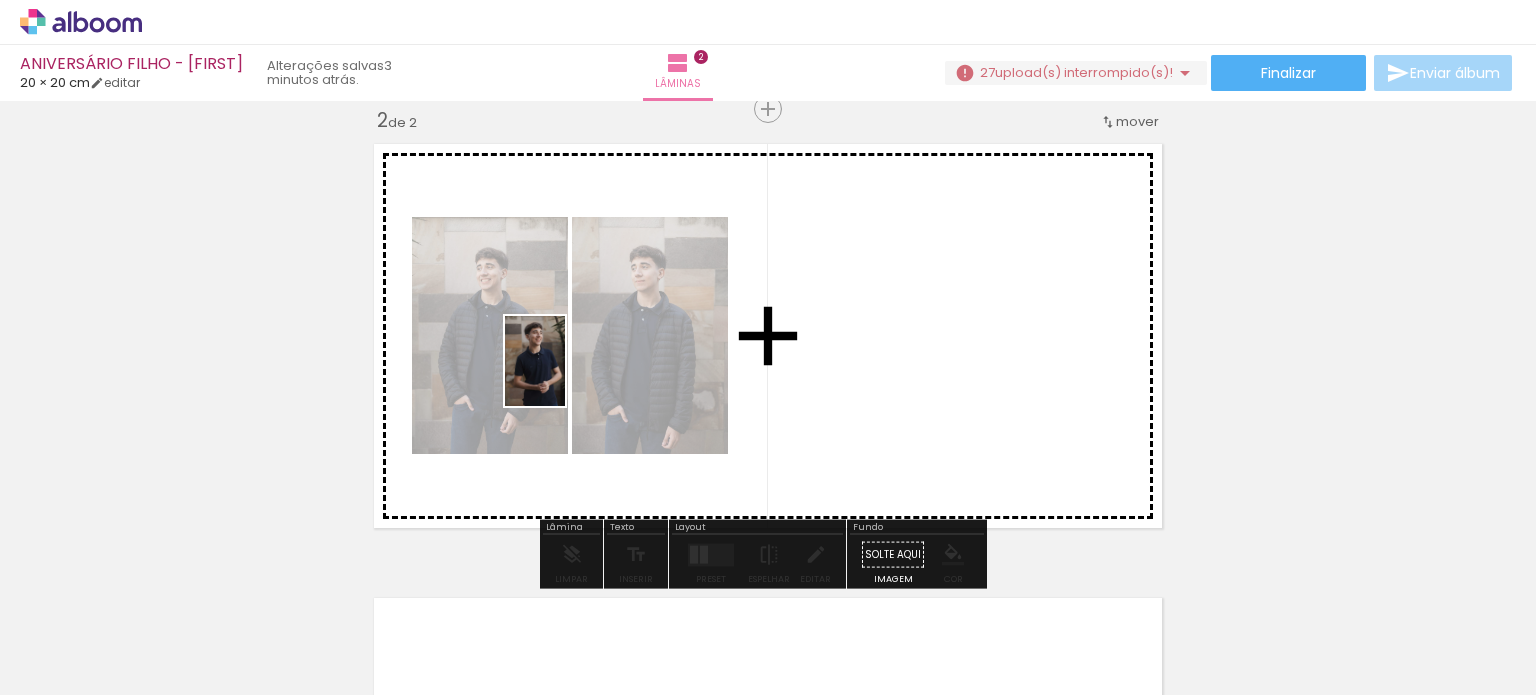 drag, startPoint x: 552, startPoint y: 642, endPoint x: 565, endPoint y: 369, distance: 273.30936 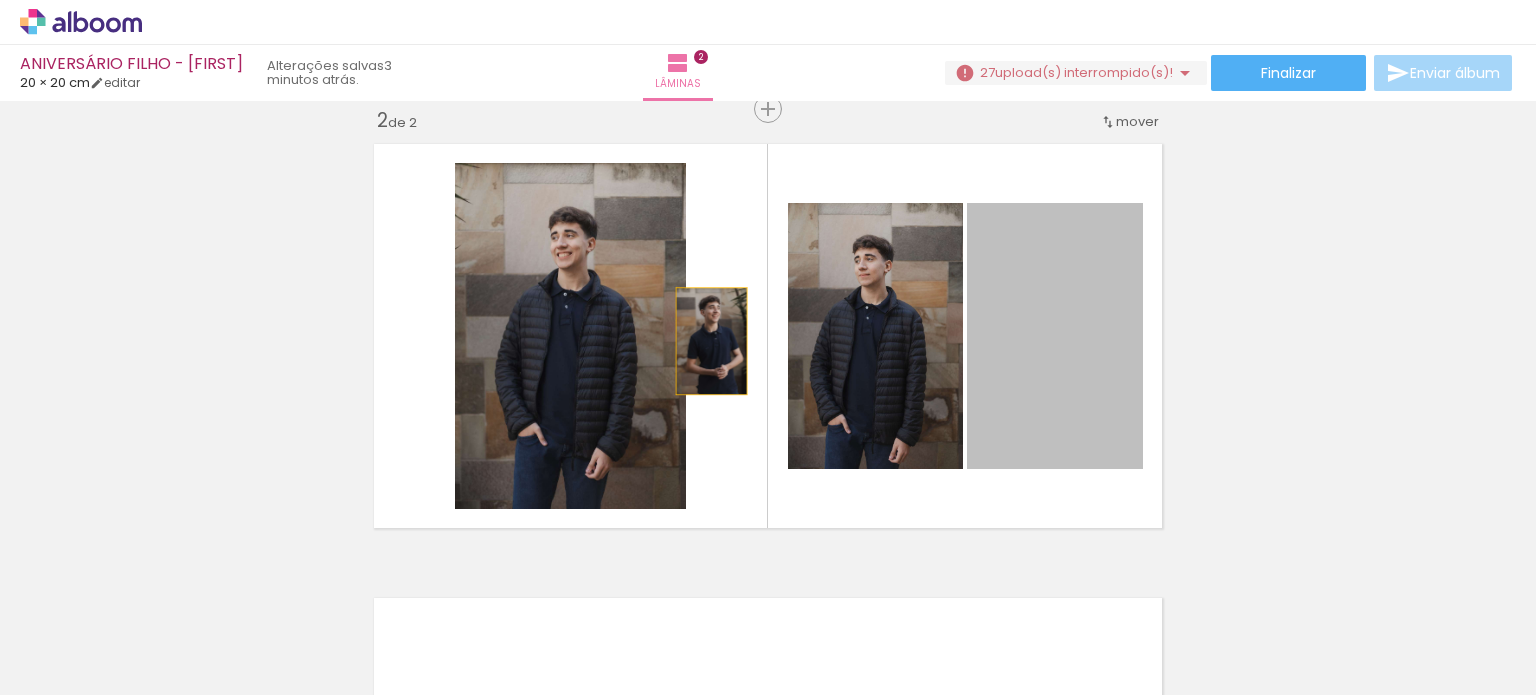 drag, startPoint x: 1036, startPoint y: 362, endPoint x: 703, endPoint y: 340, distance: 333.72592 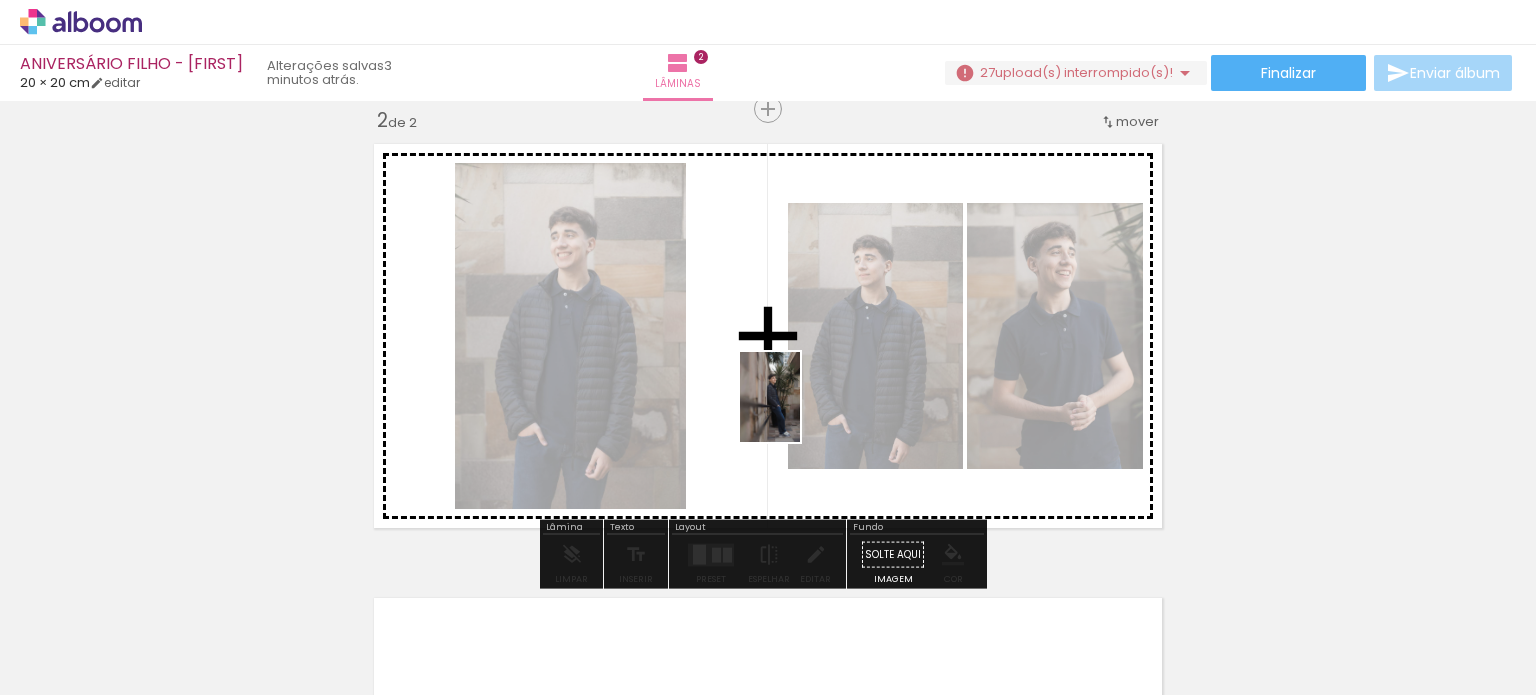drag, startPoint x: 664, startPoint y: 647, endPoint x: 800, endPoint y: 412, distance: 271.5161 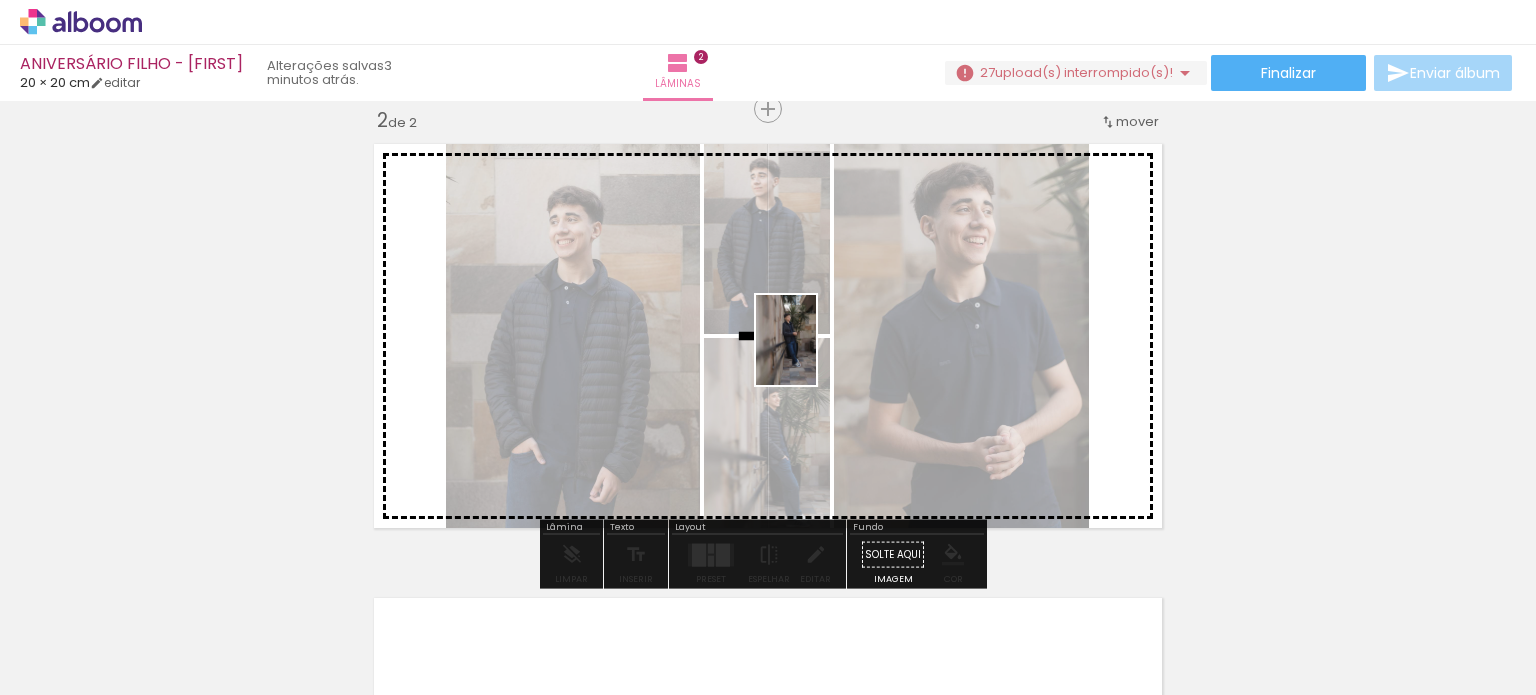 drag, startPoint x: 778, startPoint y: 651, endPoint x: 816, endPoint y: 355, distance: 298.42923 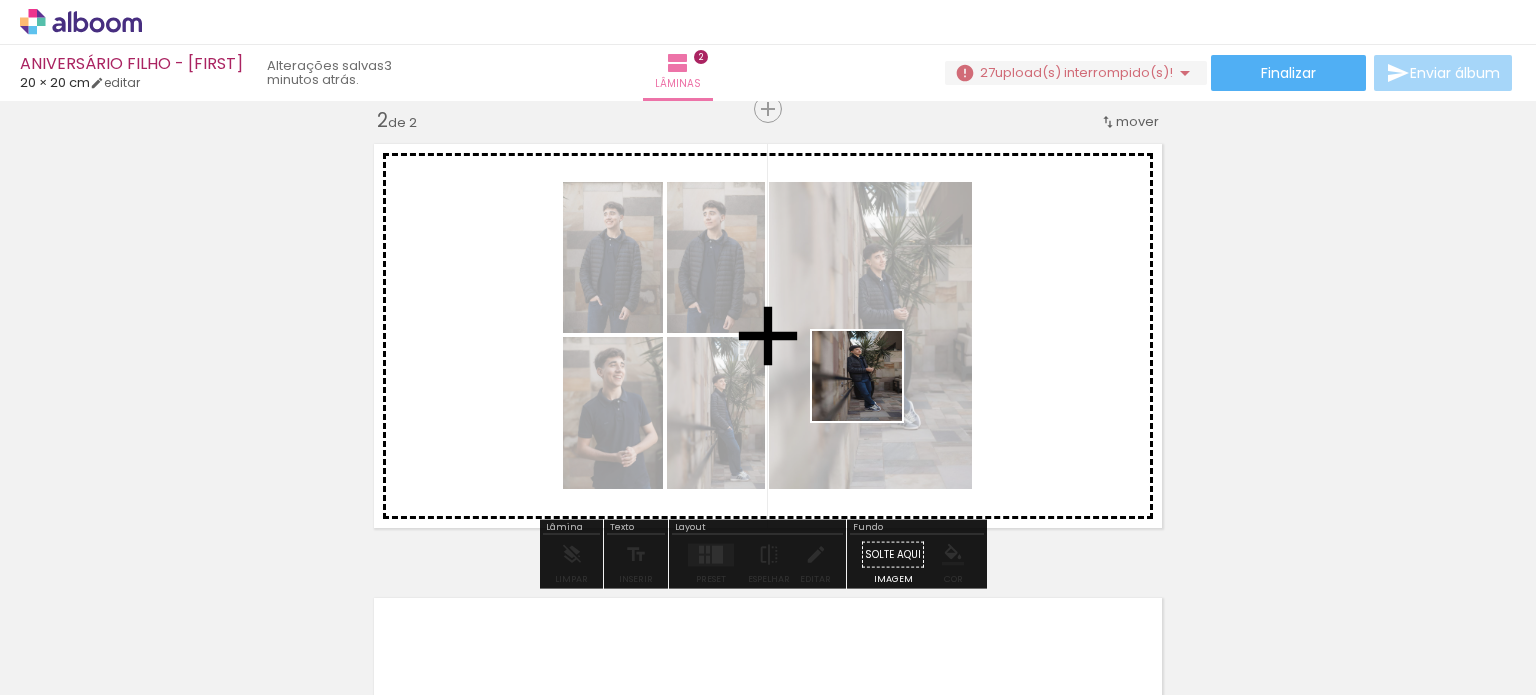 drag, startPoint x: 864, startPoint y: 645, endPoint x: 872, endPoint y: 389, distance: 256.12497 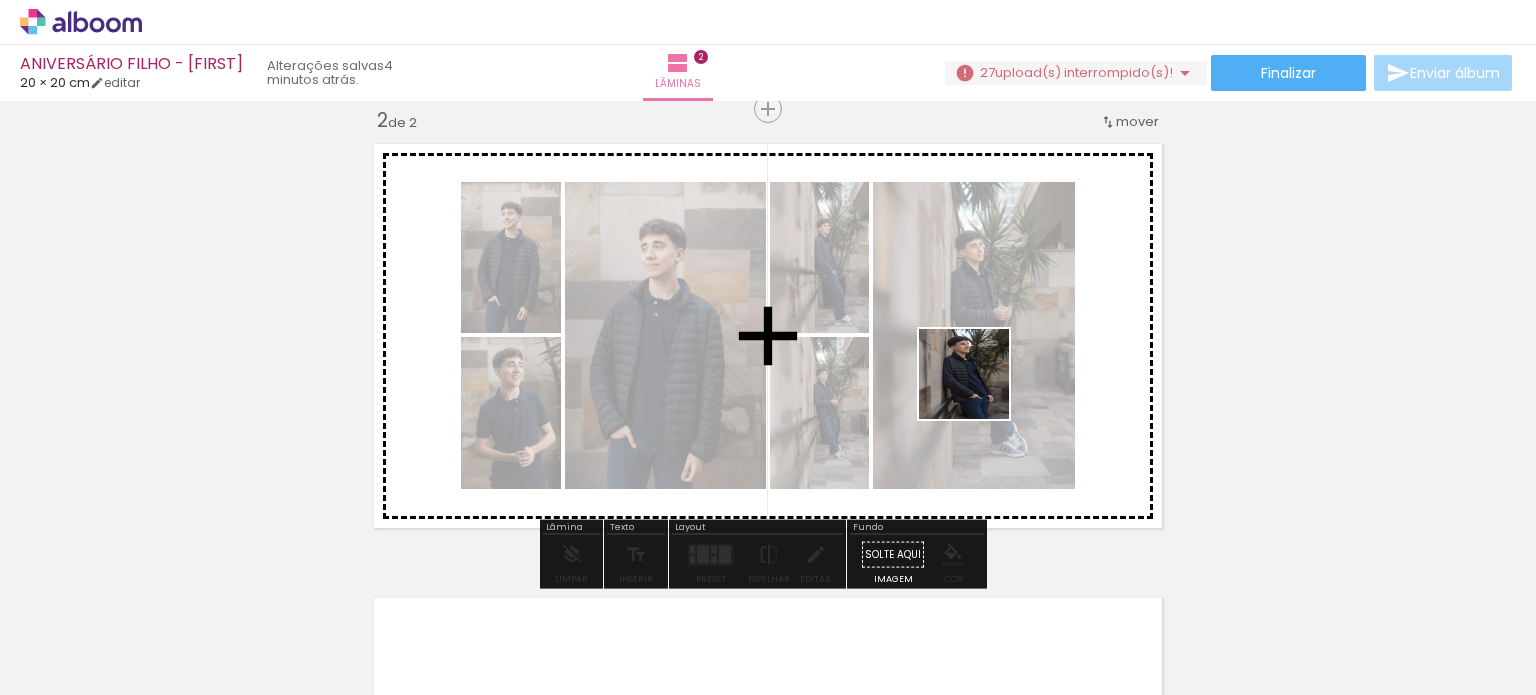 drag, startPoint x: 997, startPoint y: 637, endPoint x: 979, endPoint y: 389, distance: 248.65237 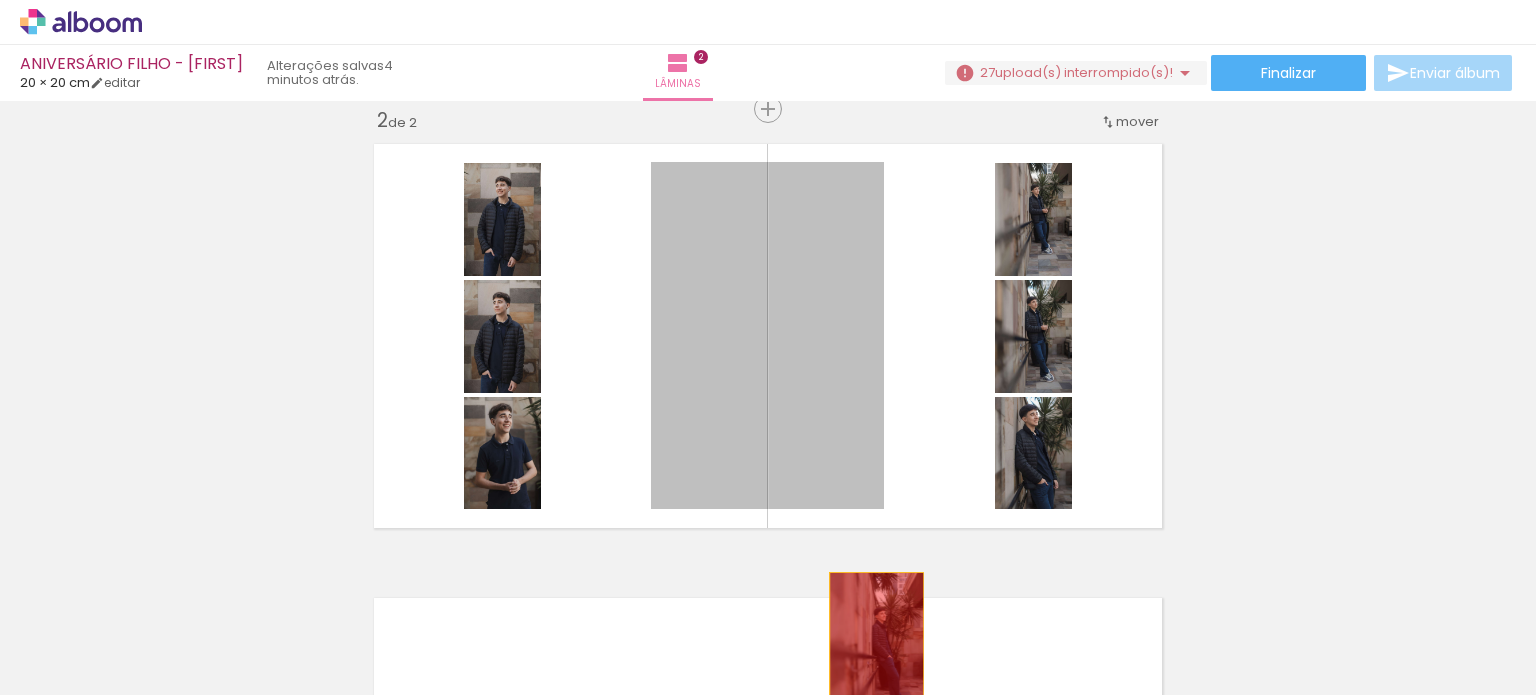 drag, startPoint x: 829, startPoint y: 367, endPoint x: 869, endPoint y: 642, distance: 277.89386 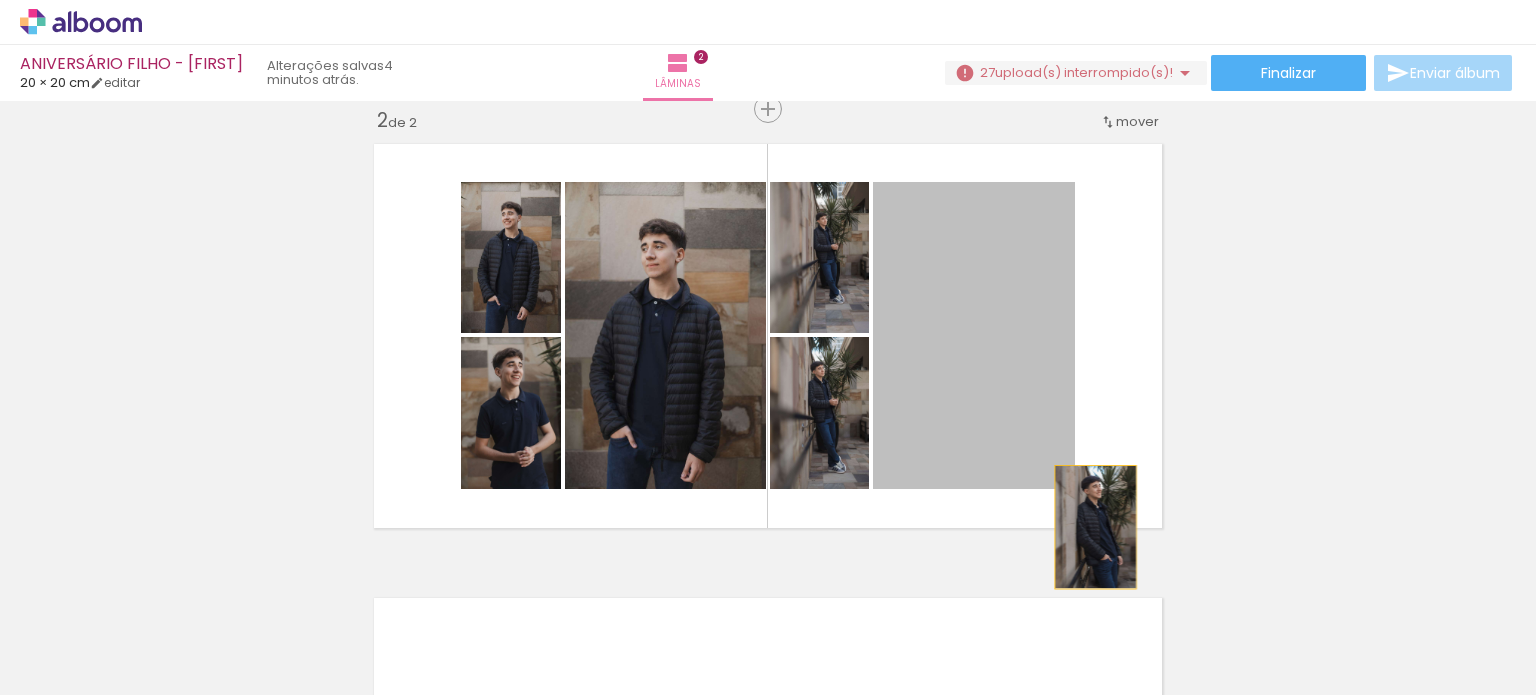 drag, startPoint x: 977, startPoint y: 388, endPoint x: 1088, endPoint y: 527, distance: 177.88199 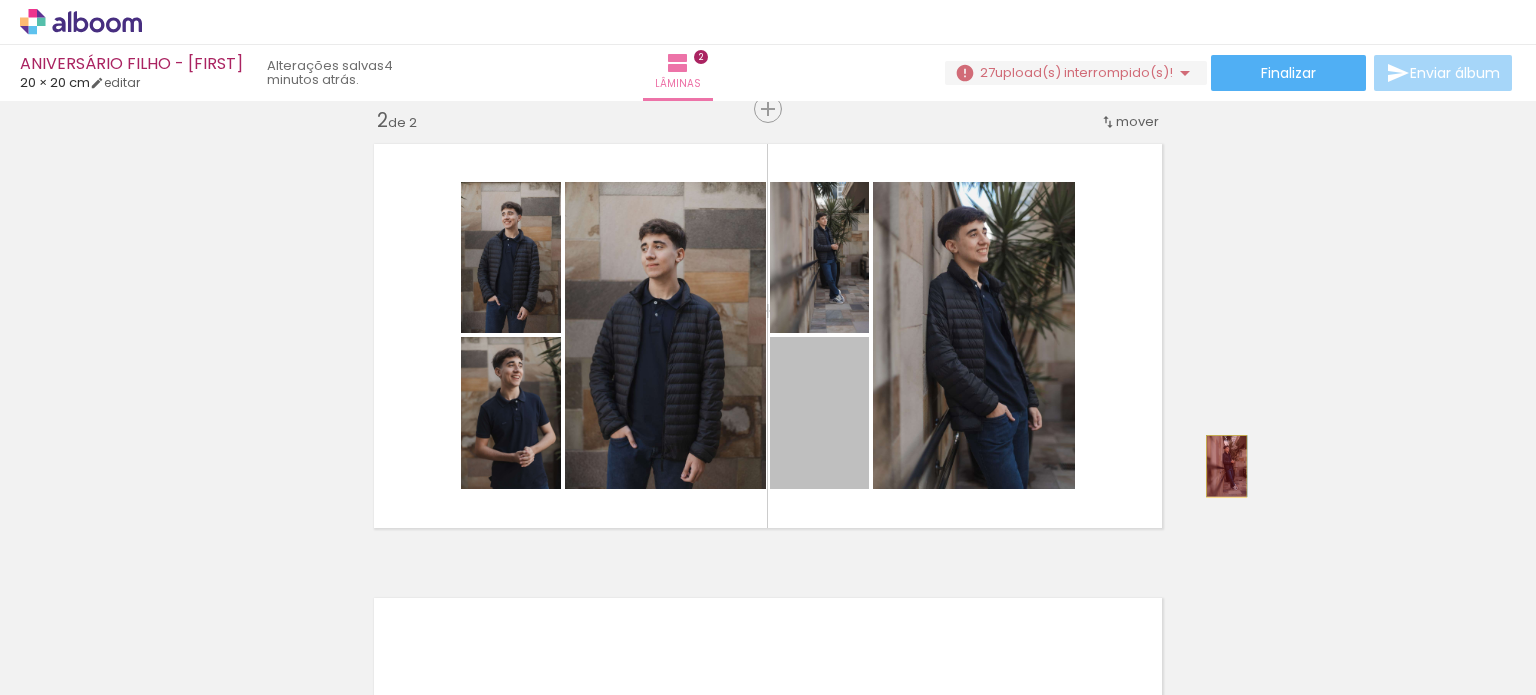 drag, startPoint x: 804, startPoint y: 416, endPoint x: 1219, endPoint y: 466, distance: 418.0012 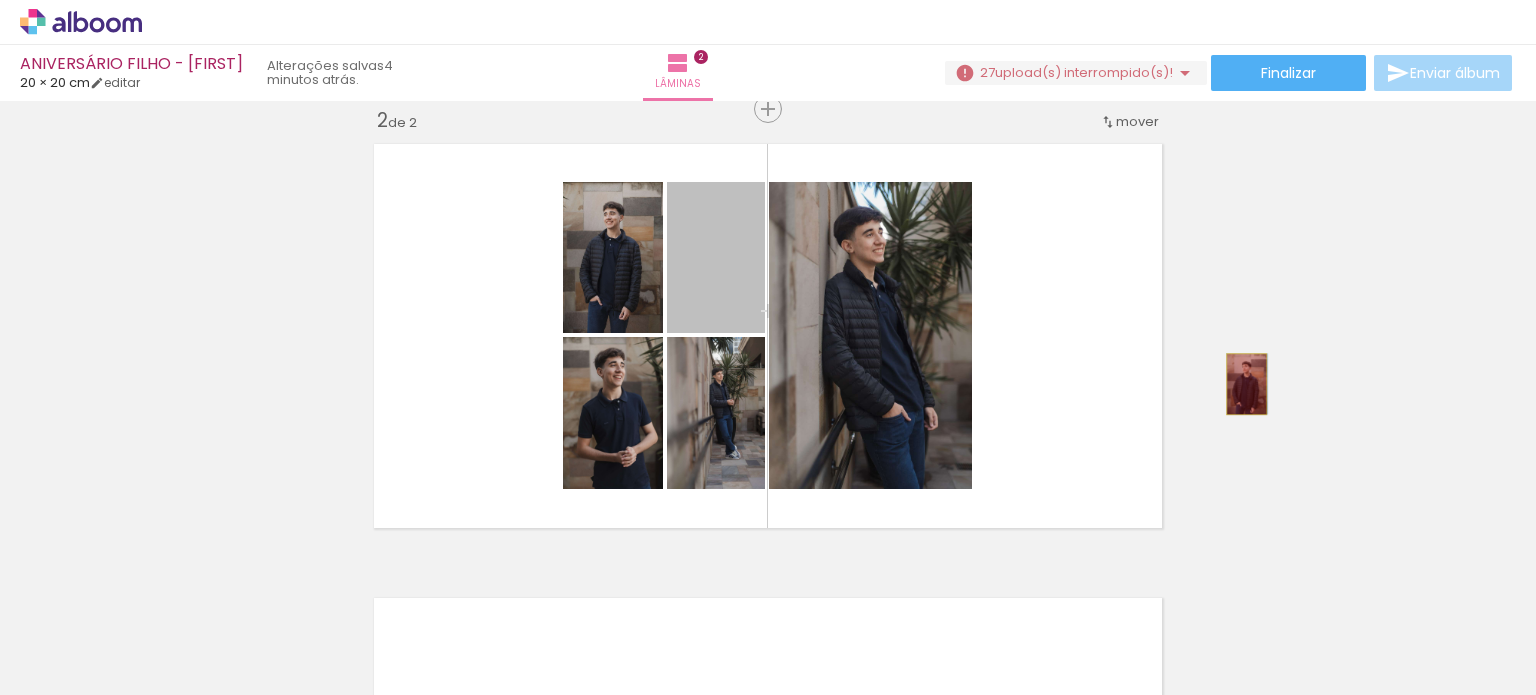 drag, startPoint x: 915, startPoint y: 350, endPoint x: 1240, endPoint y: 384, distance: 326.77362 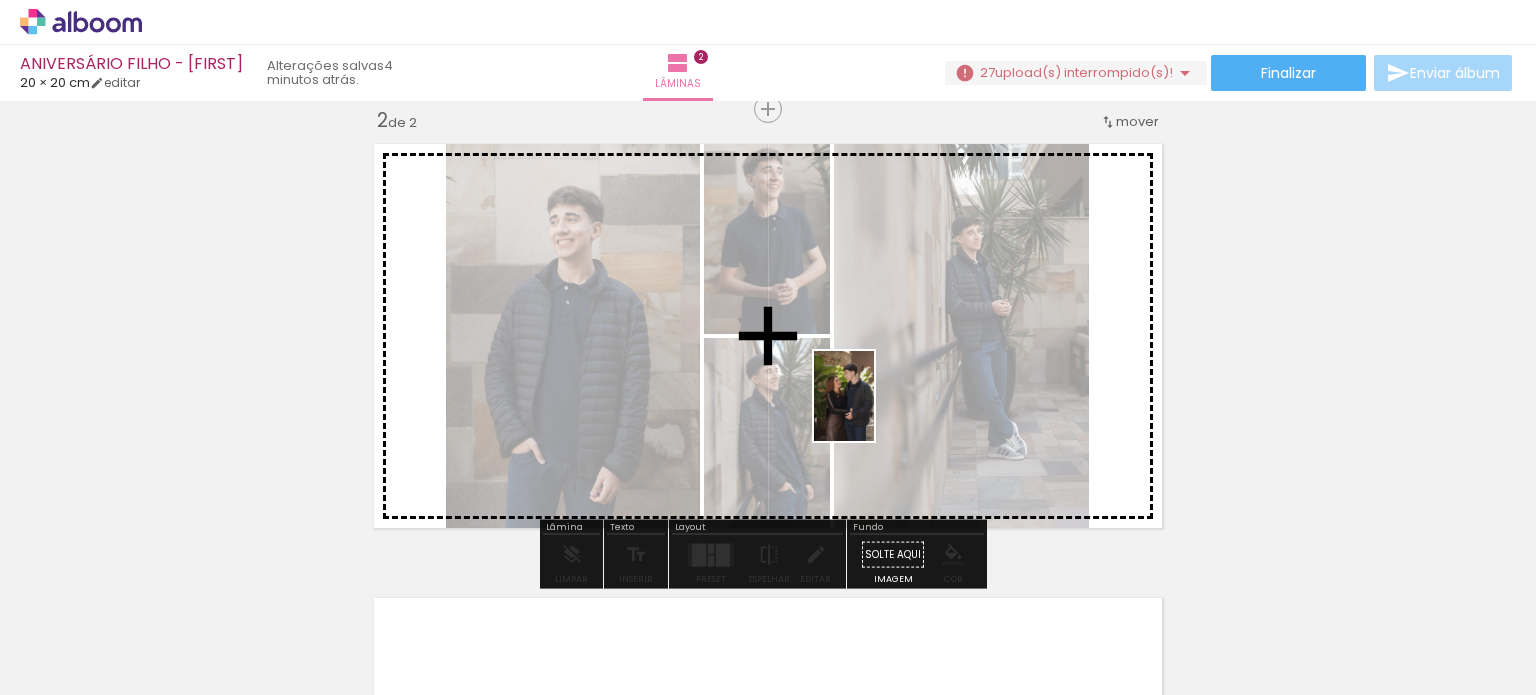 drag, startPoint x: 1216, startPoint y: 641, endPoint x: 874, endPoint y: 411, distance: 412.1456 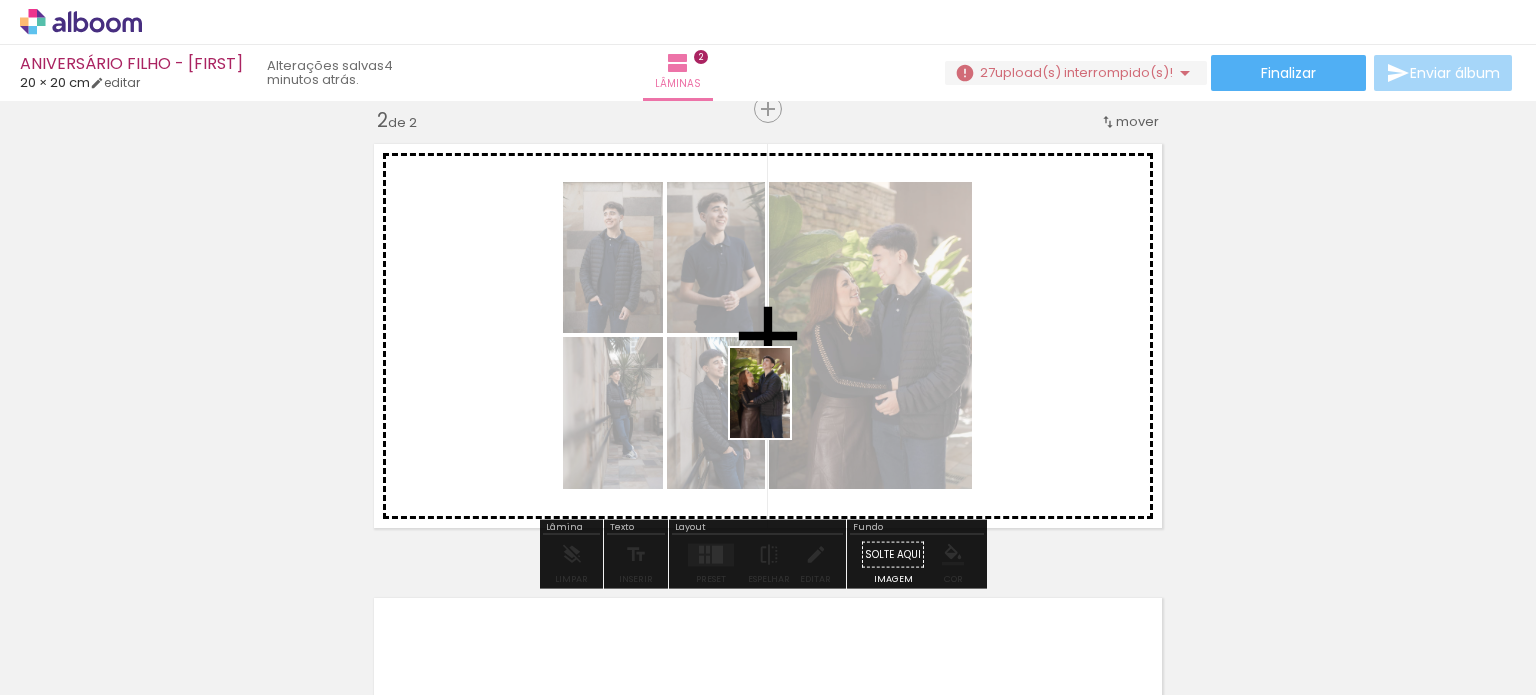 drag, startPoint x: 1432, startPoint y: 635, endPoint x: 790, endPoint y: 408, distance: 680.9501 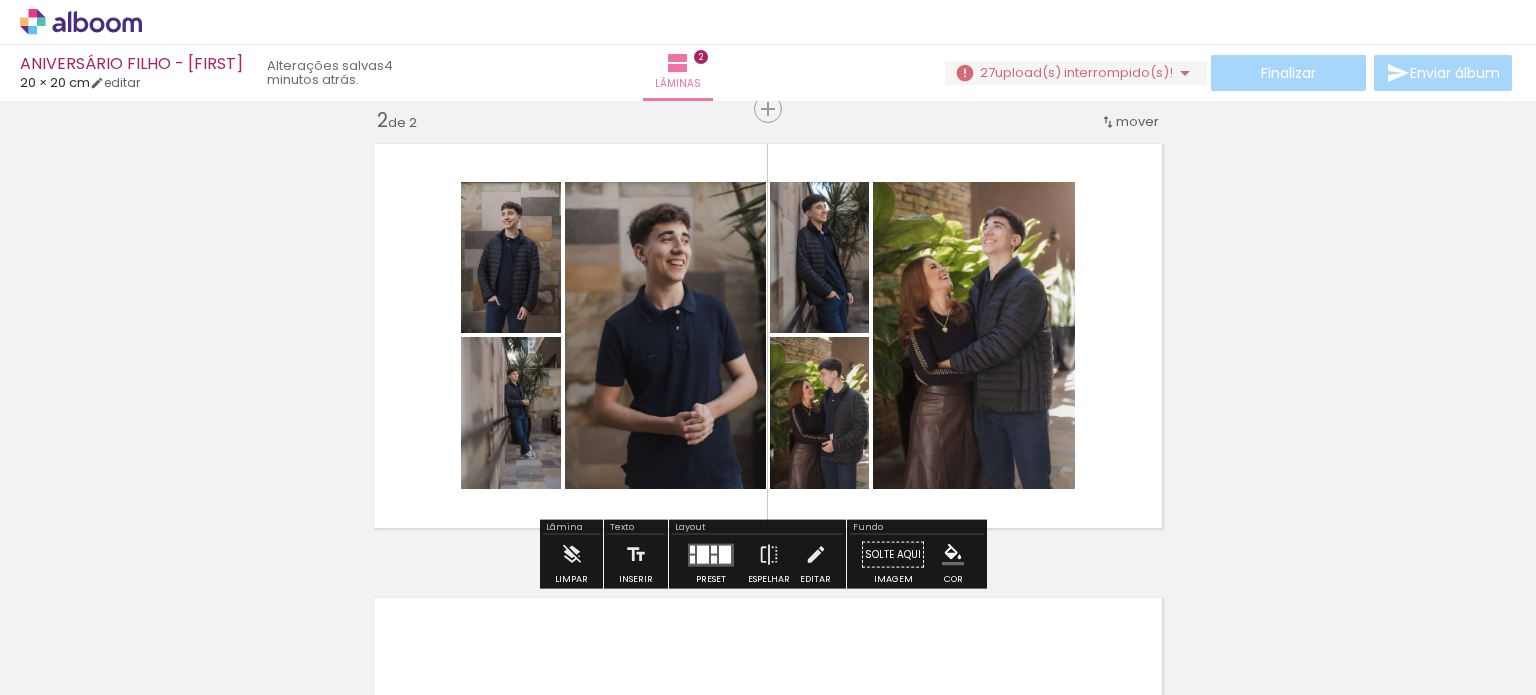 scroll, scrollTop: 0, scrollLeft: 645, axis: horizontal 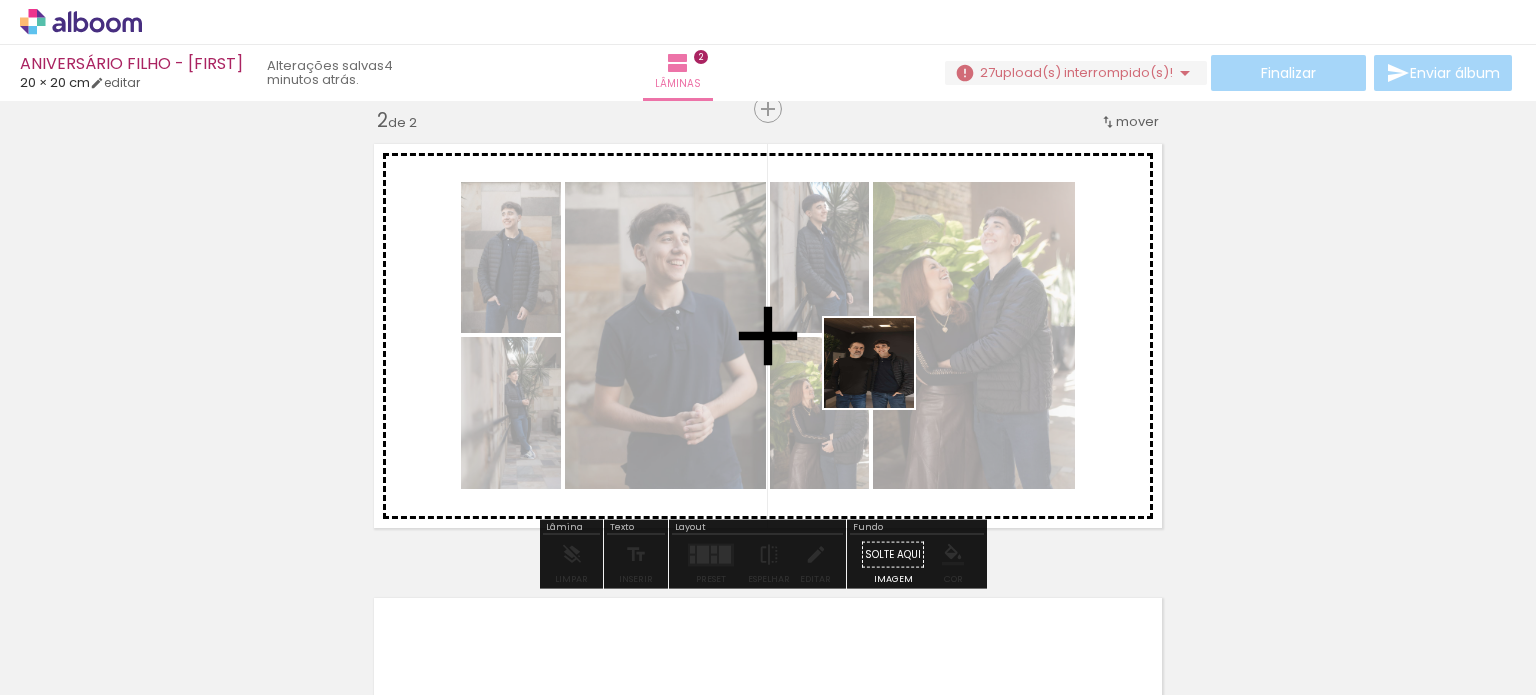 drag, startPoint x: 1340, startPoint y: 655, endPoint x: 836, endPoint y: 351, distance: 588.5847 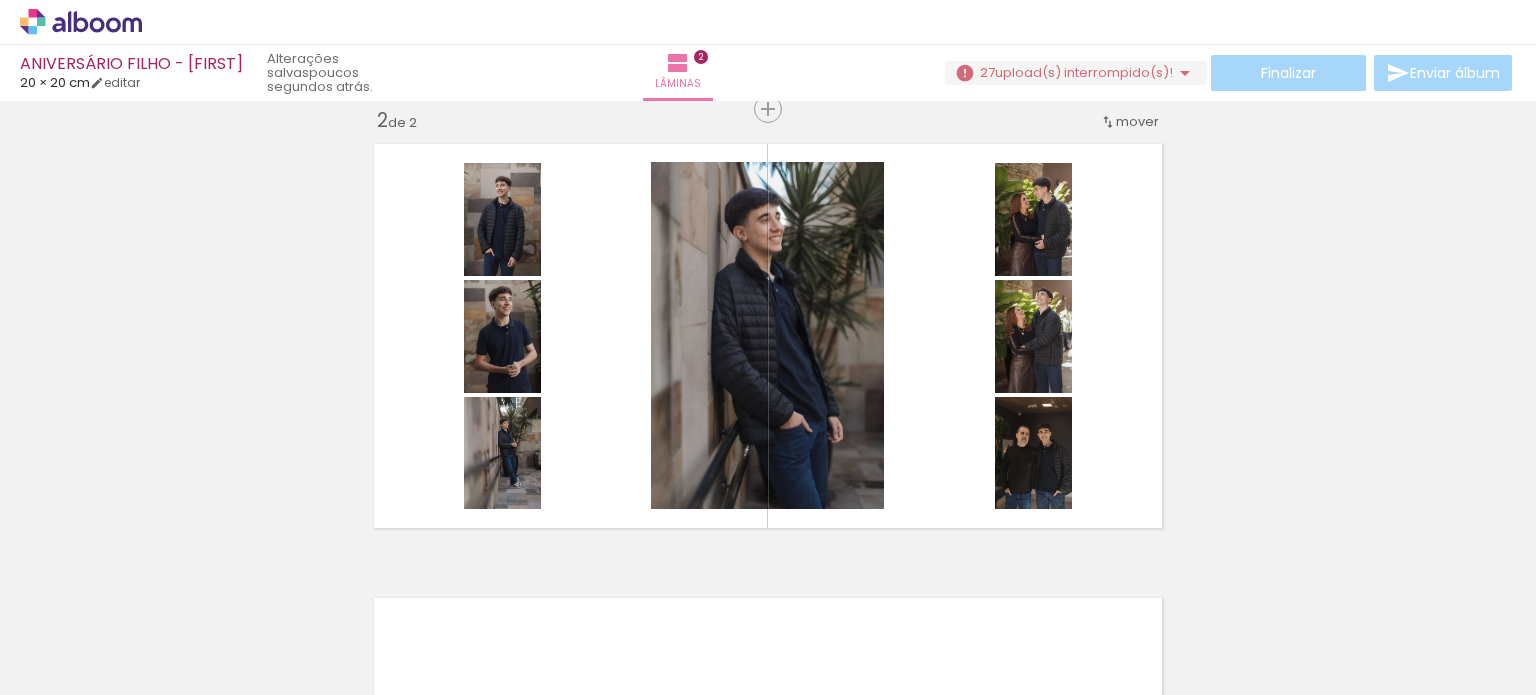 scroll, scrollTop: 0, scrollLeft: 2777, axis: horizontal 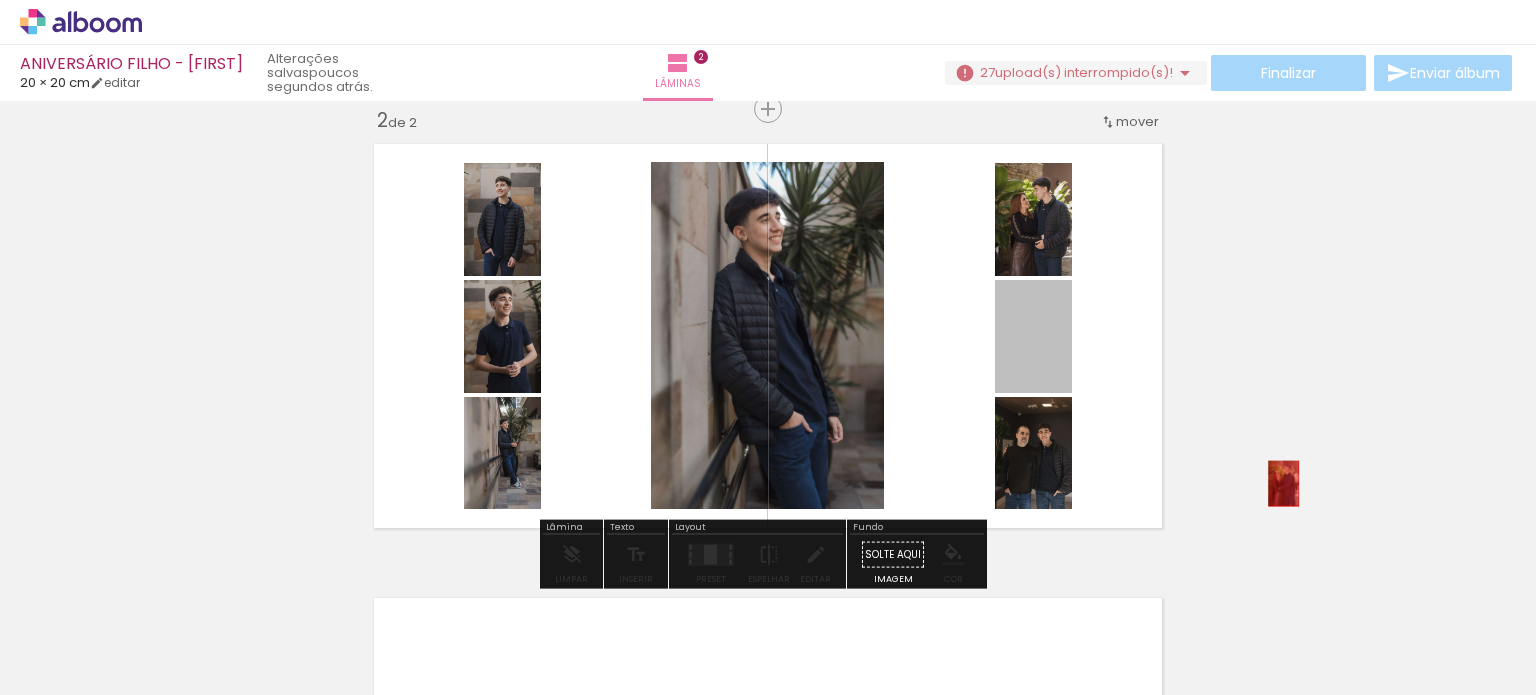 drag, startPoint x: 1039, startPoint y: 339, endPoint x: 1346, endPoint y: 470, distance: 333.78137 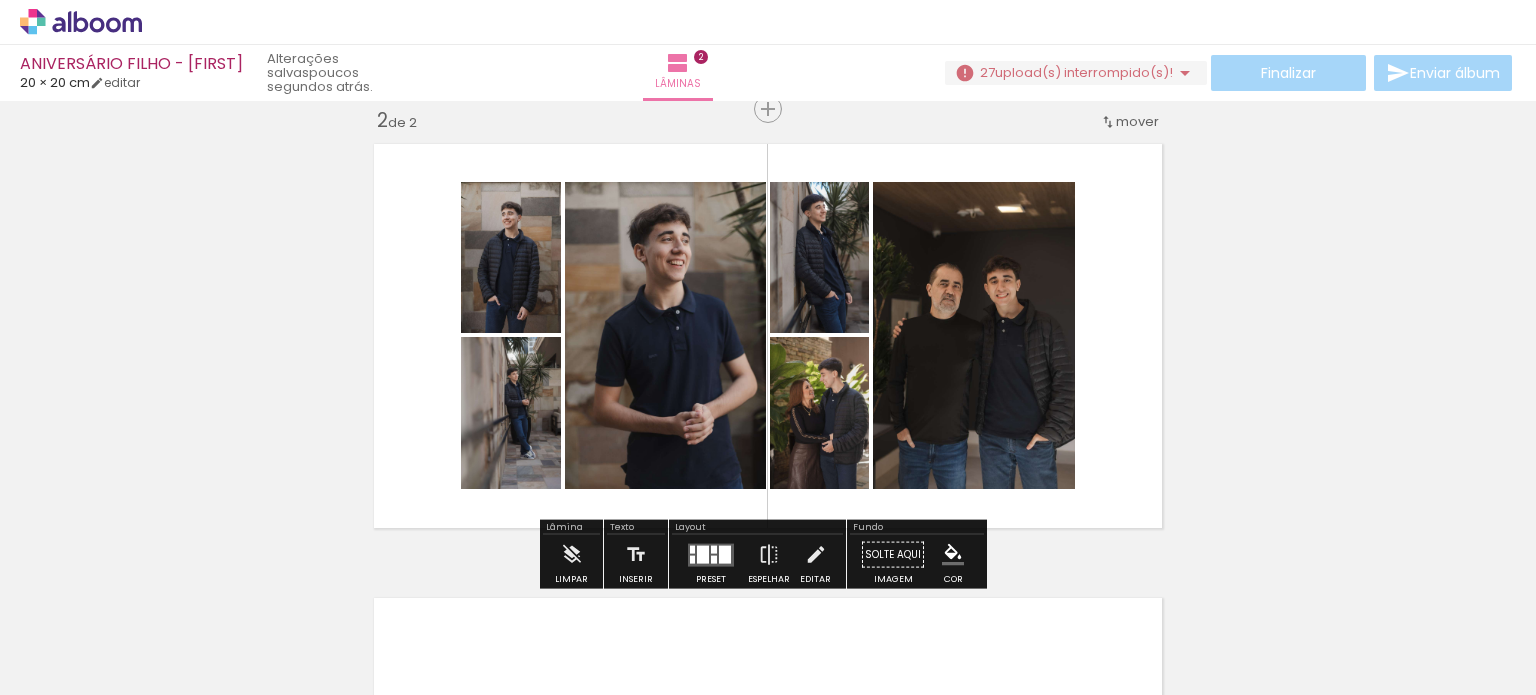 click at bounding box center (725, 554) 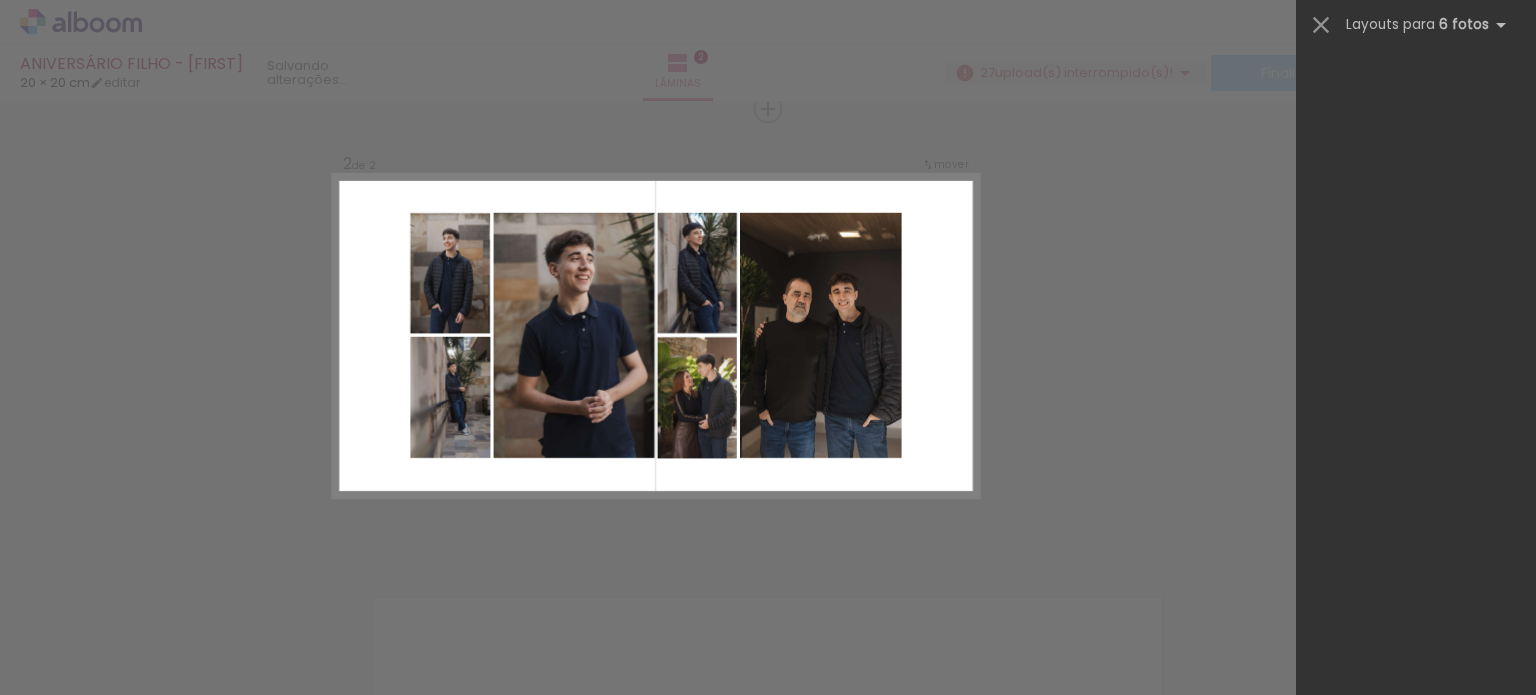scroll, scrollTop: 0, scrollLeft: 0, axis: both 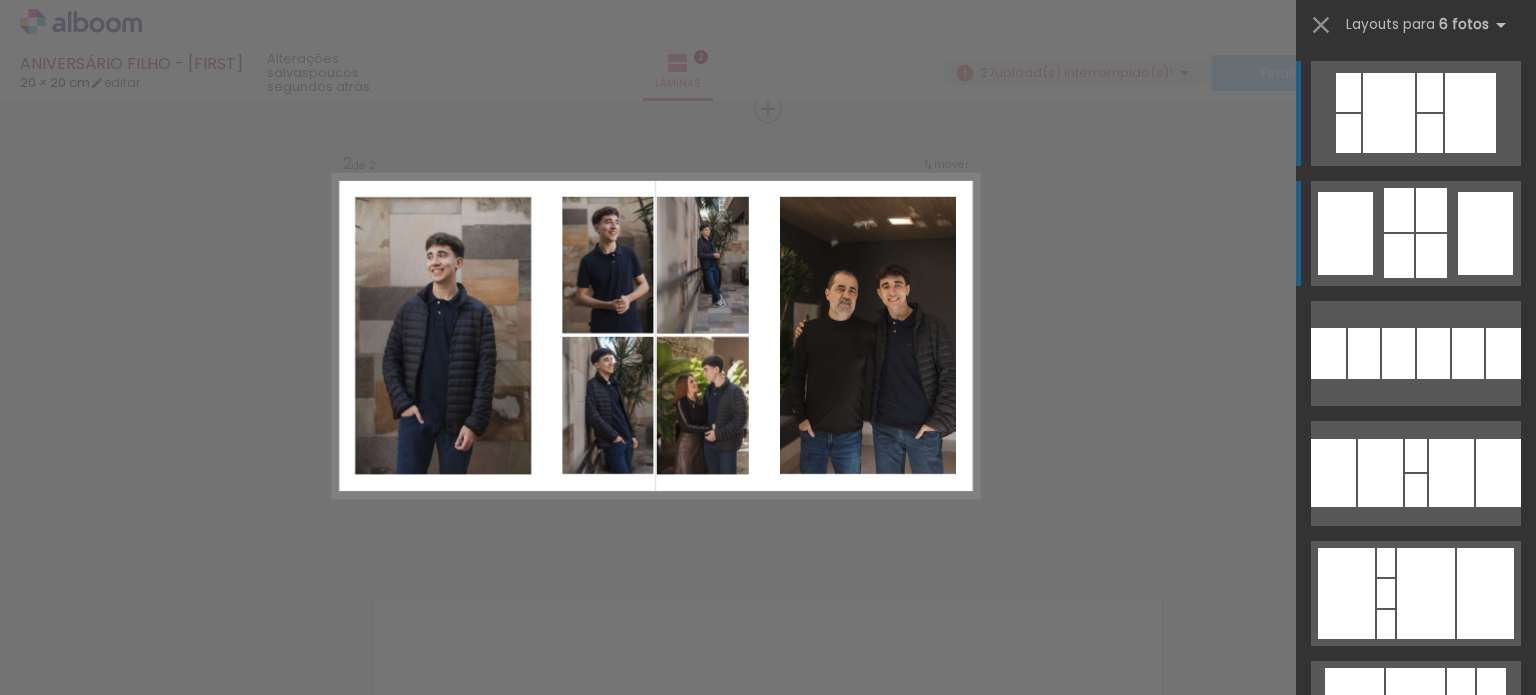 click at bounding box center (1416, 473) 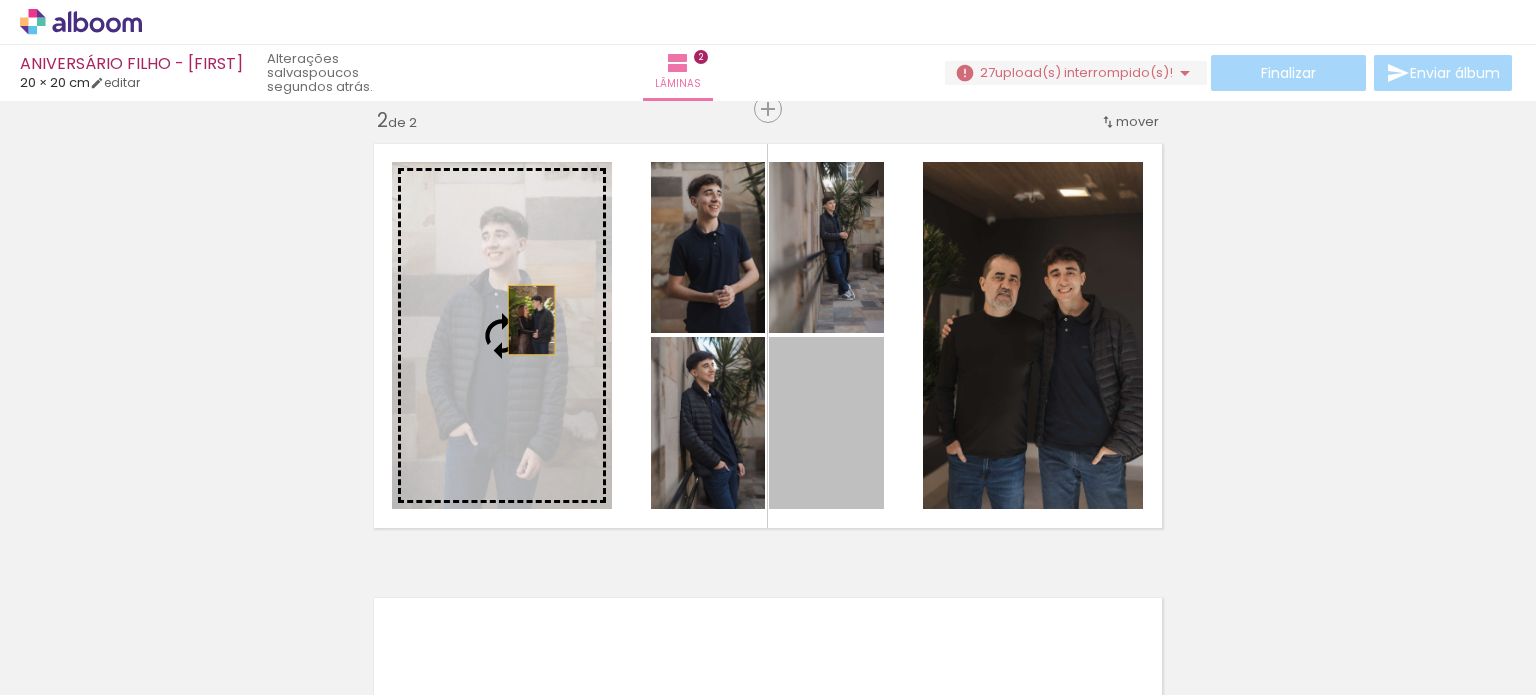 drag, startPoint x: 813, startPoint y: 437, endPoint x: 520, endPoint y: 320, distance: 315.49643 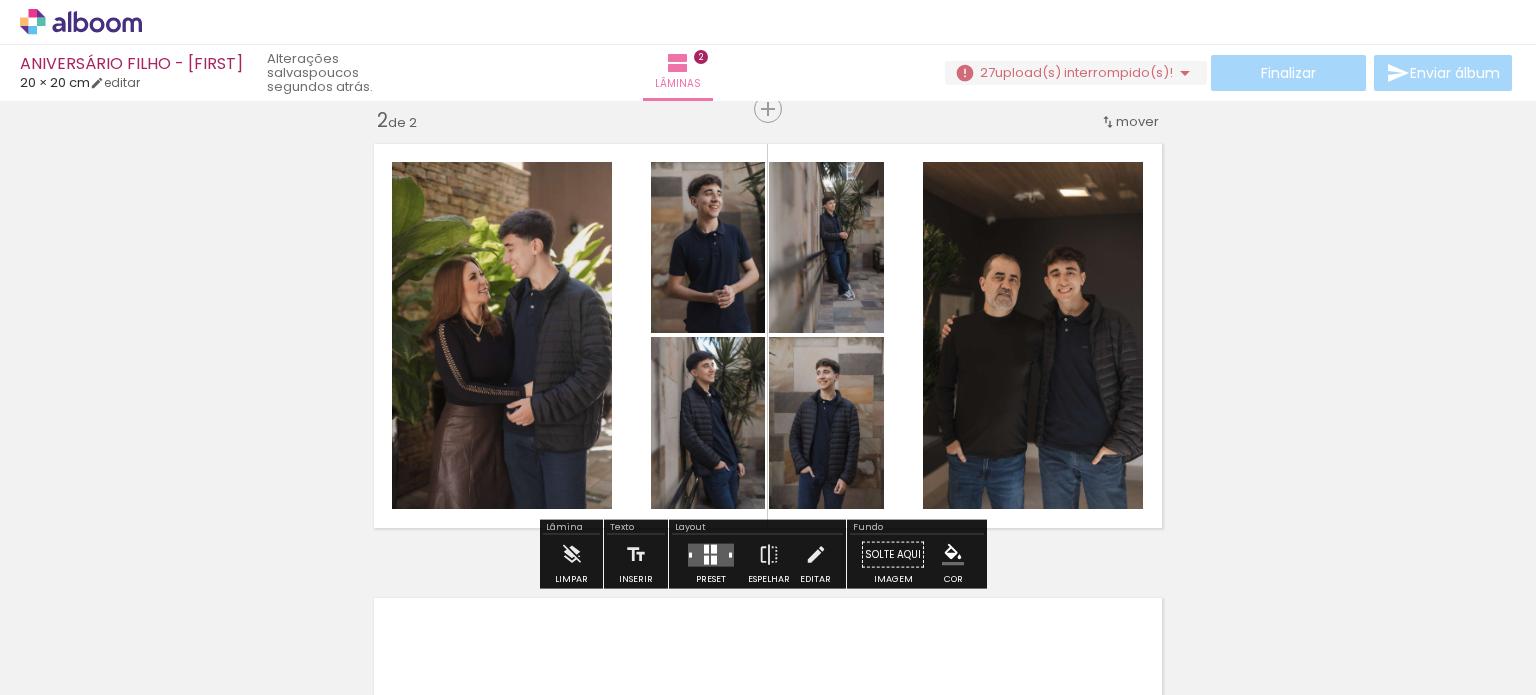 click 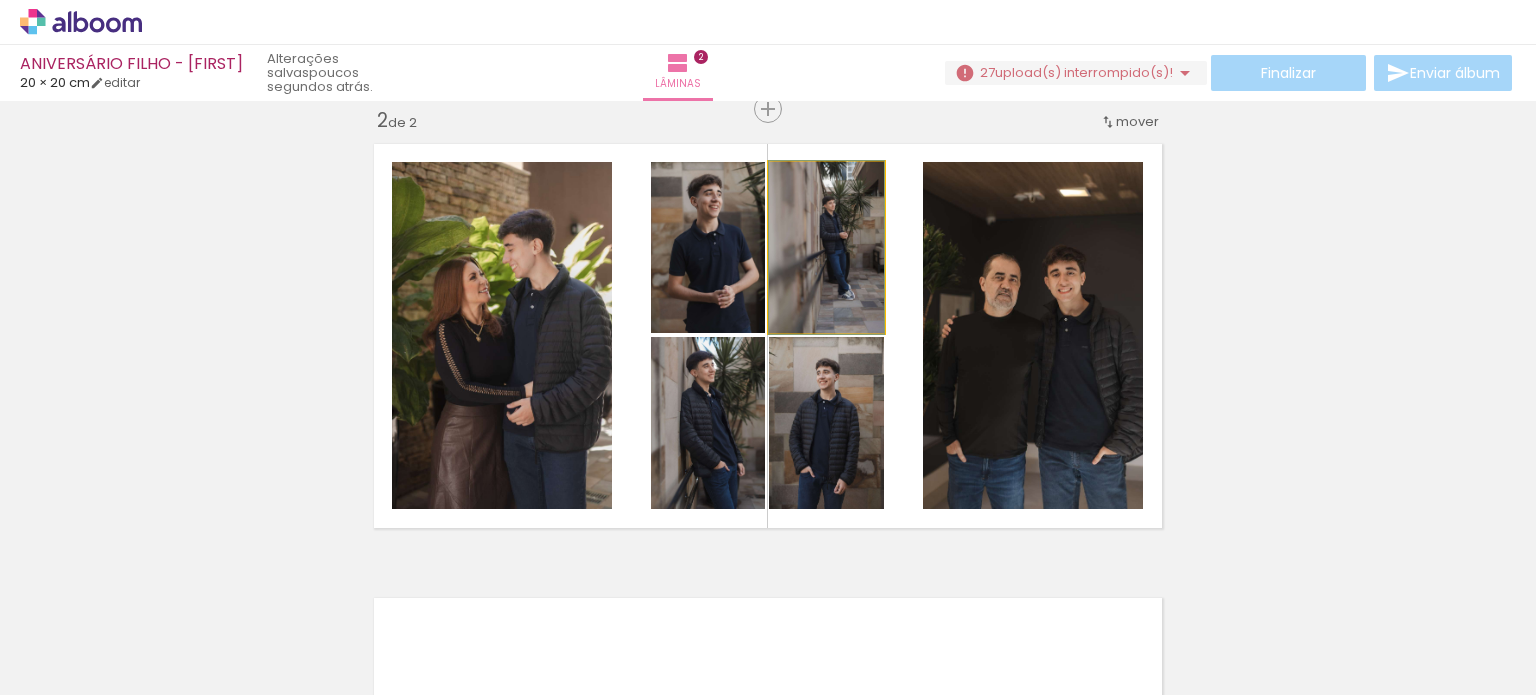 click 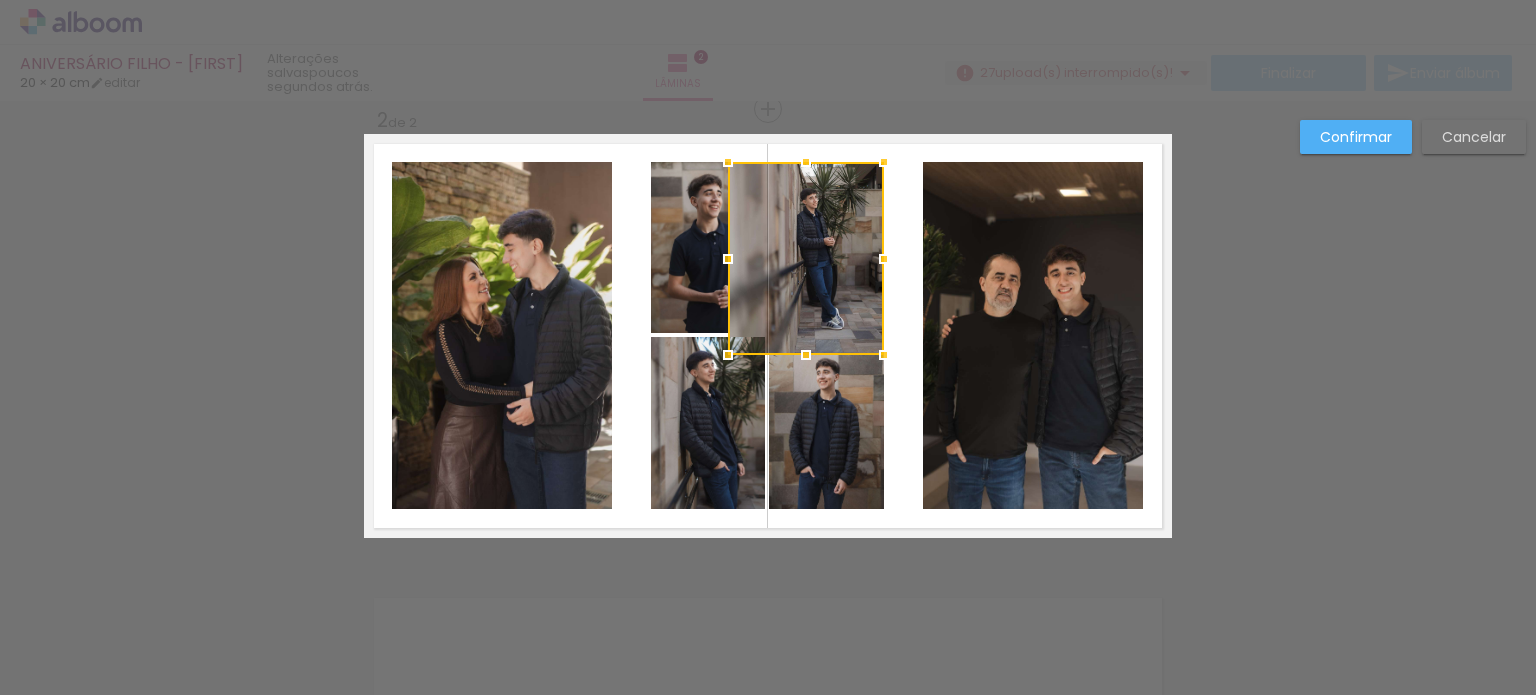 drag, startPoint x: 751, startPoint y: 333, endPoint x: 710, endPoint y: 355, distance: 46.52956 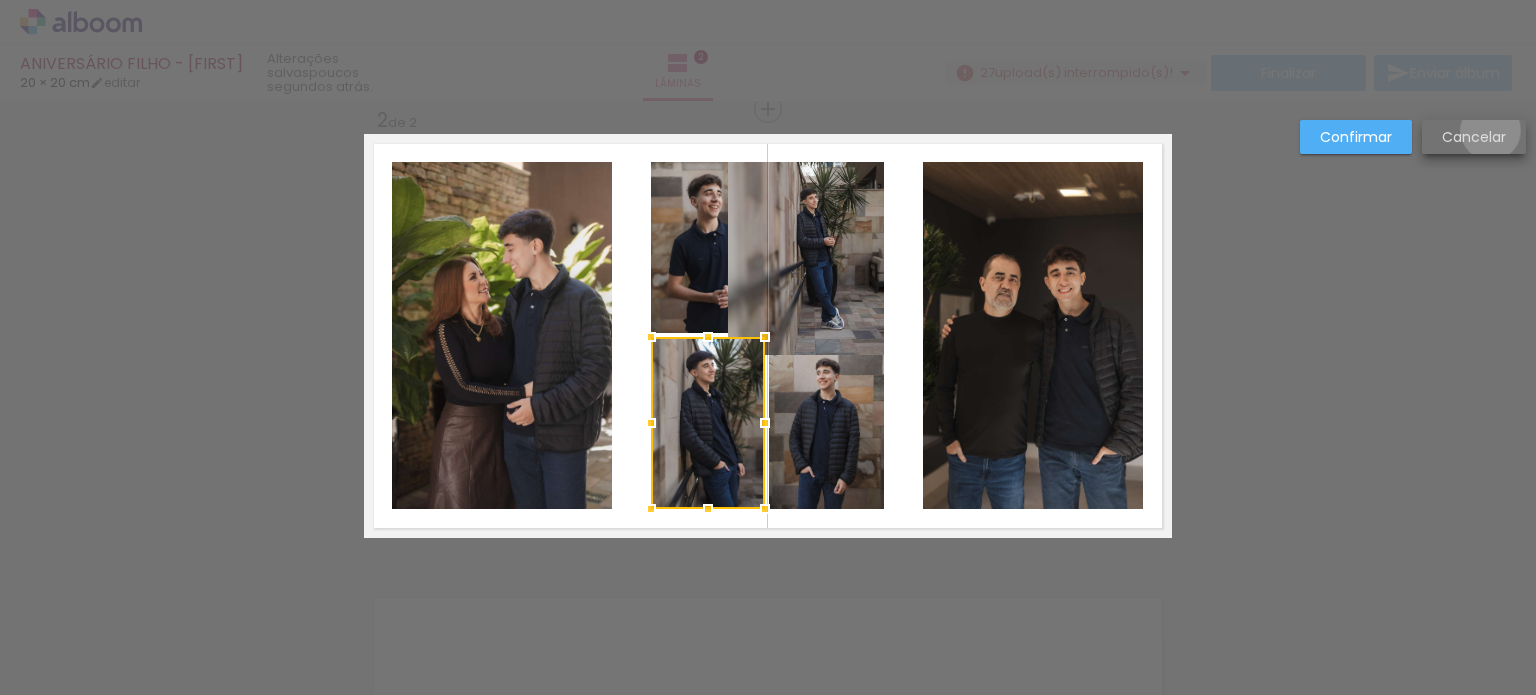 click on "Cancelar" at bounding box center (0, 0) 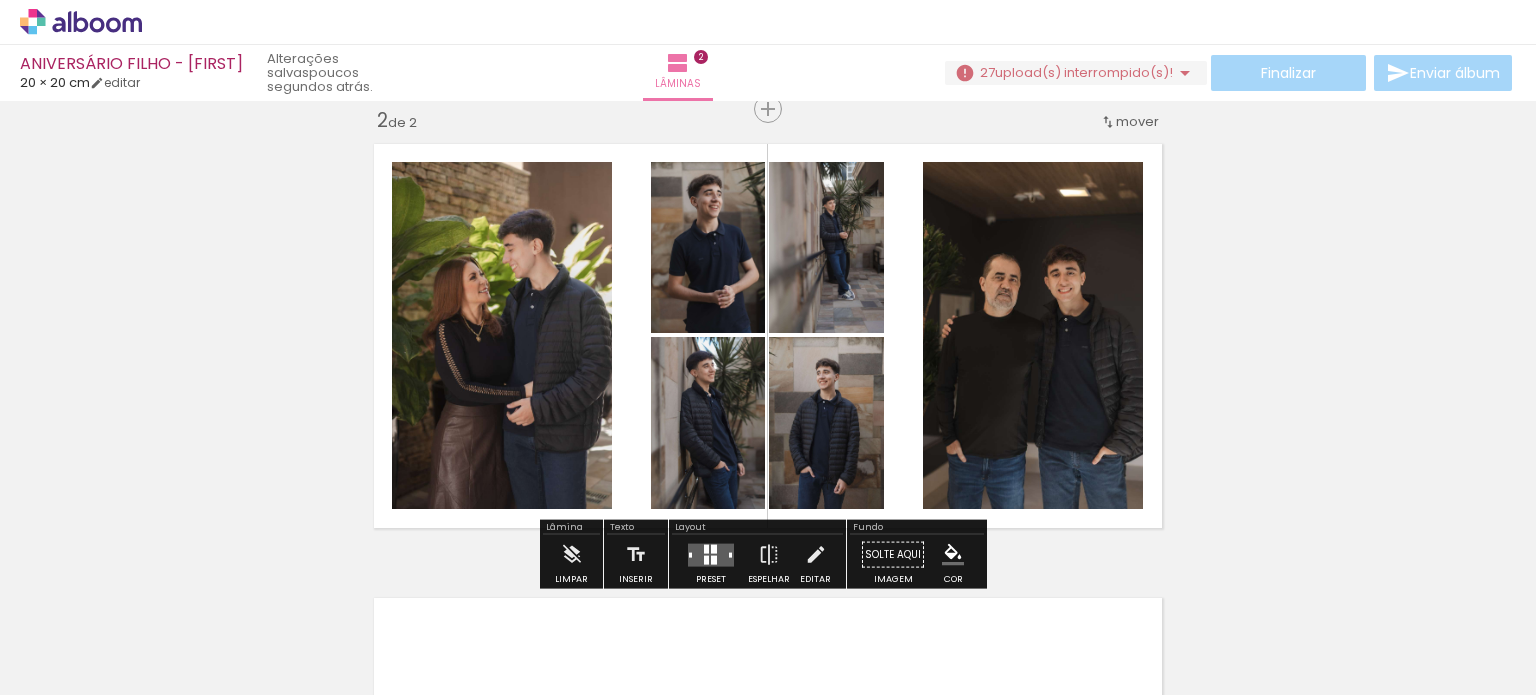 click 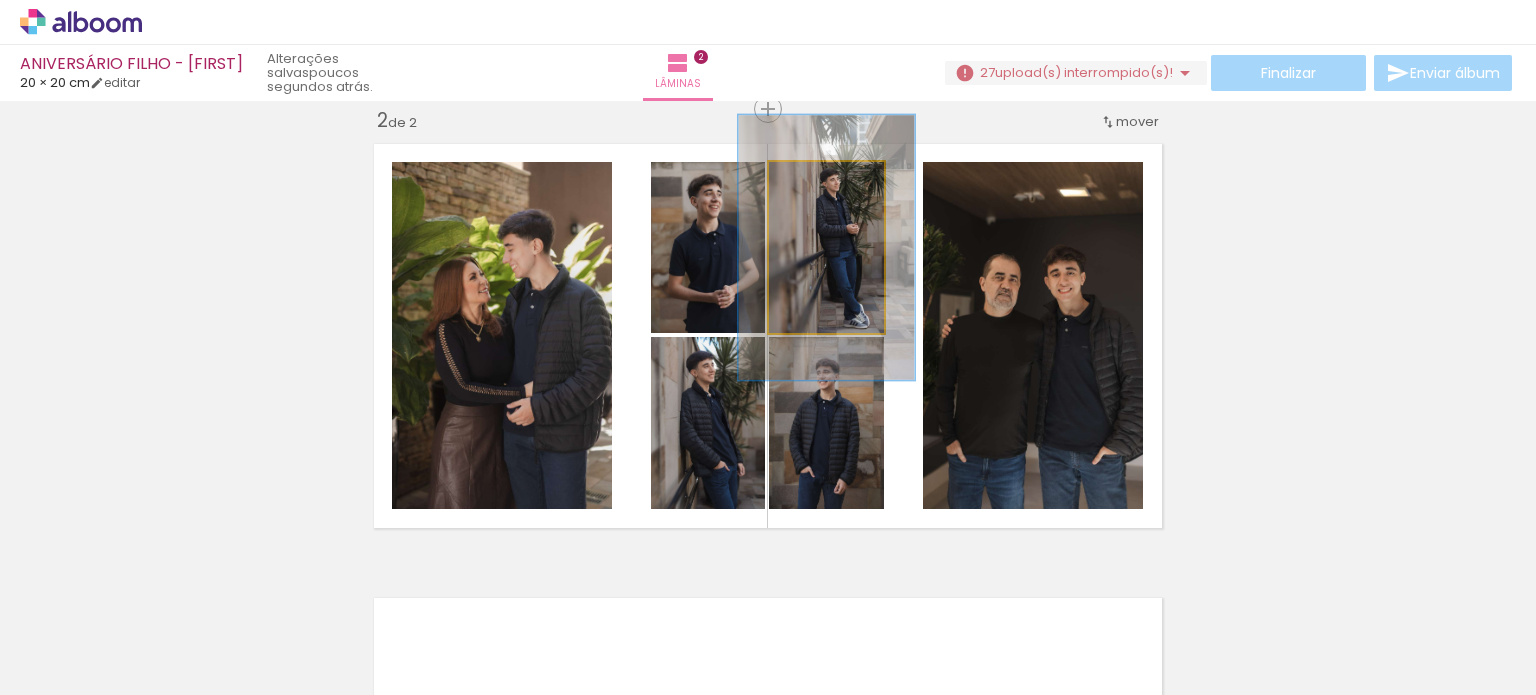 drag, startPoint x: 816, startPoint y: 181, endPoint x: 837, endPoint y: 180, distance: 21.023796 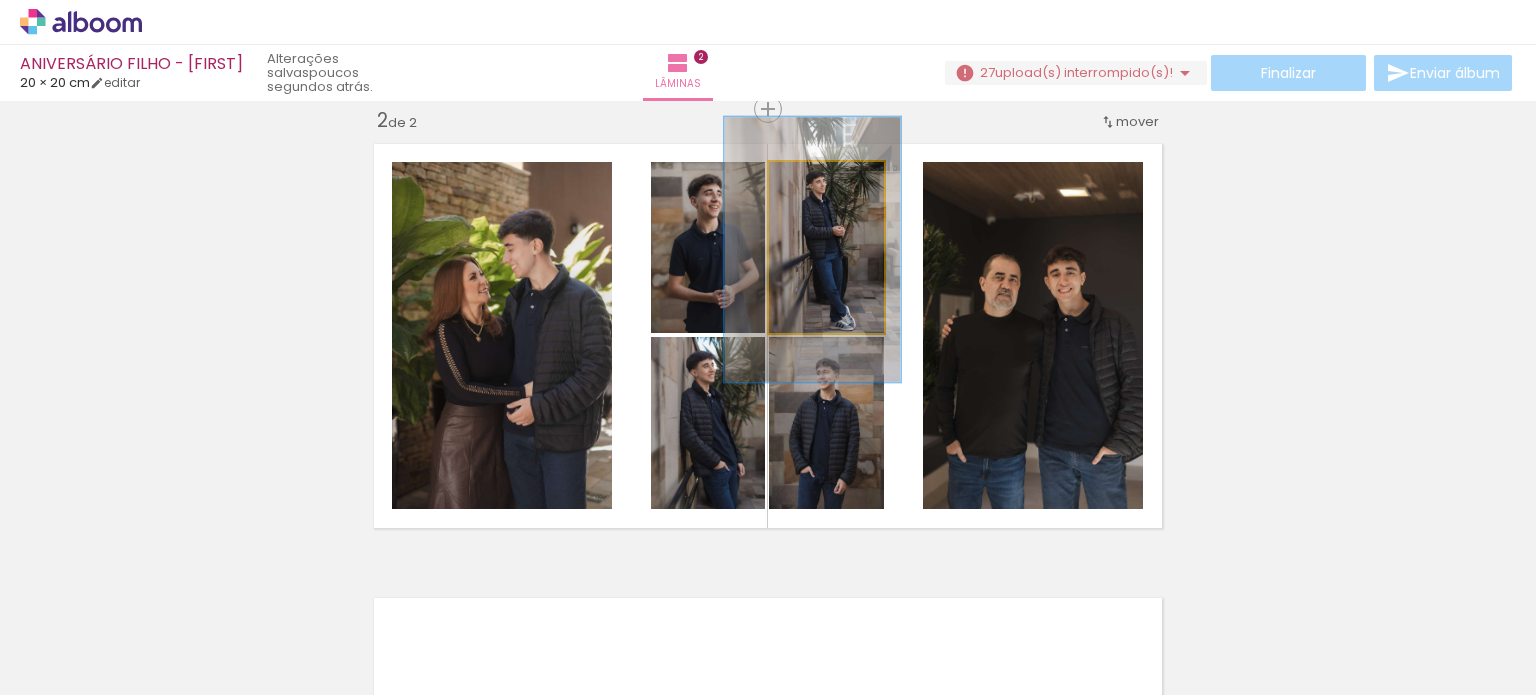 drag, startPoint x: 860, startPoint y: 257, endPoint x: 846, endPoint y: 259, distance: 14.142136 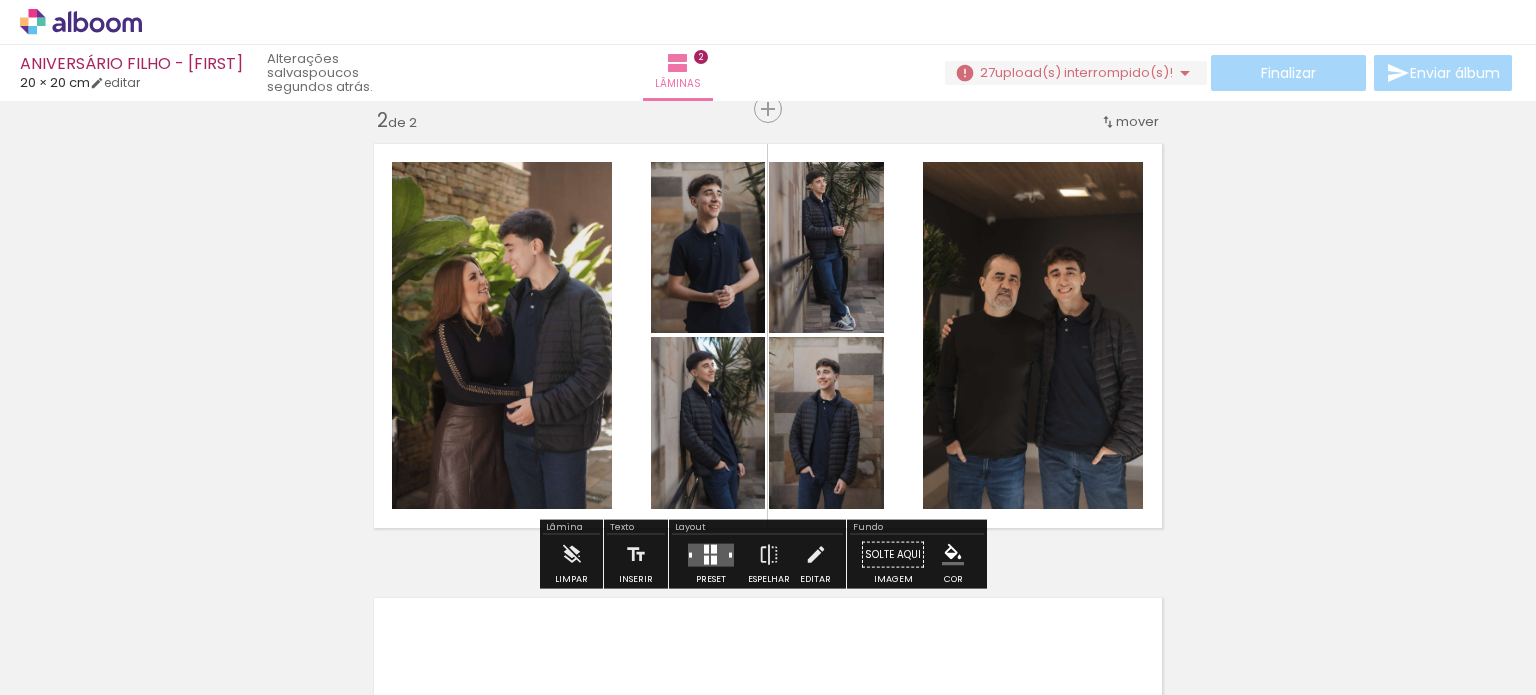 click on "Inserir lâmina 1  de 2  Inserir lâmina 2  de 2 O Designbox precisará aumentar a sua imagem em 181% para exportar para impressão." at bounding box center [768, 310] 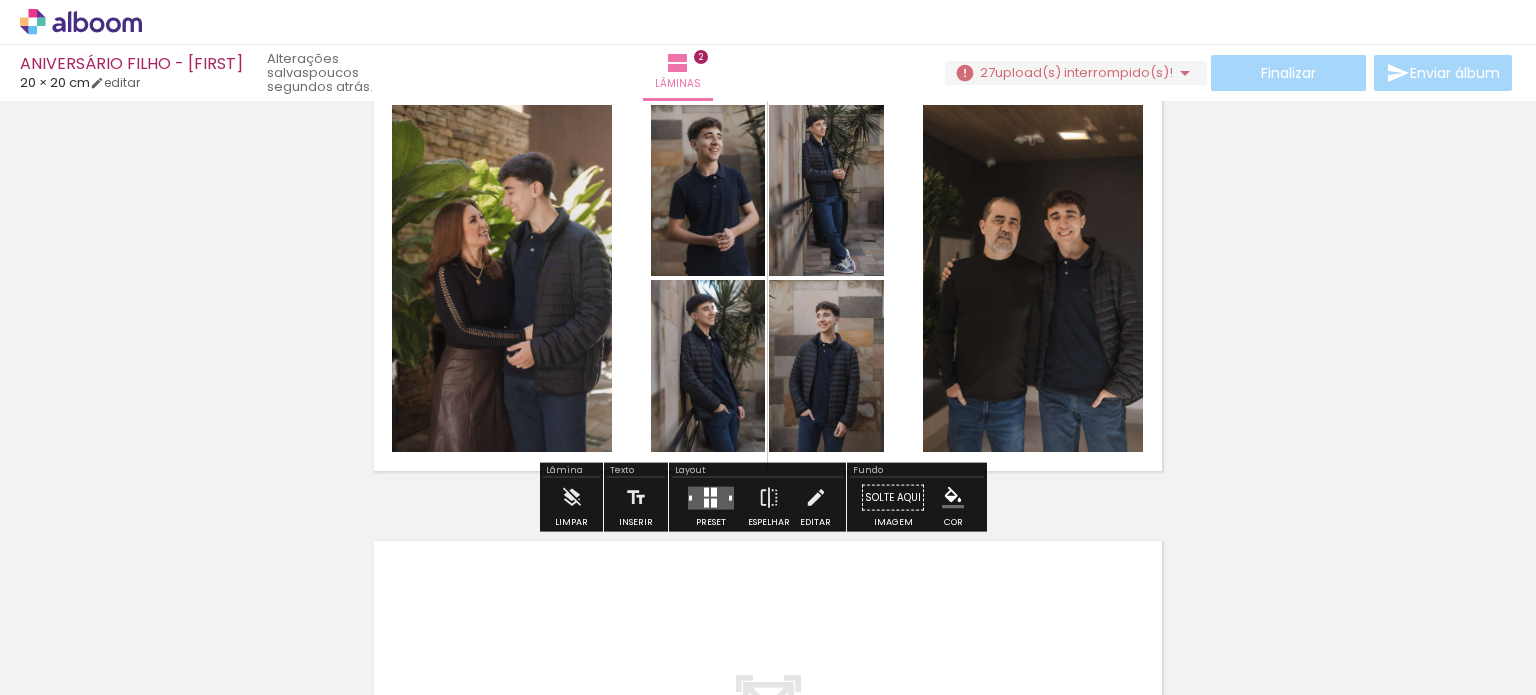 scroll, scrollTop: 579, scrollLeft: 0, axis: vertical 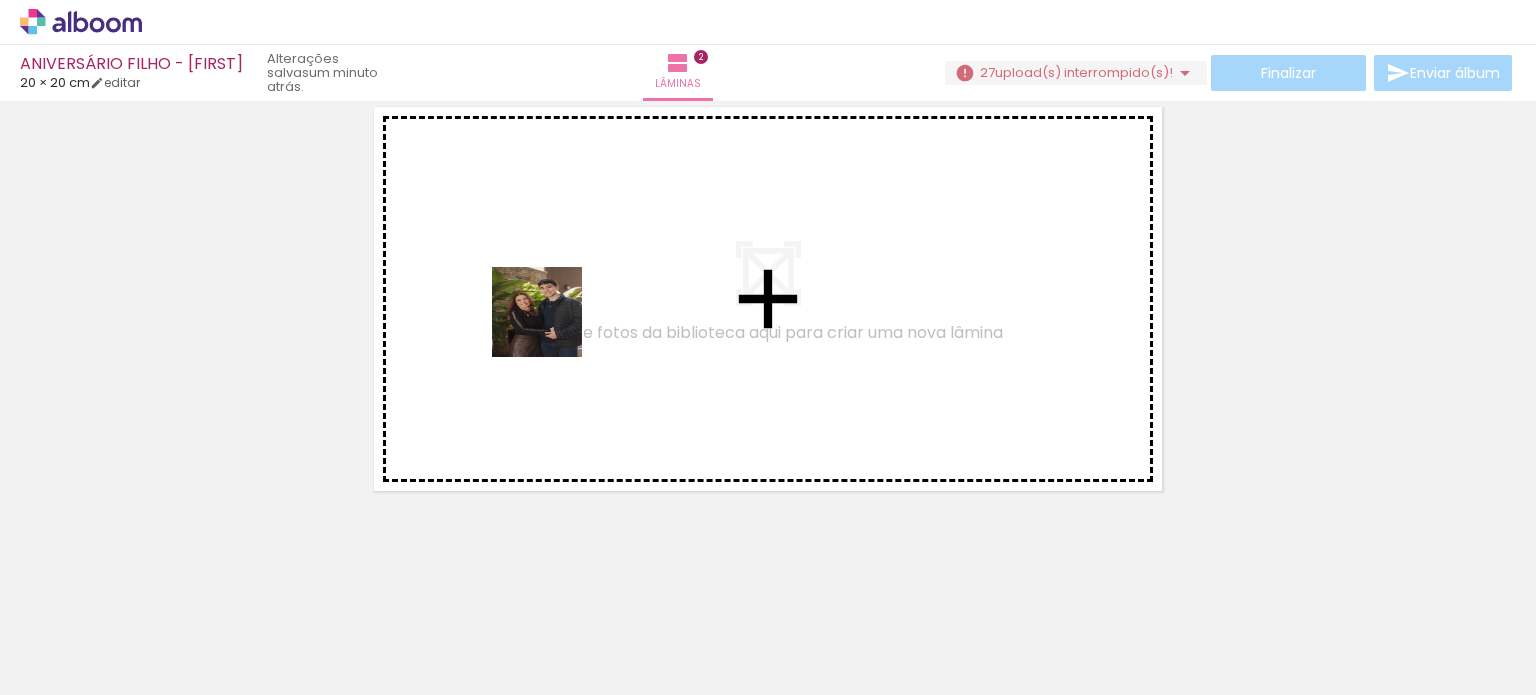 drag, startPoint x: 640, startPoint y: 645, endPoint x: 552, endPoint y: 326, distance: 330.9154 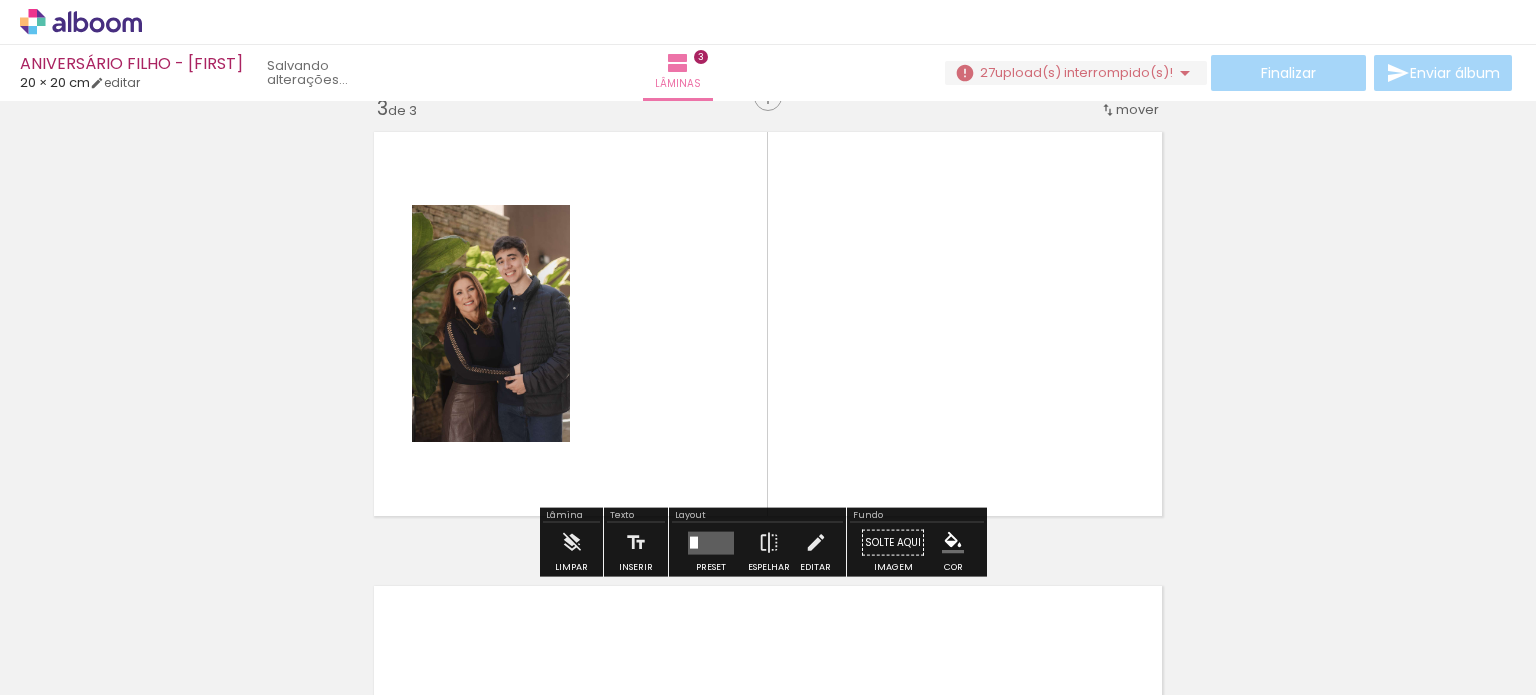 scroll, scrollTop: 933, scrollLeft: 0, axis: vertical 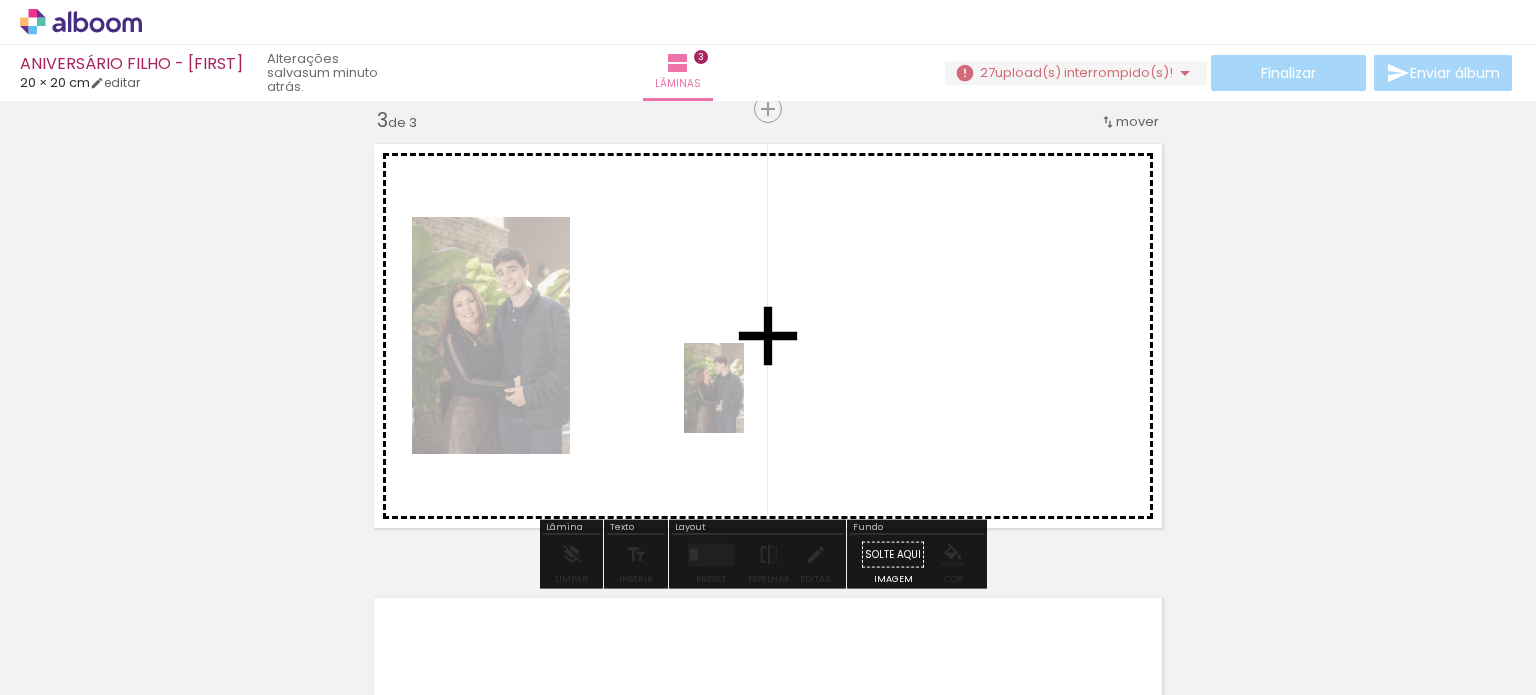 drag, startPoint x: 758, startPoint y: 648, endPoint x: 744, endPoint y: 403, distance: 245.39967 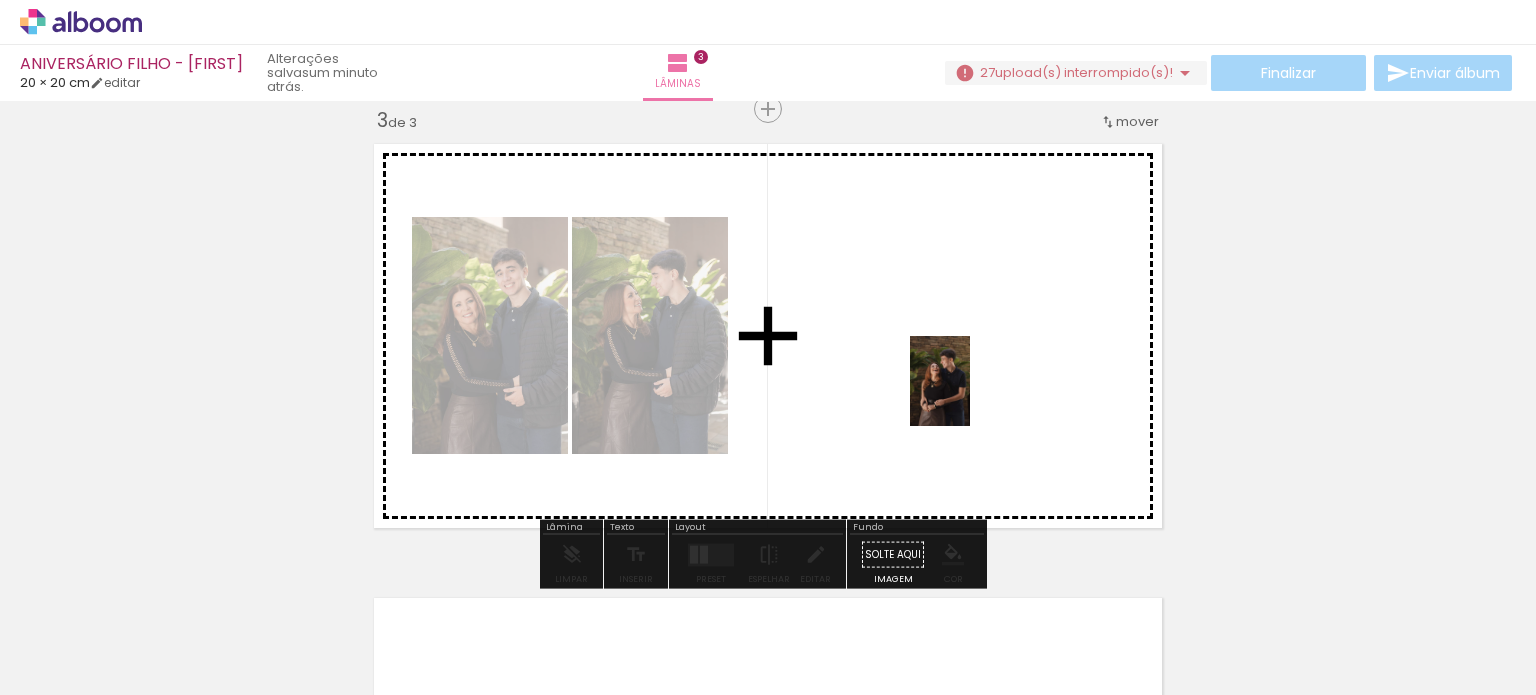 drag, startPoint x: 1094, startPoint y: 651, endPoint x: 970, endPoint y: 396, distance: 283.5507 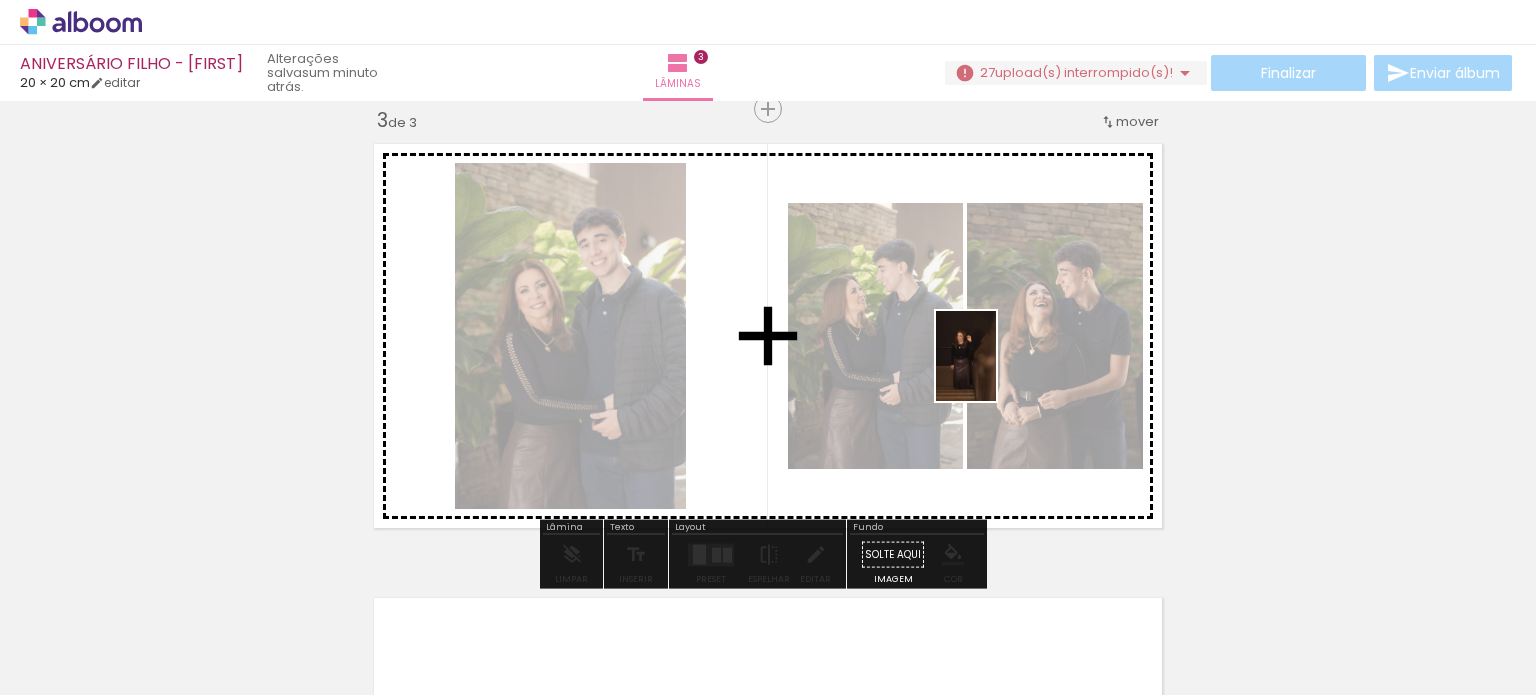 drag, startPoint x: 1196, startPoint y: 643, endPoint x: 996, endPoint y: 371, distance: 337.61517 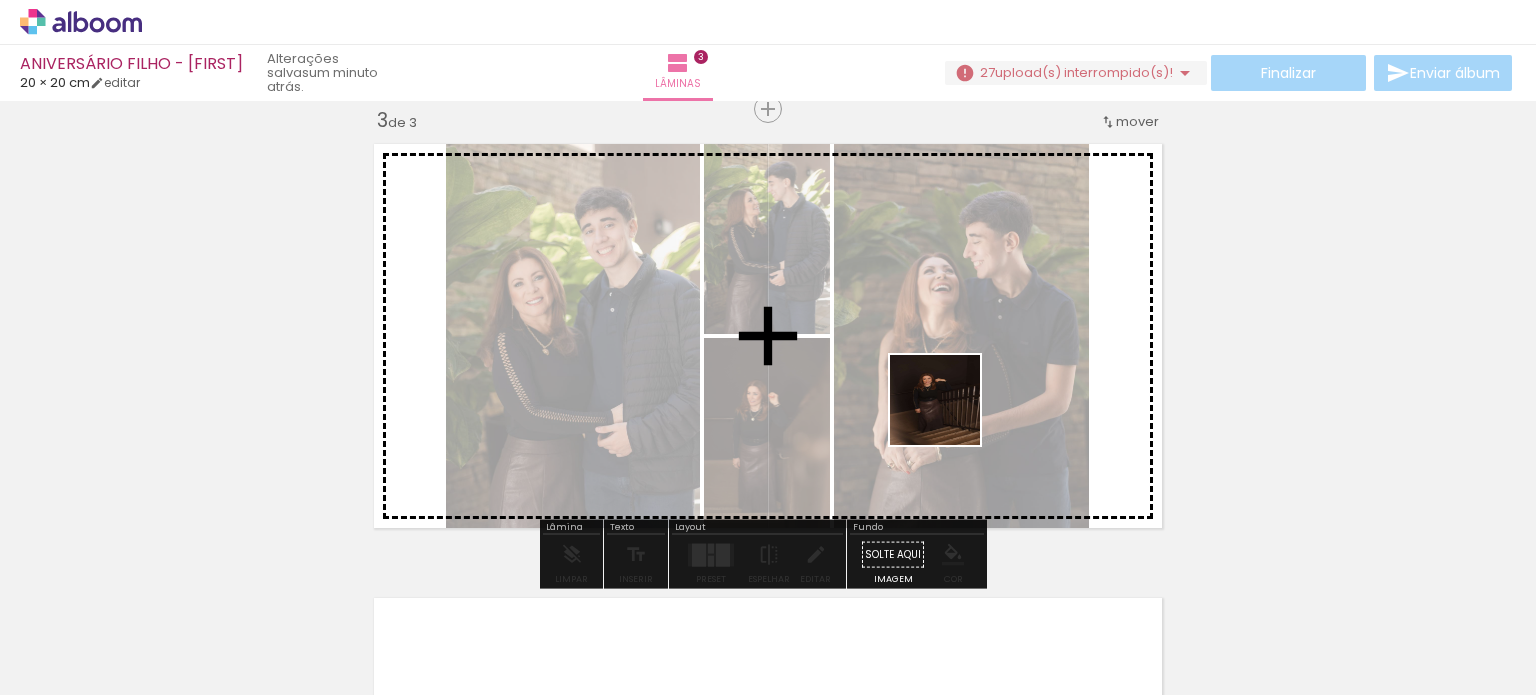 drag, startPoint x: 1313, startPoint y: 642, endPoint x: 879, endPoint y: 372, distance: 511.13208 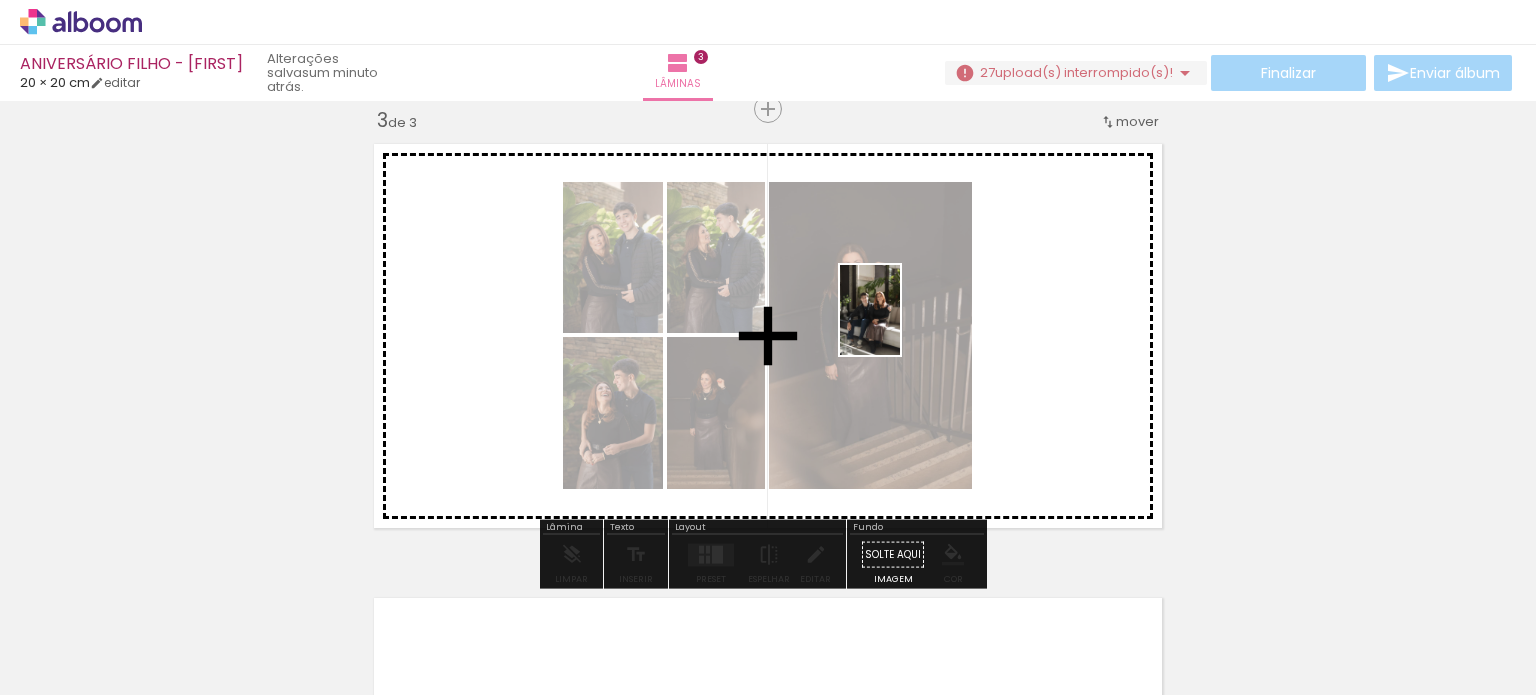 drag, startPoint x: 1418, startPoint y: 651, endPoint x: 900, endPoint y: 324, distance: 612.579 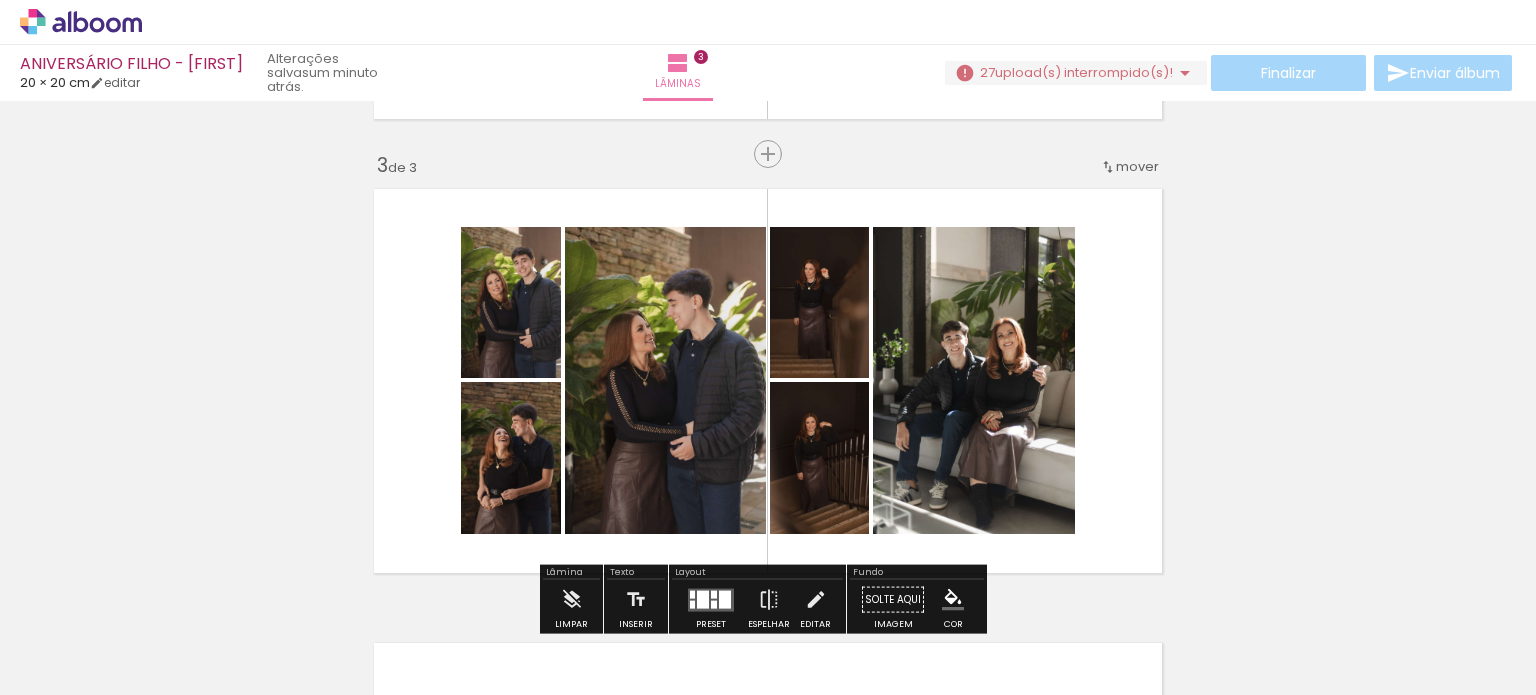 scroll, scrollTop: 933, scrollLeft: 0, axis: vertical 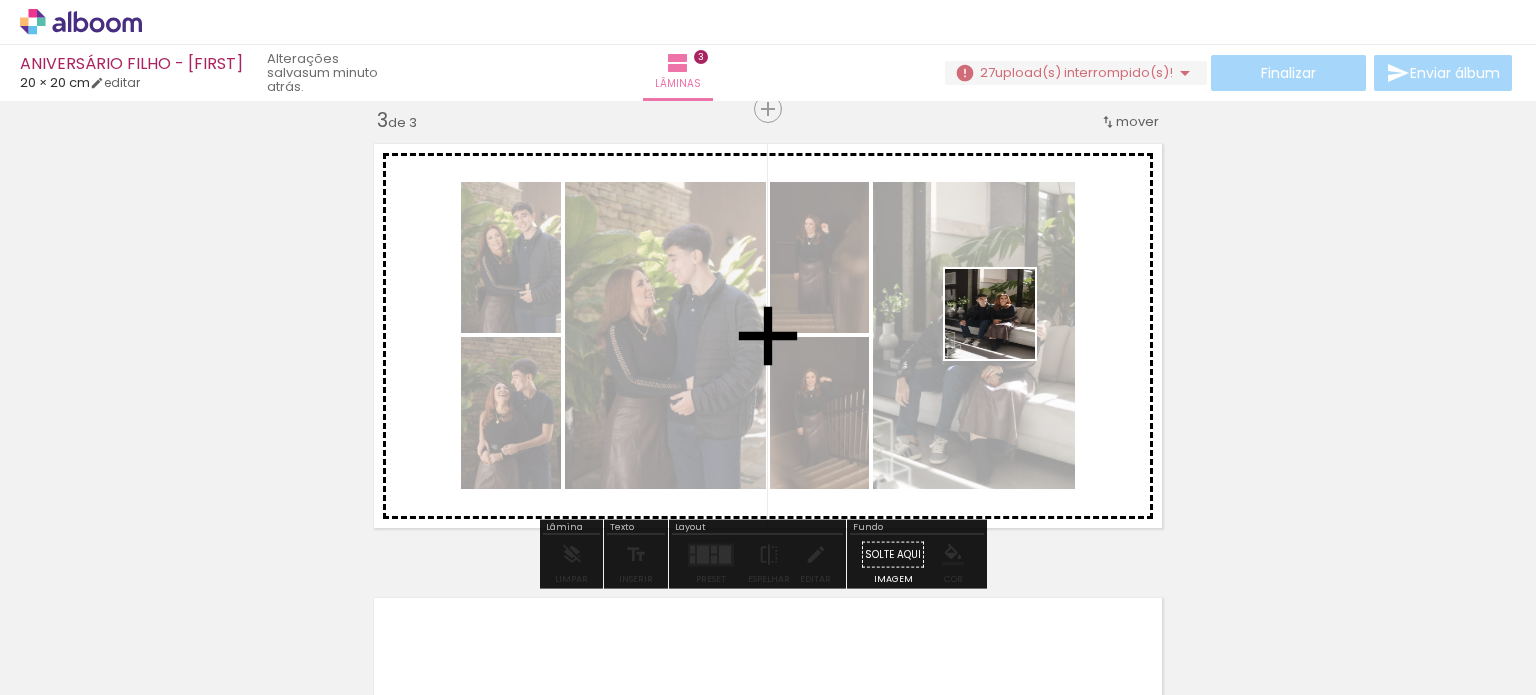 drag, startPoint x: 1007, startPoint y: 647, endPoint x: 1005, endPoint y: 327, distance: 320.00626 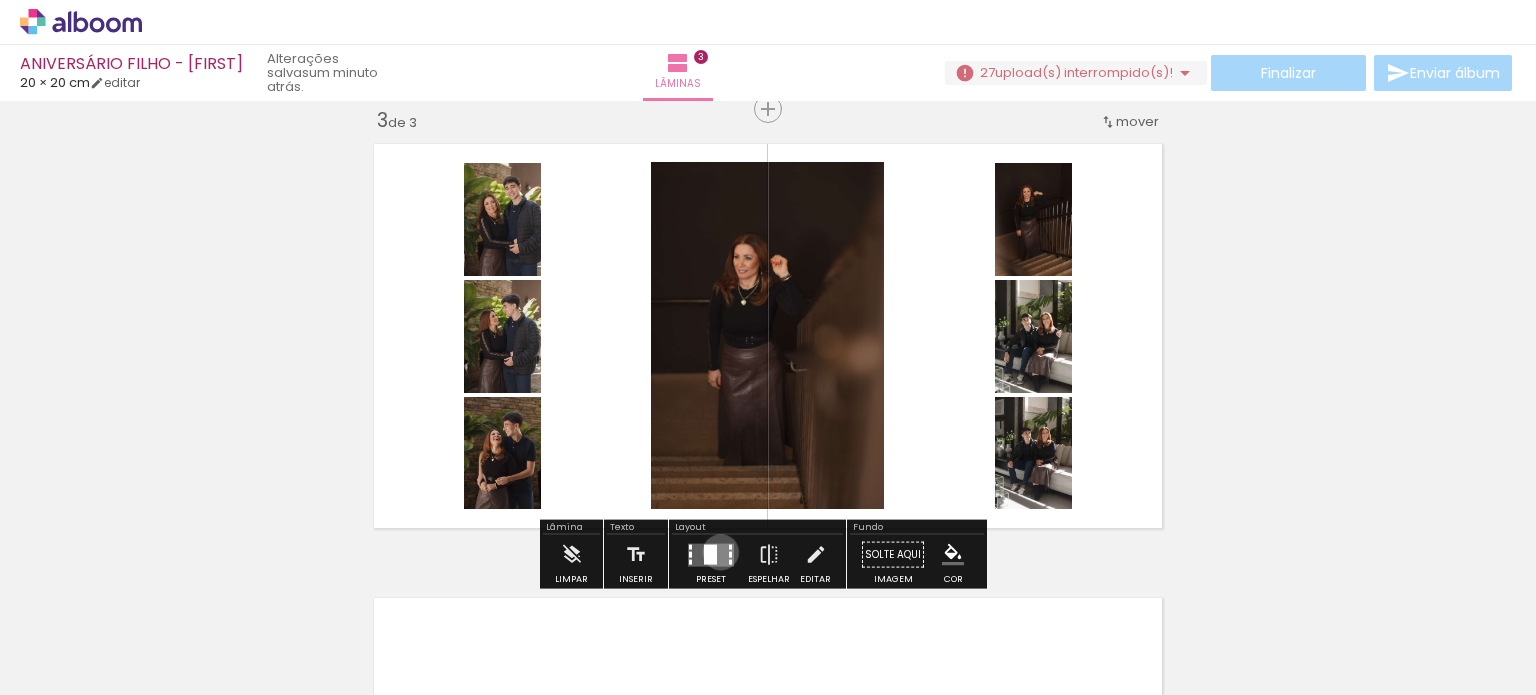 click at bounding box center (711, 554) 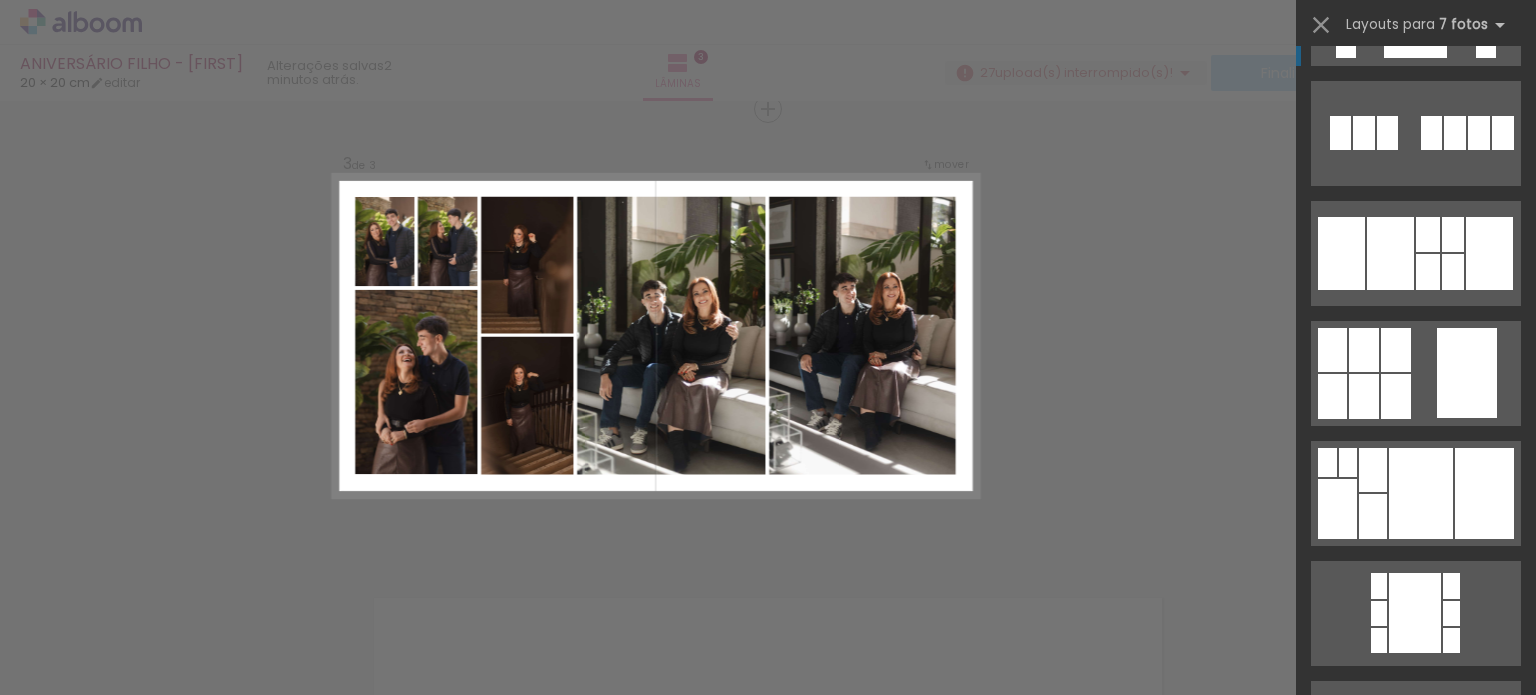 scroll, scrollTop: 0, scrollLeft: 0, axis: both 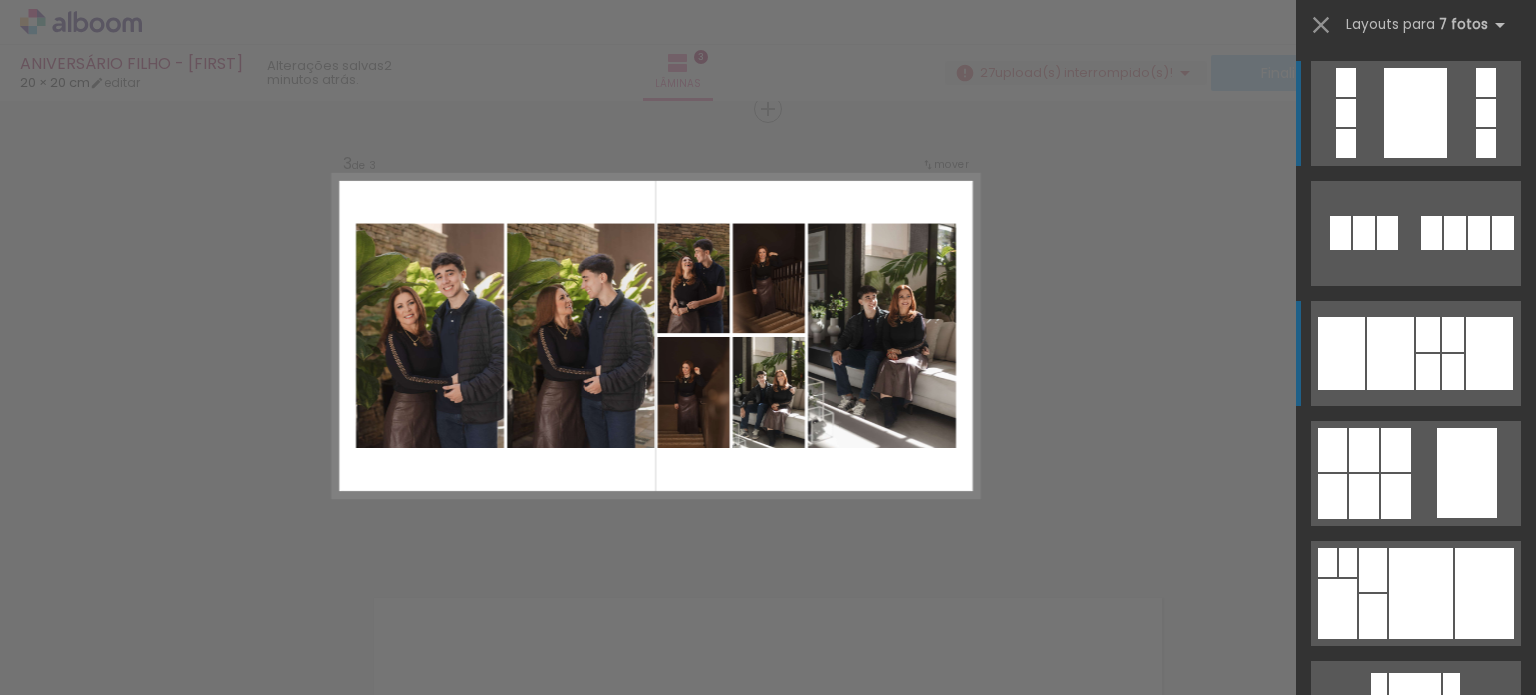 click at bounding box center [1467, 473] 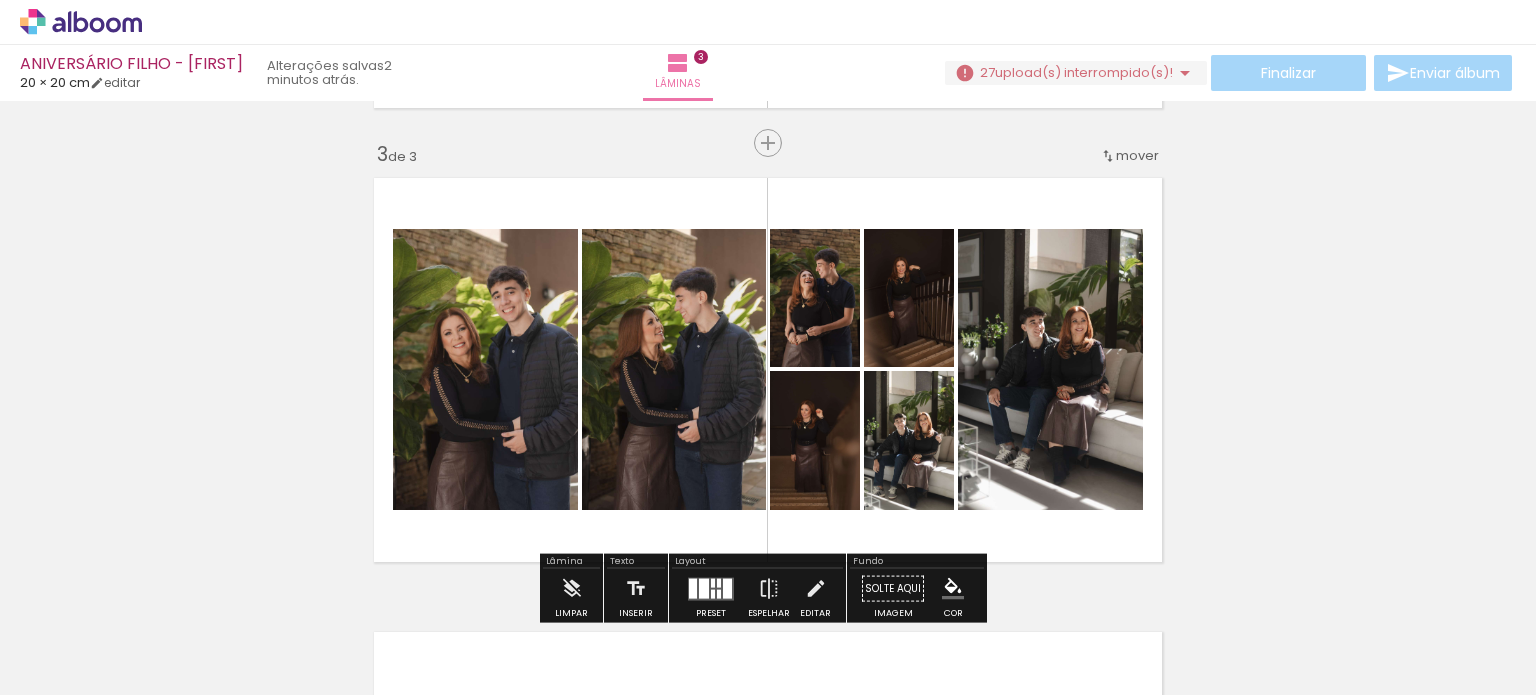 scroll, scrollTop: 933, scrollLeft: 0, axis: vertical 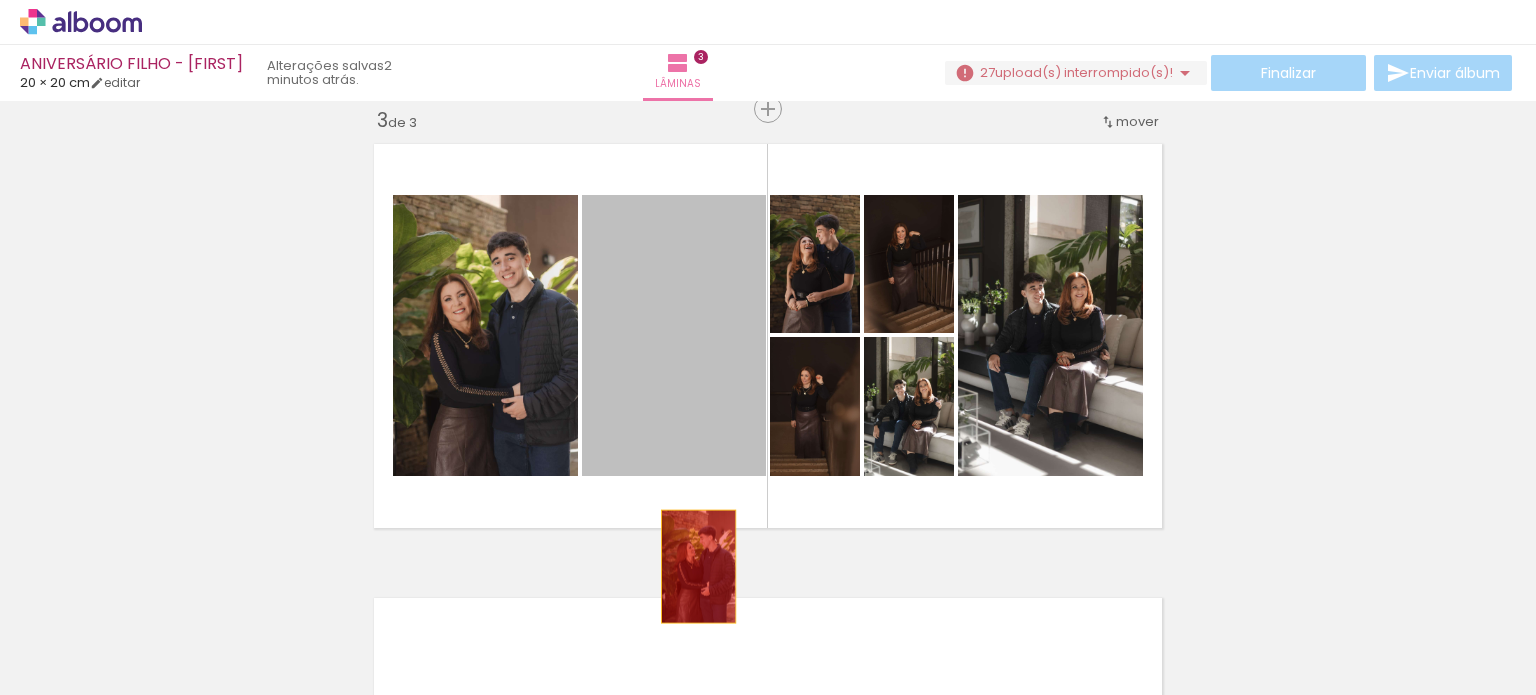 drag, startPoint x: 680, startPoint y: 343, endPoint x: 691, endPoint y: 569, distance: 226.26755 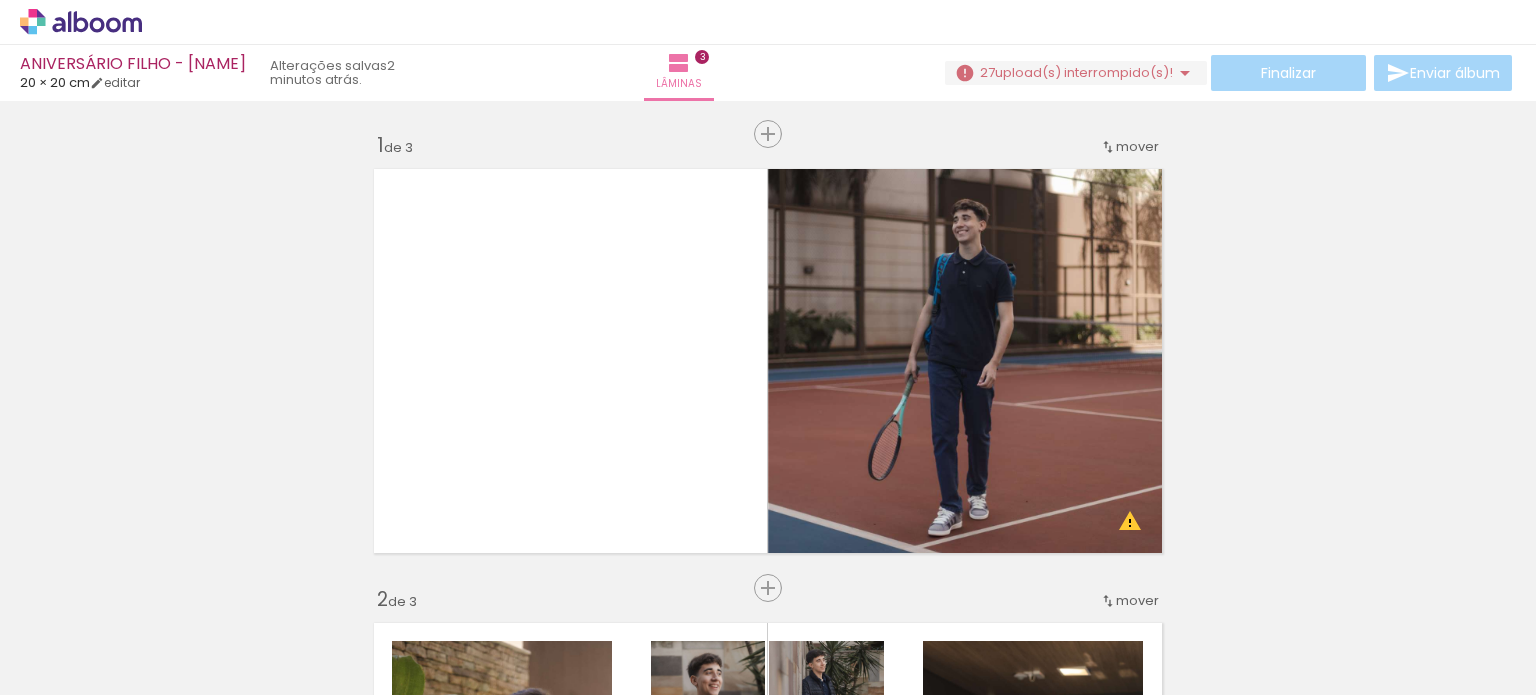 scroll, scrollTop: 0, scrollLeft: 0, axis: both 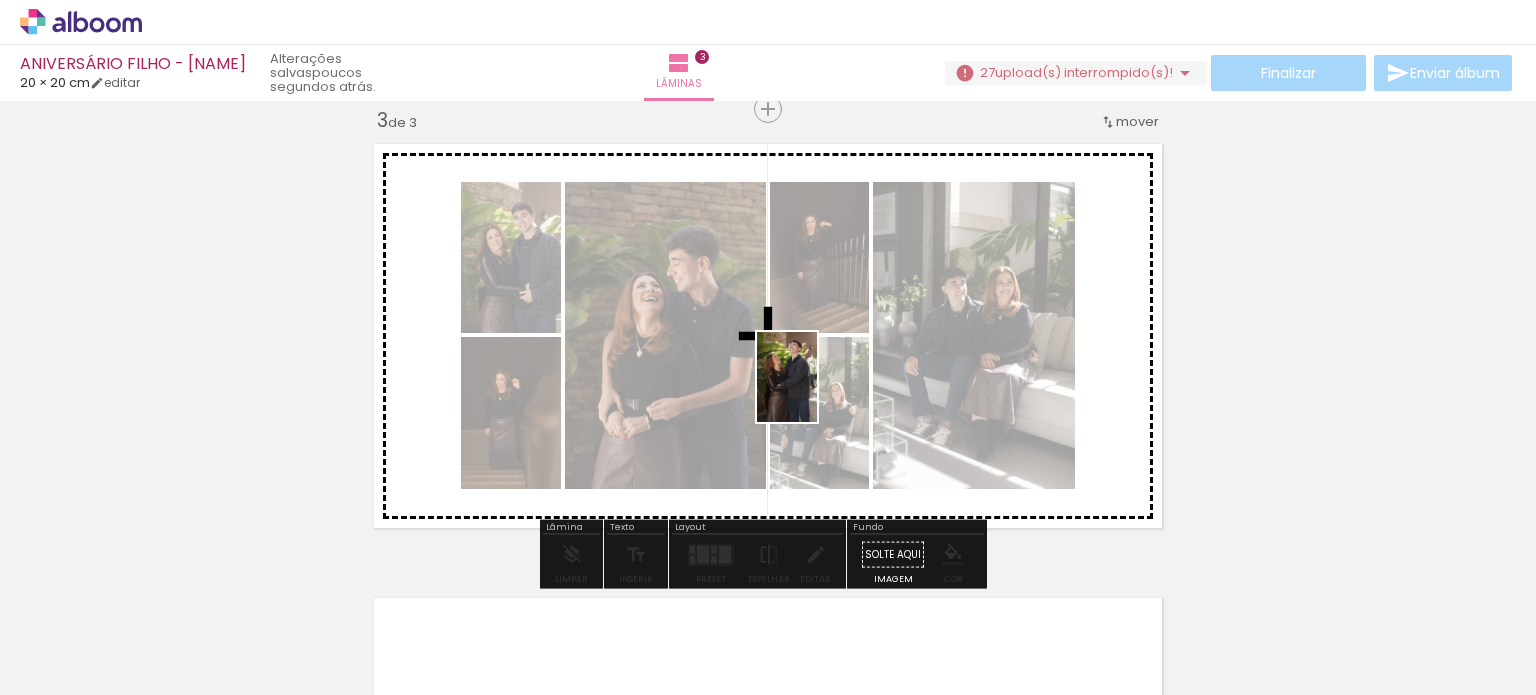 drag, startPoint x: 784, startPoint y: 635, endPoint x: 817, endPoint y: 392, distance: 245.2305 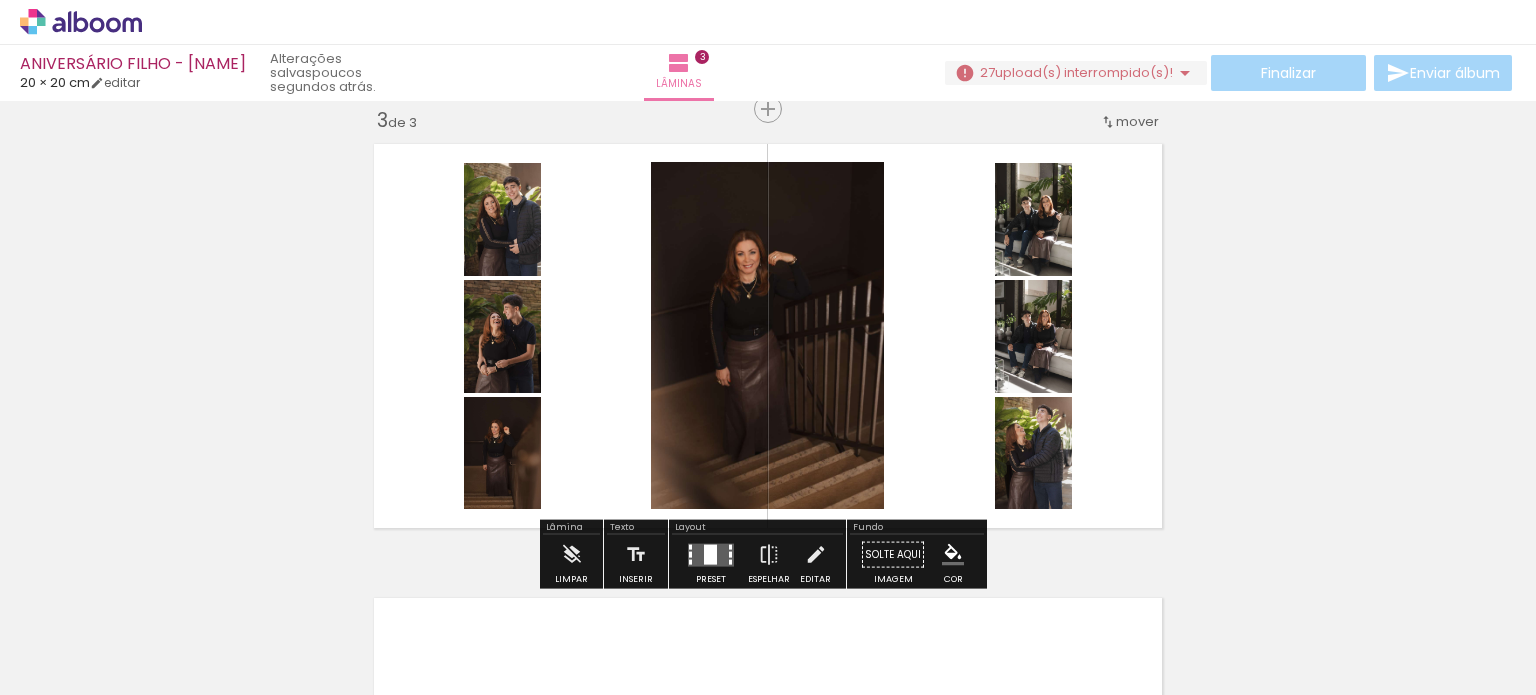 click at bounding box center [710, 554] 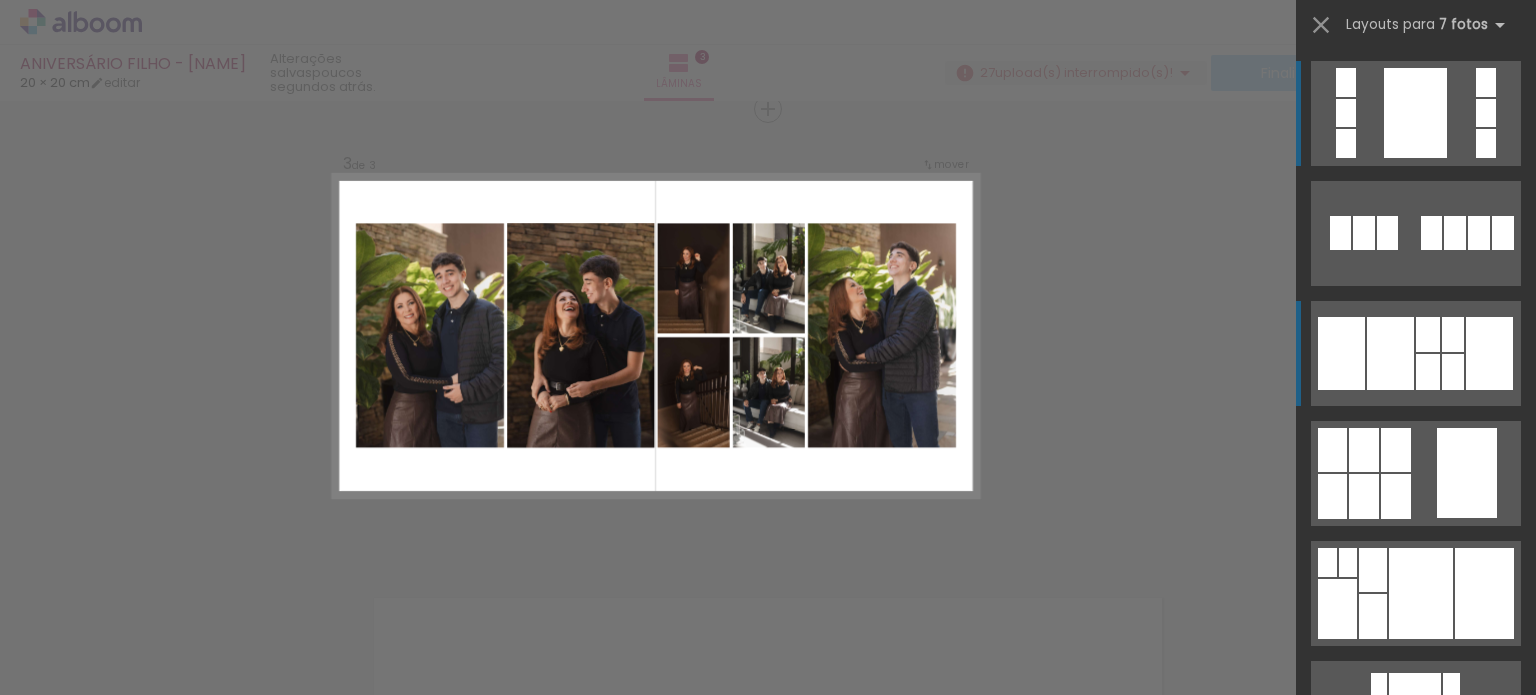 click at bounding box center (1467, 473) 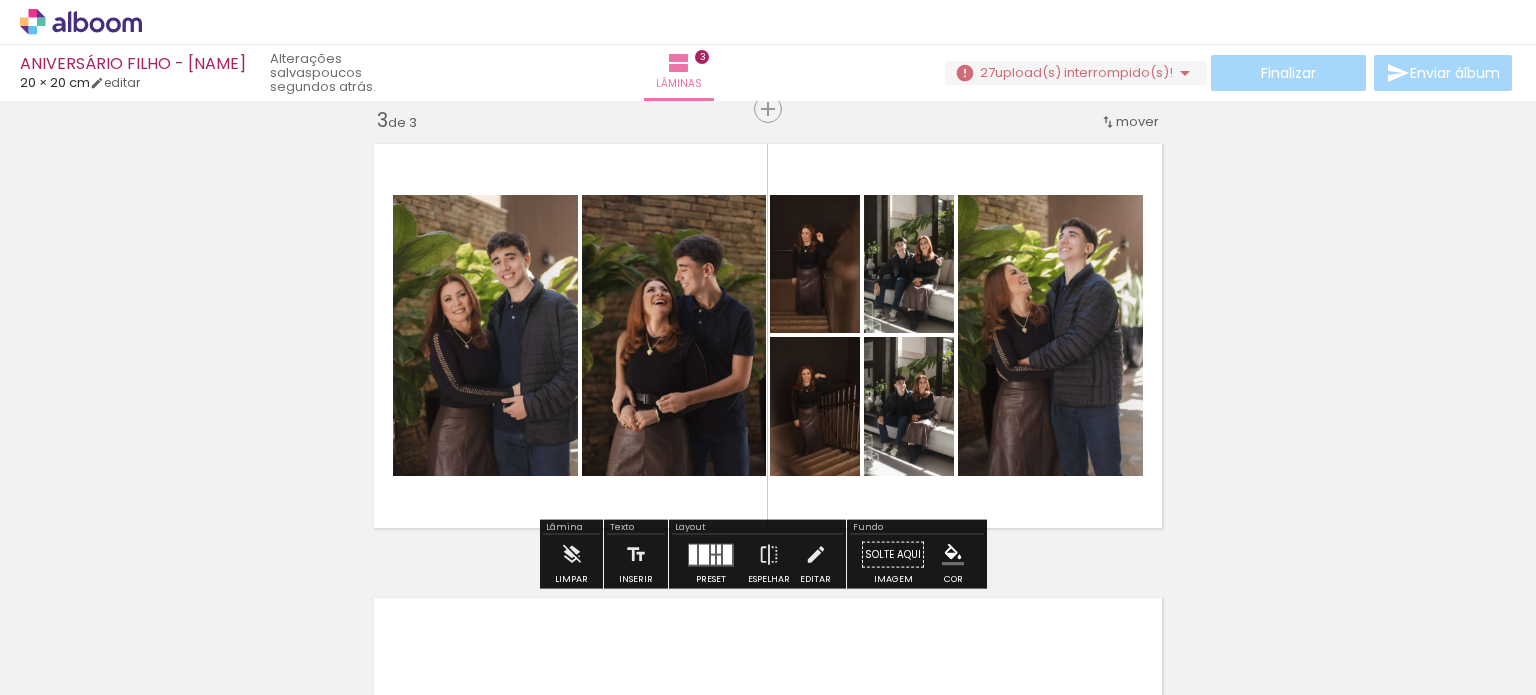 click at bounding box center (713, 559) 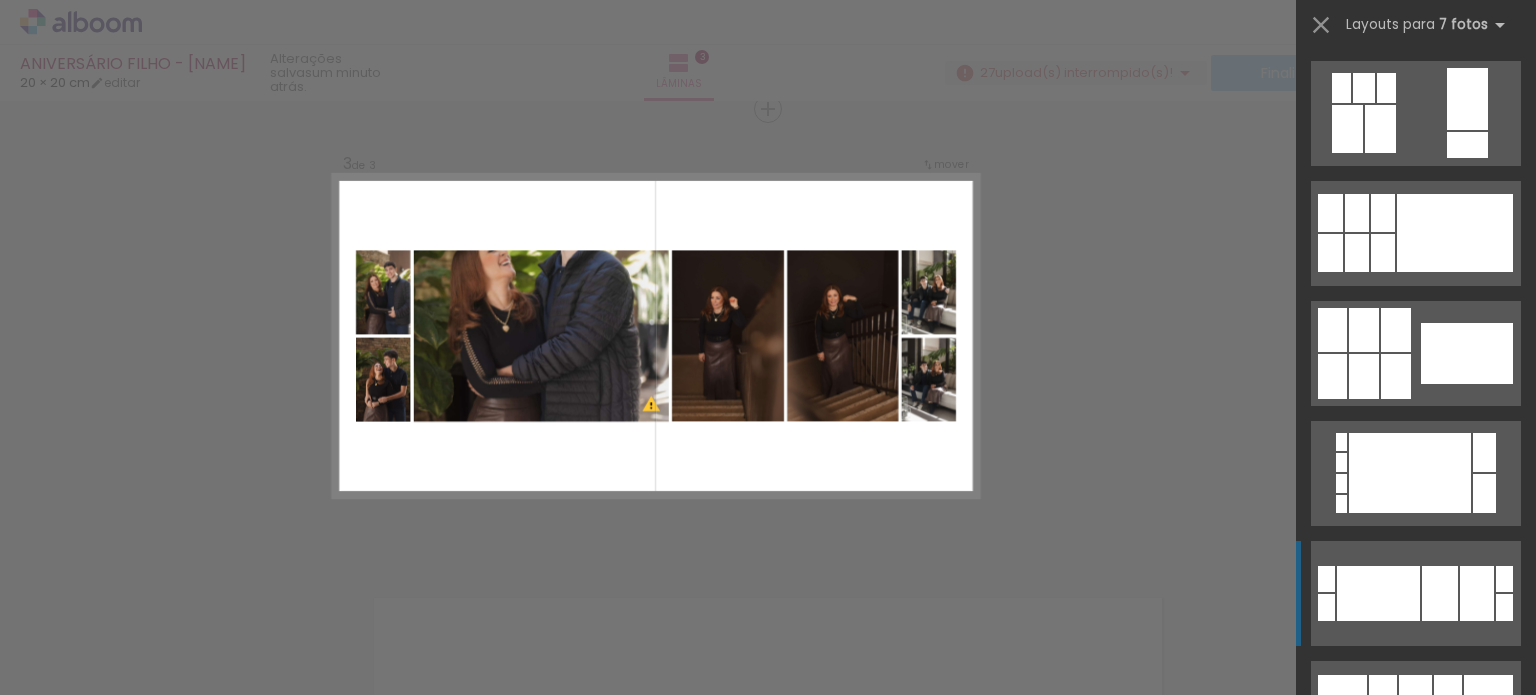 scroll, scrollTop: 2600, scrollLeft: 0, axis: vertical 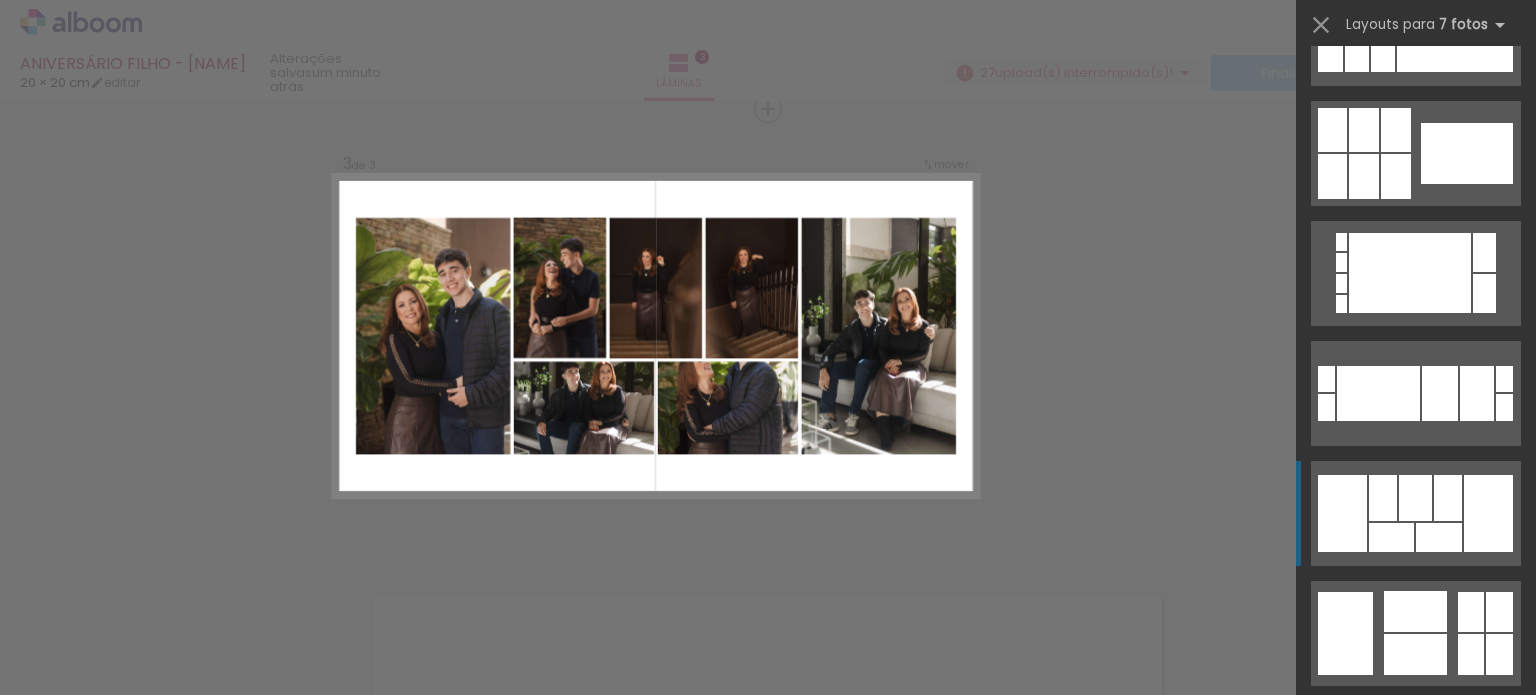 click at bounding box center [1438, 742] 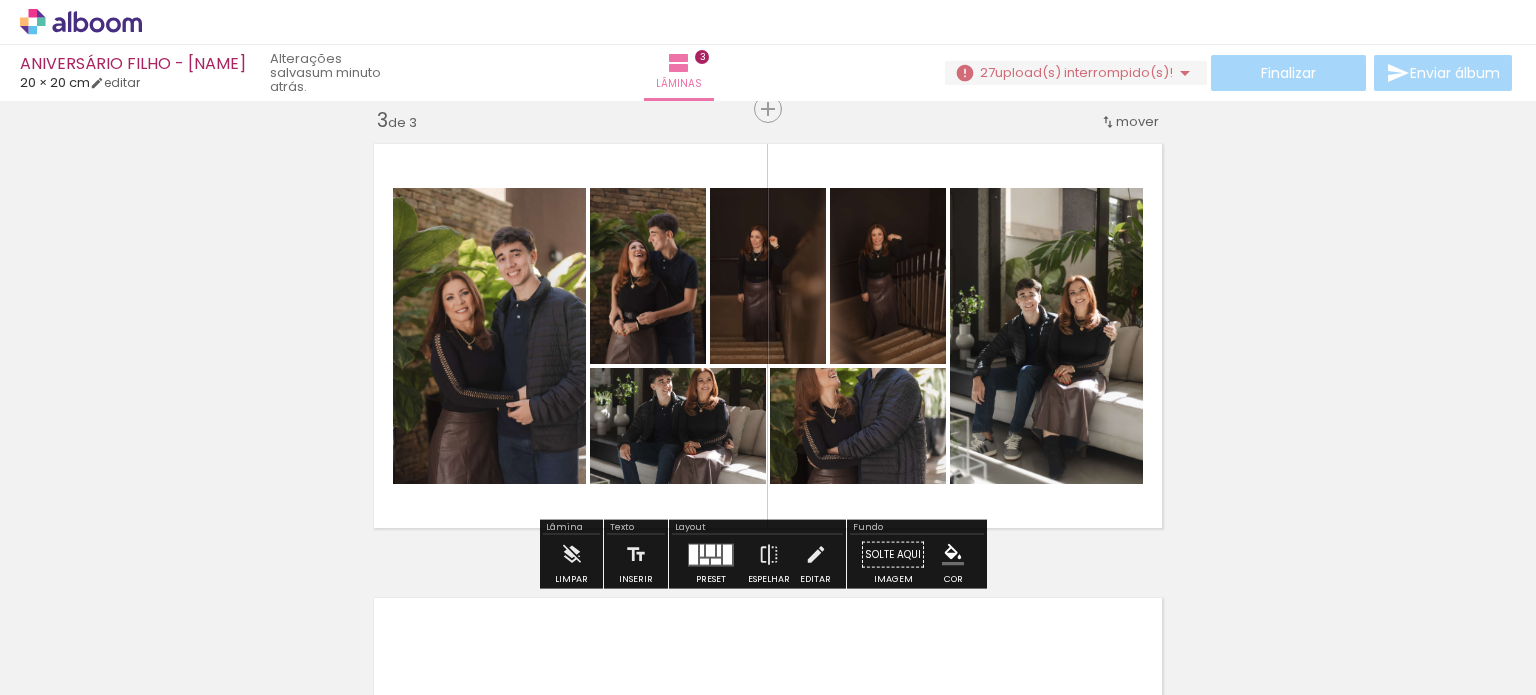 click 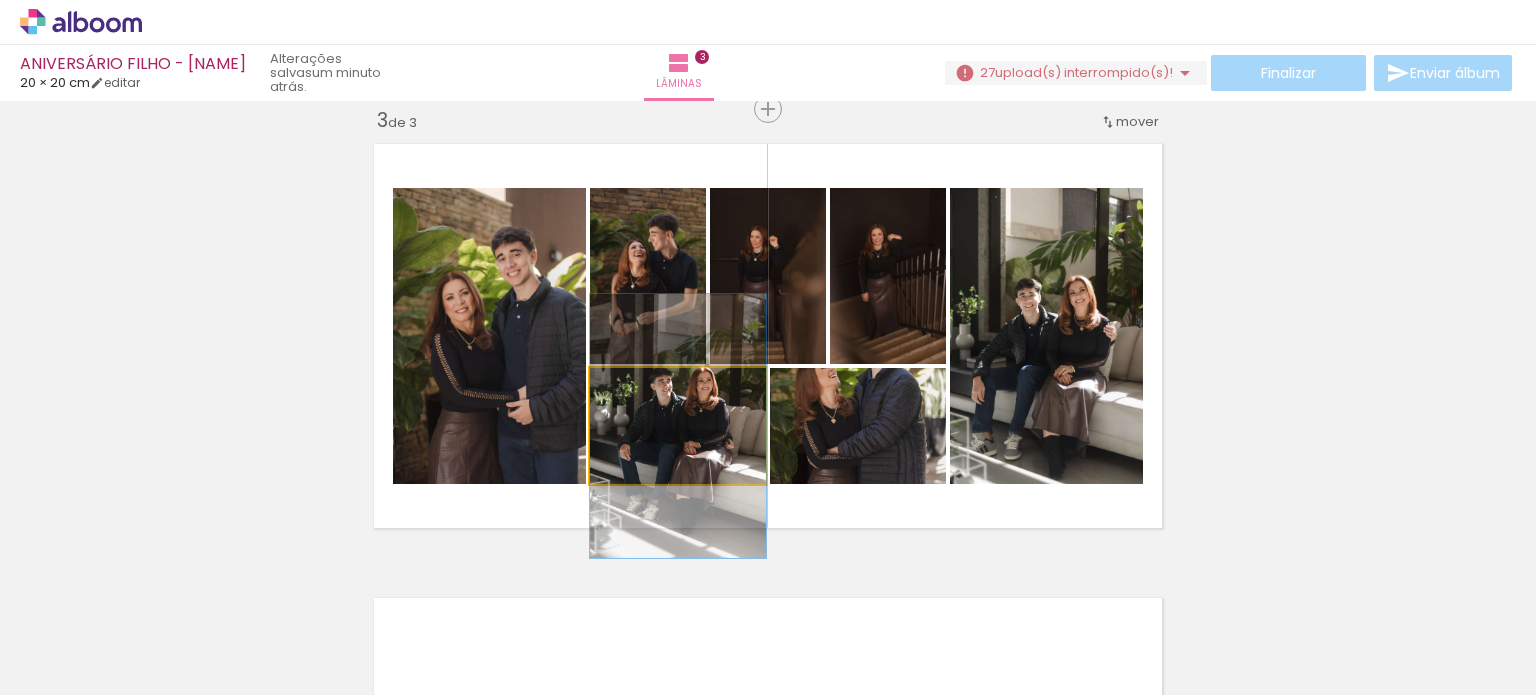 click 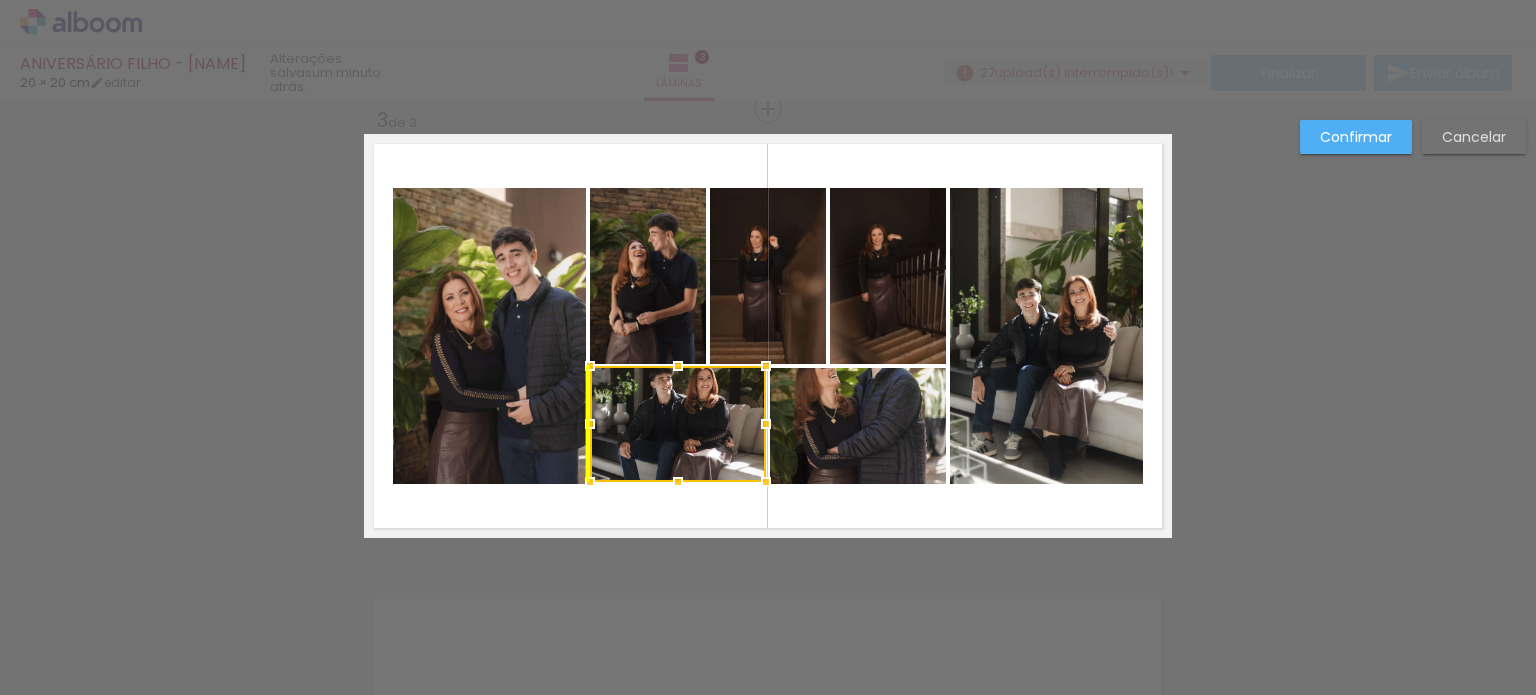 click at bounding box center (678, 424) 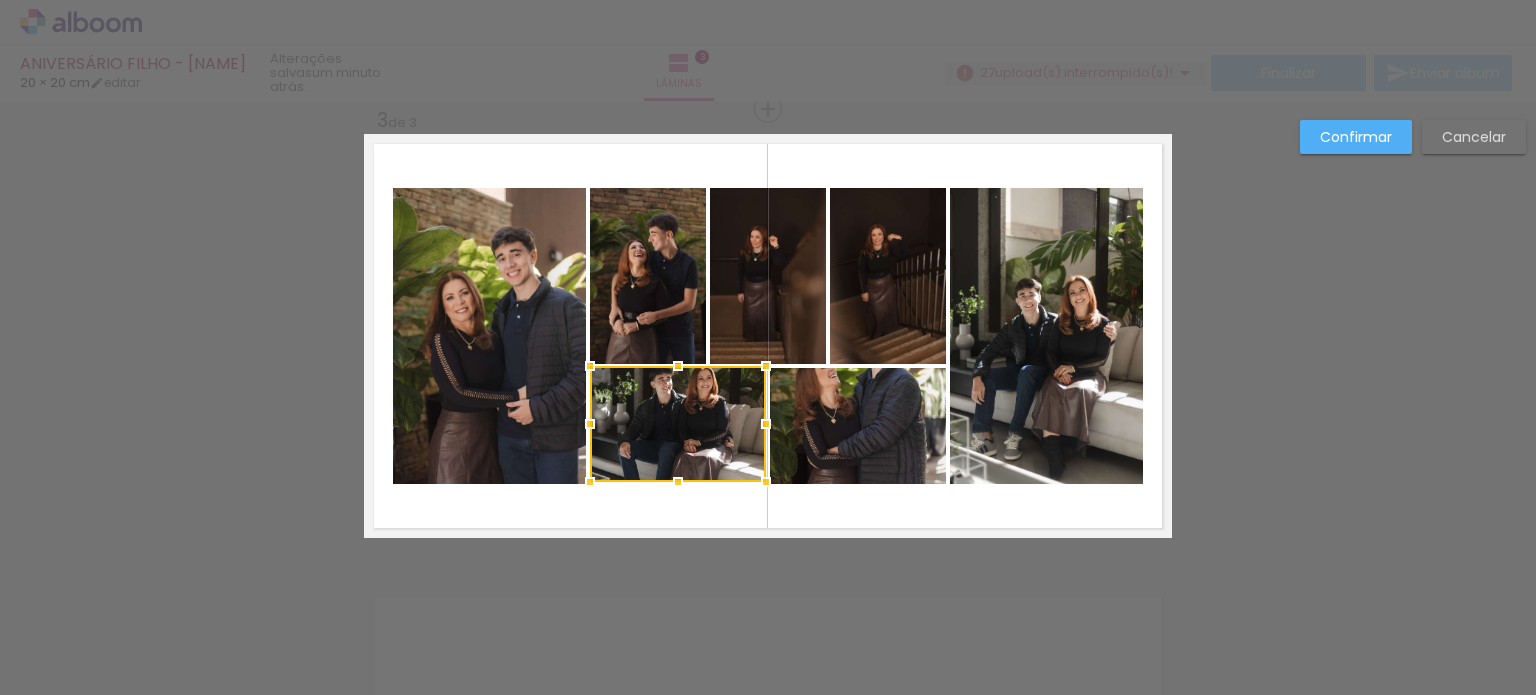 click on "Cancelar" at bounding box center [0, 0] 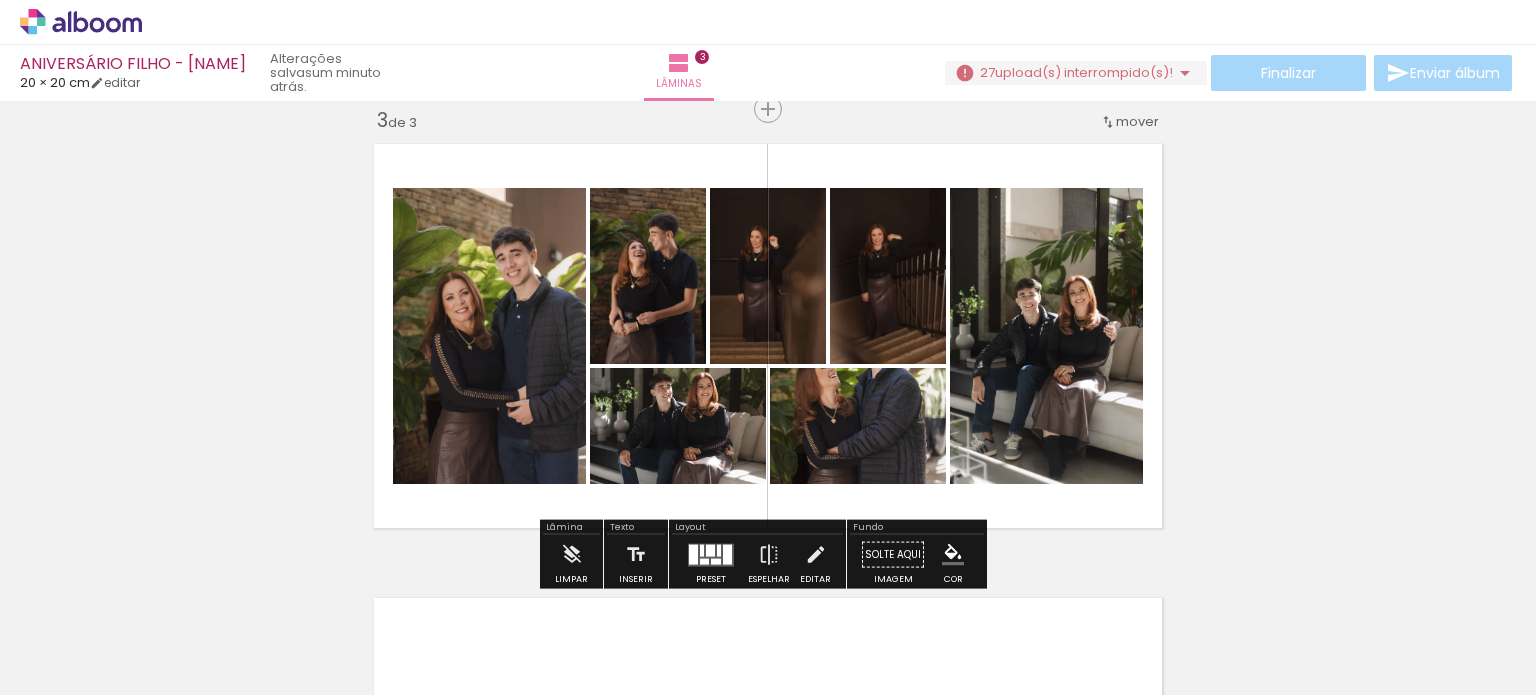 click 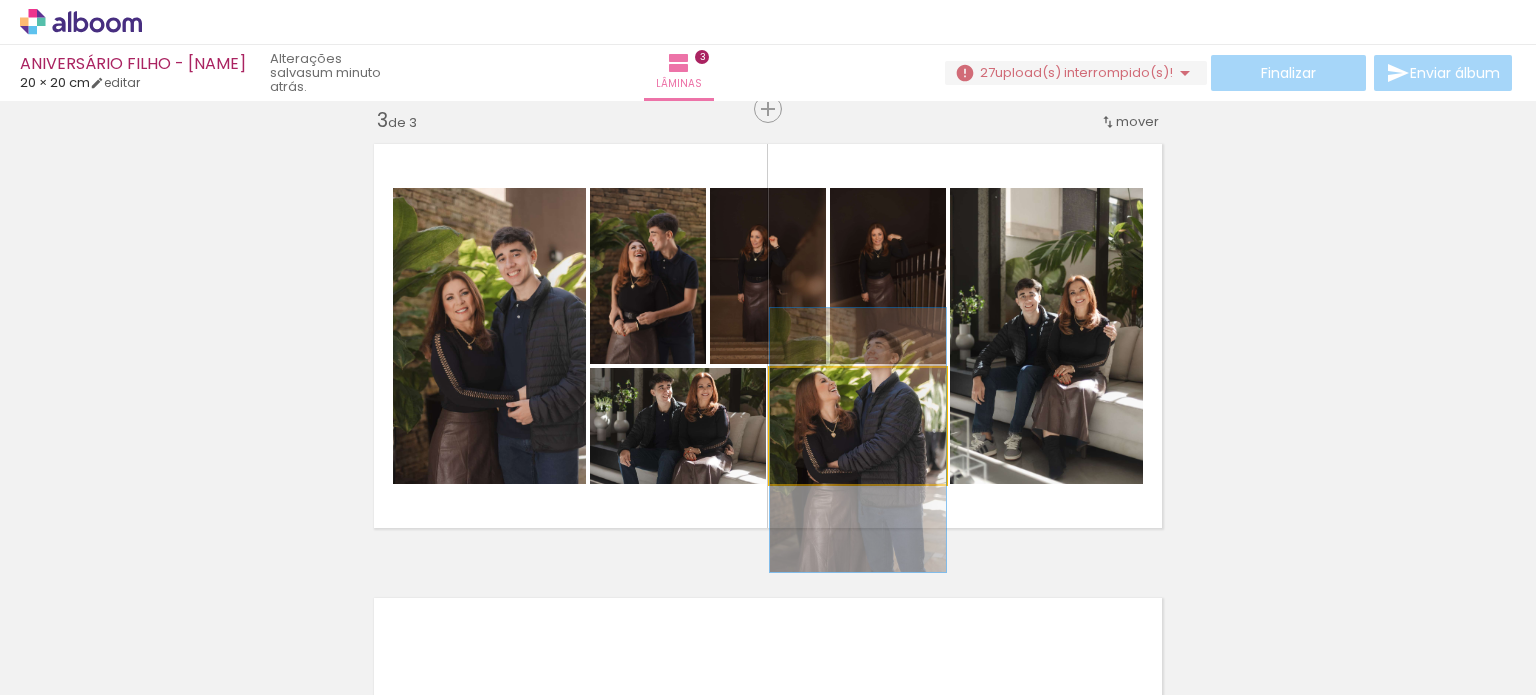 drag, startPoint x: 868, startPoint y: 447, endPoint x: 862, endPoint y: 461, distance: 15.231546 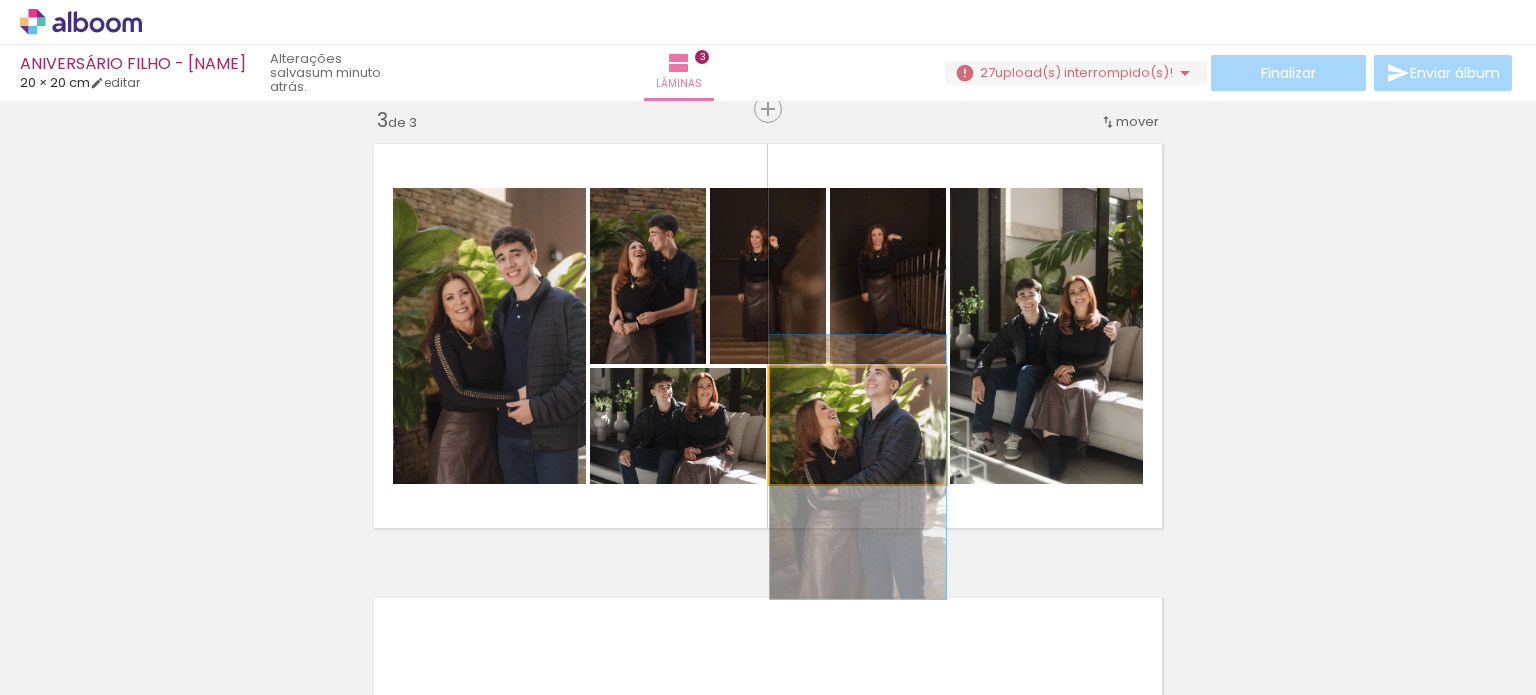 drag, startPoint x: 868, startPoint y: 441, endPoint x: 868, endPoint y: 469, distance: 28 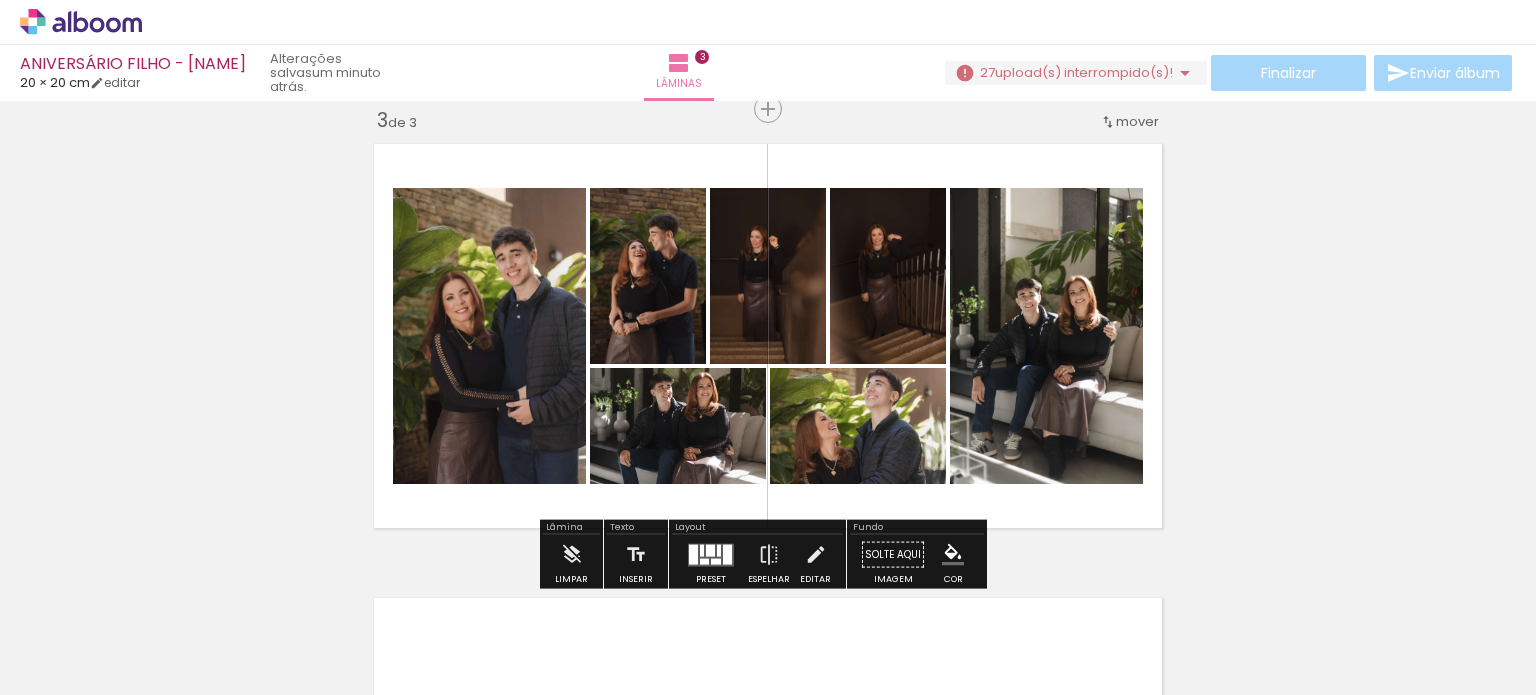 click on "Inserir lâmina 1  de 3  Inserir lâmina 2  de 3  Inserir lâmina 3  de 3 O Designbox precisará aumentar a sua imagem em 181% para exportar para impressão." at bounding box center (768, 83) 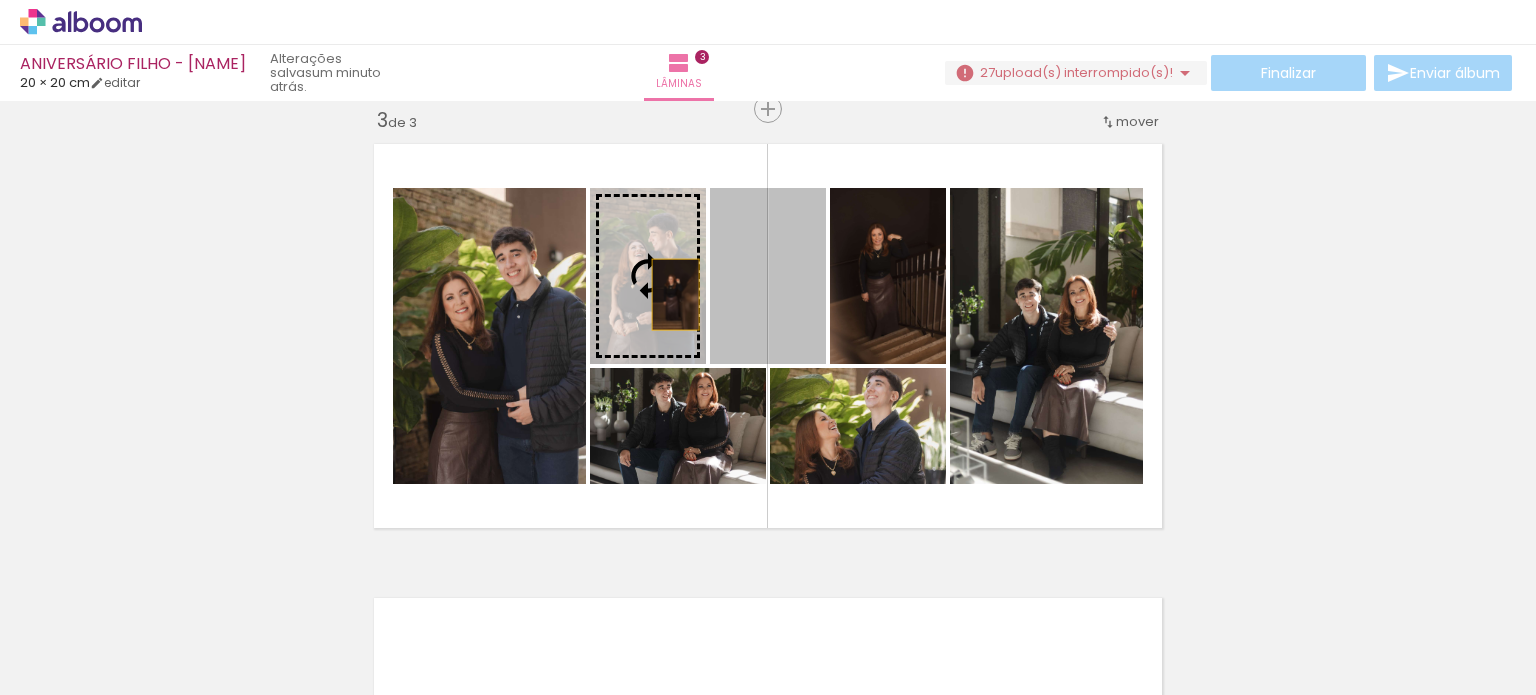 drag, startPoint x: 776, startPoint y: 307, endPoint x: 653, endPoint y: 292, distance: 123.911255 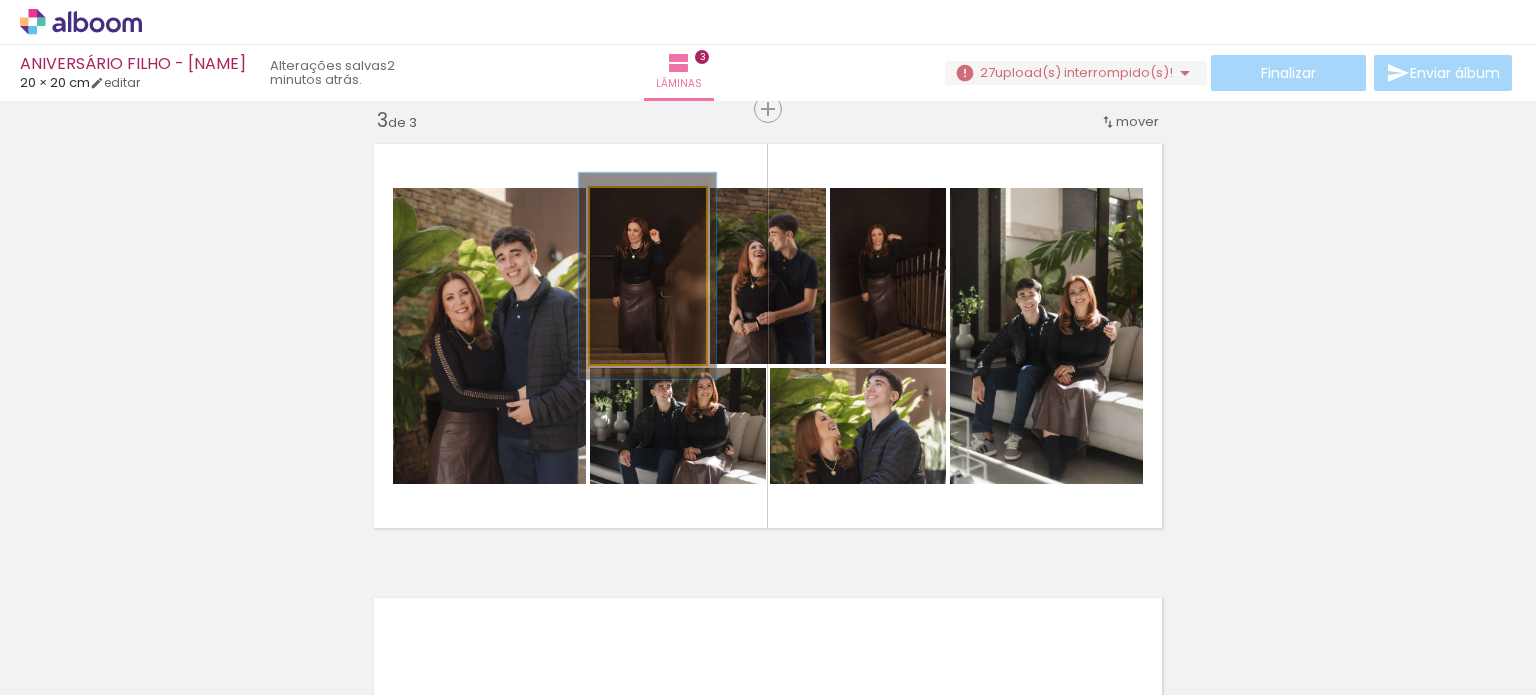 type on "117" 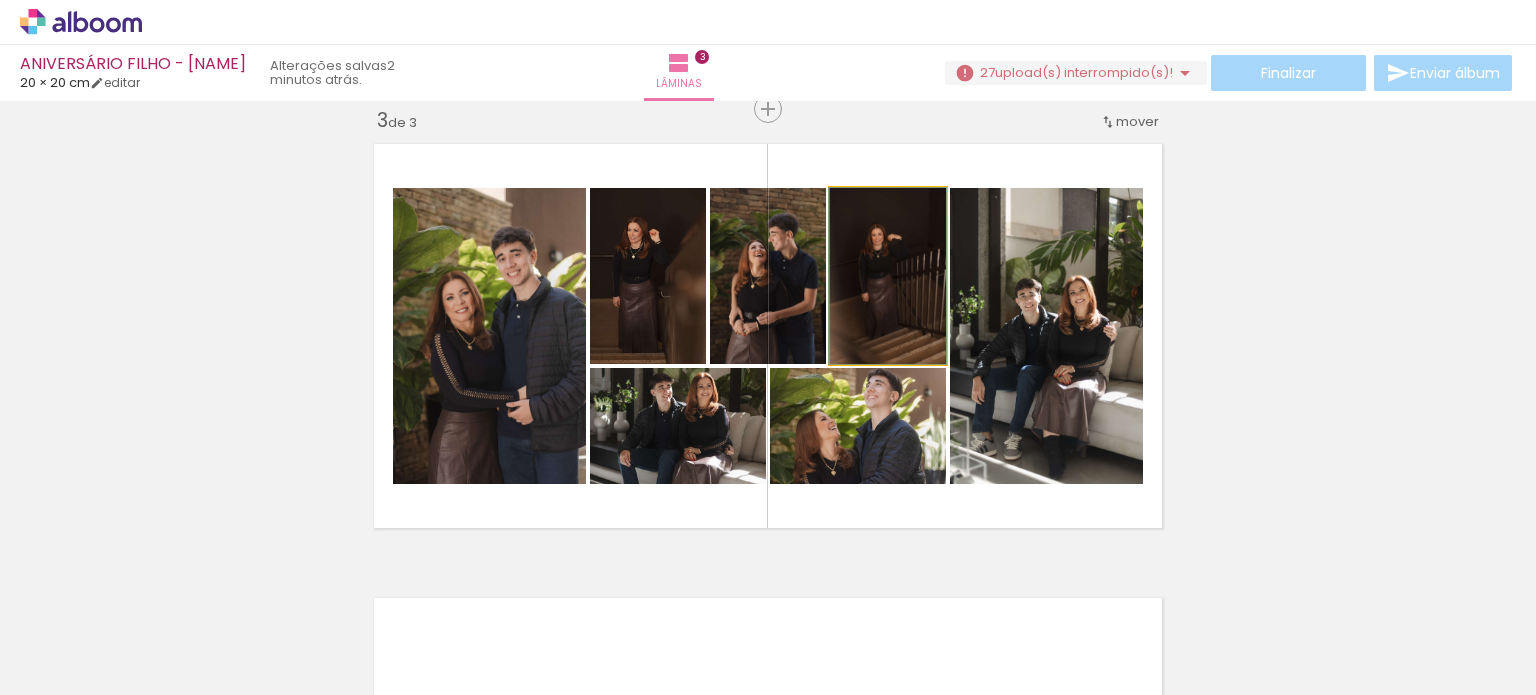 click 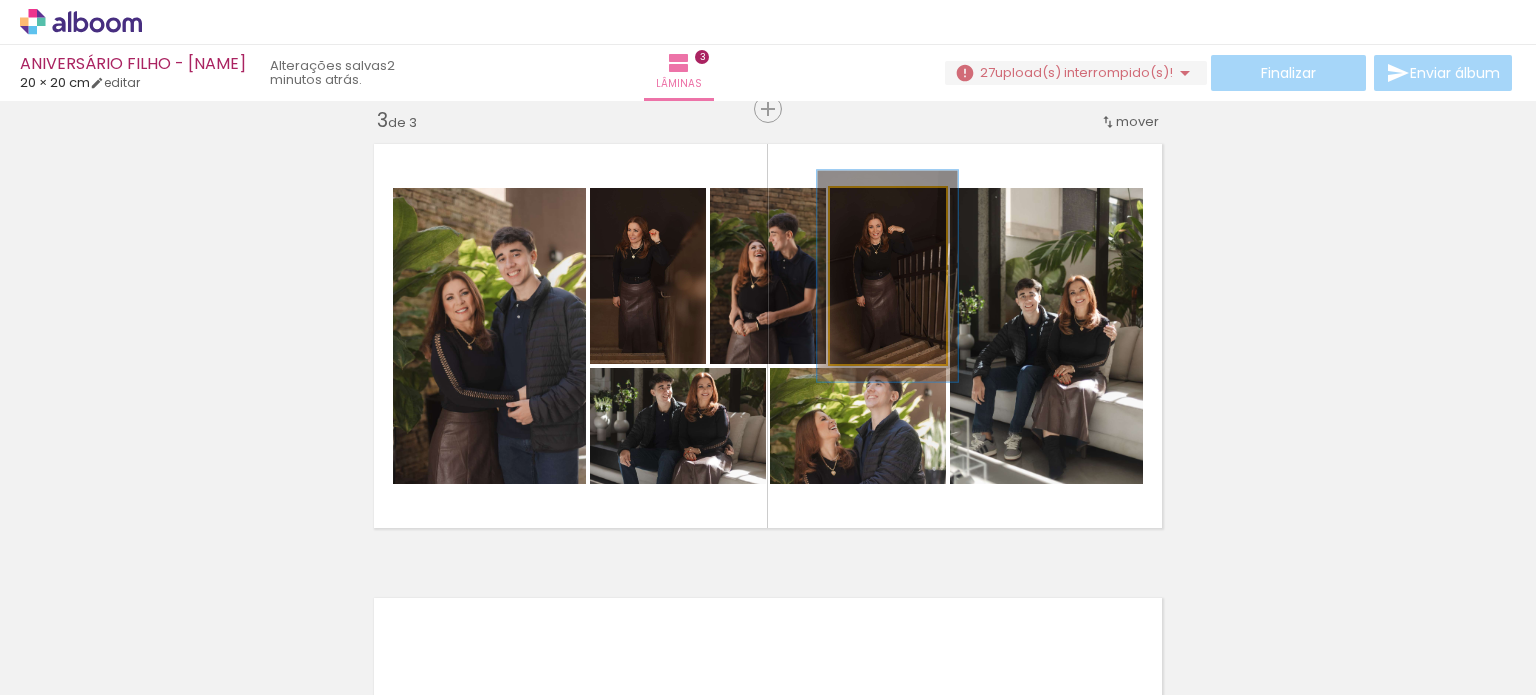 type on "120" 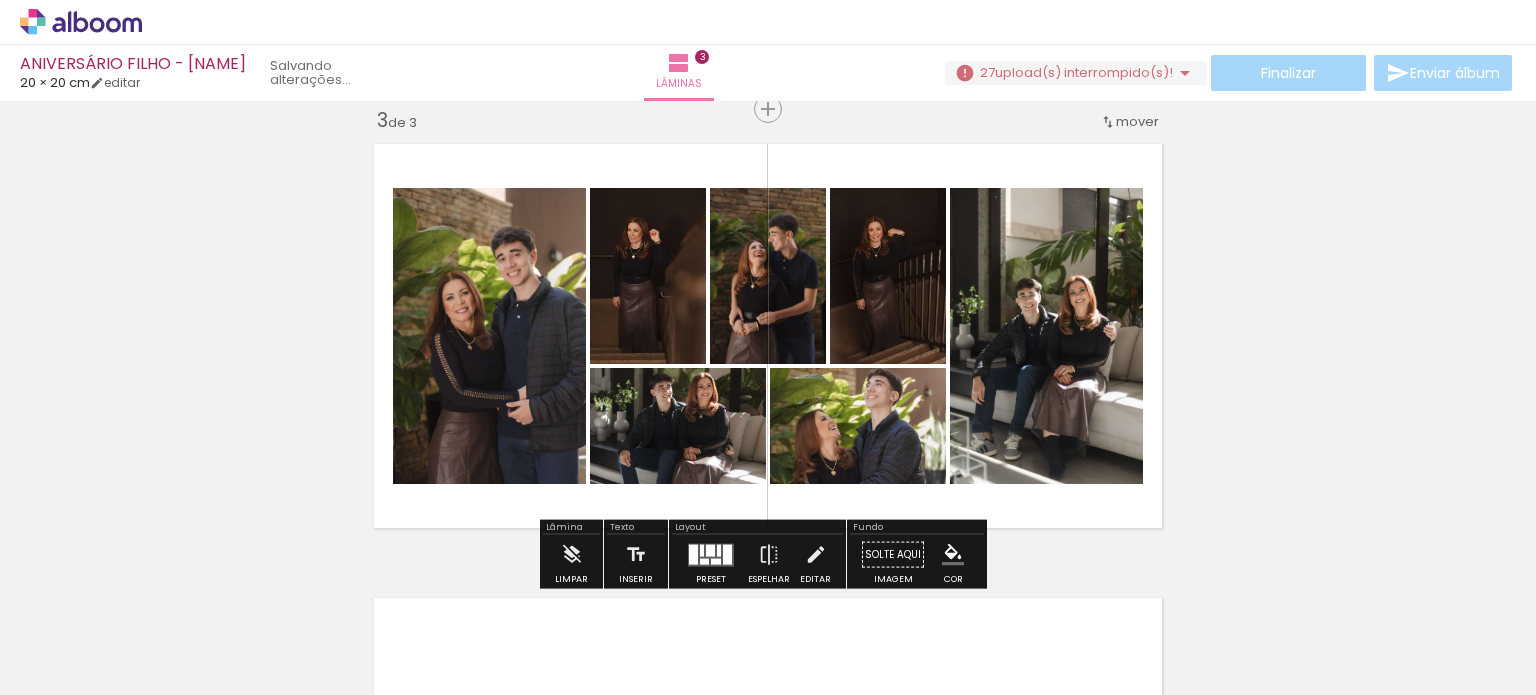 click on "Inserir lâmina 1  de 3  Inserir lâmina 2  de 3  Inserir lâmina 3  de 3 O Designbox precisará aumentar a sua imagem em 181% para exportar para impressão." at bounding box center [768, 83] 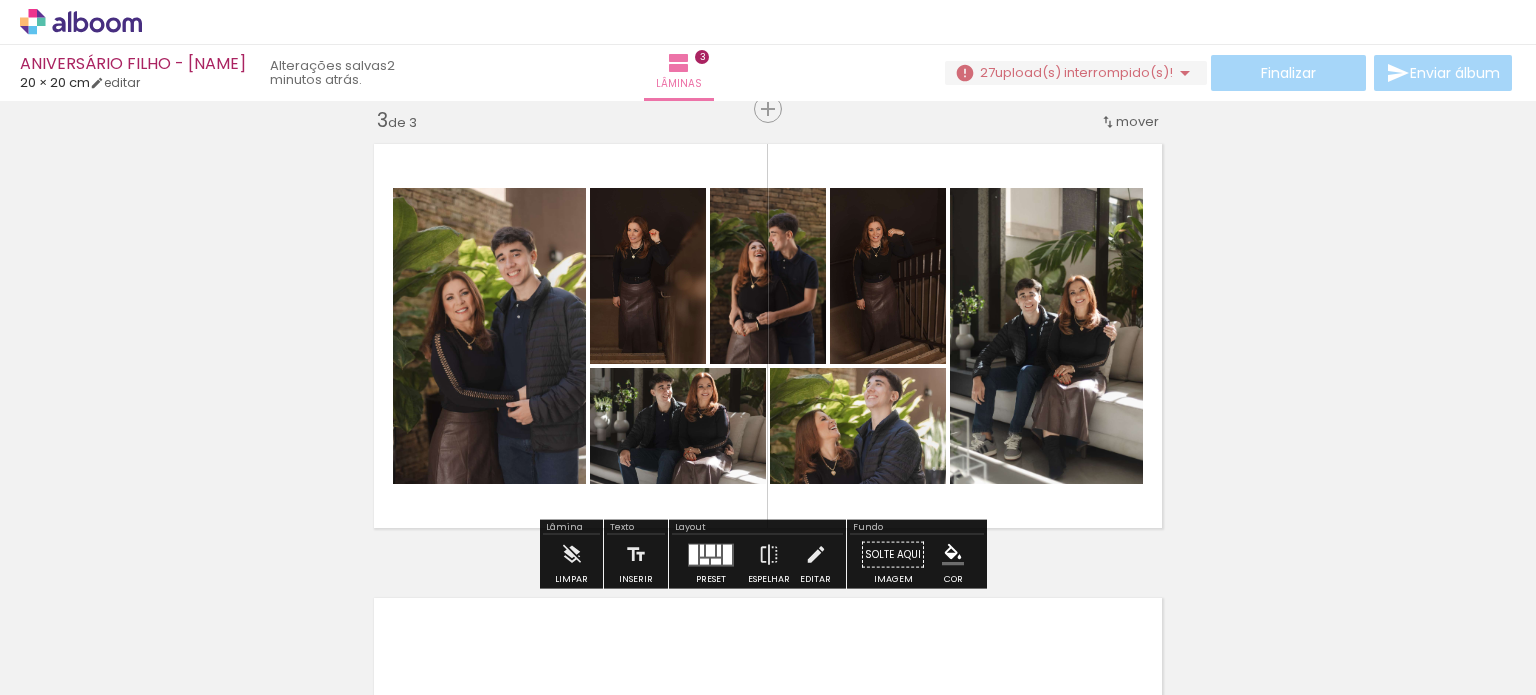 click on "Inserir lâmina 1  de 3  Inserir lâmina 2  de 3  Inserir lâmina 3  de 3 O Designbox precisará aumentar a sua imagem em 181% para exportar para impressão." at bounding box center (768, 83) 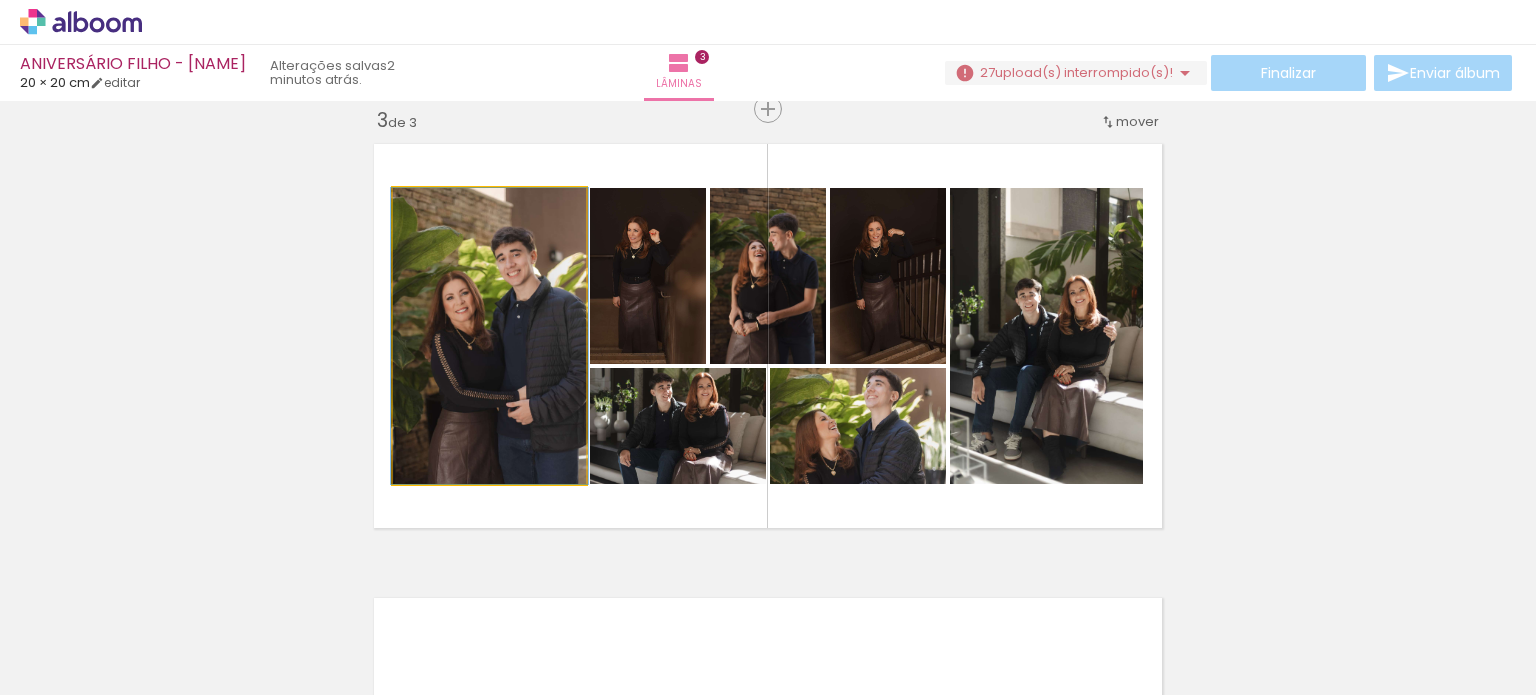 click 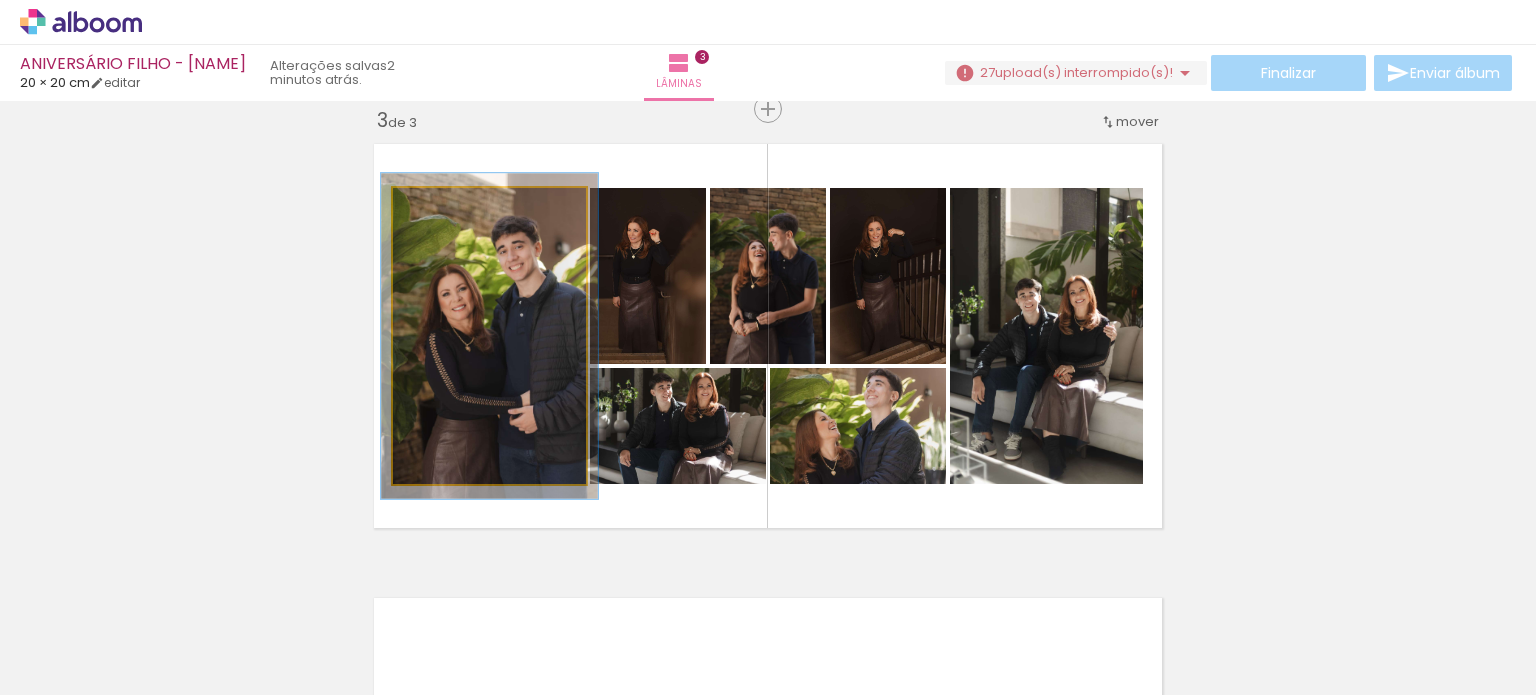 type on "110" 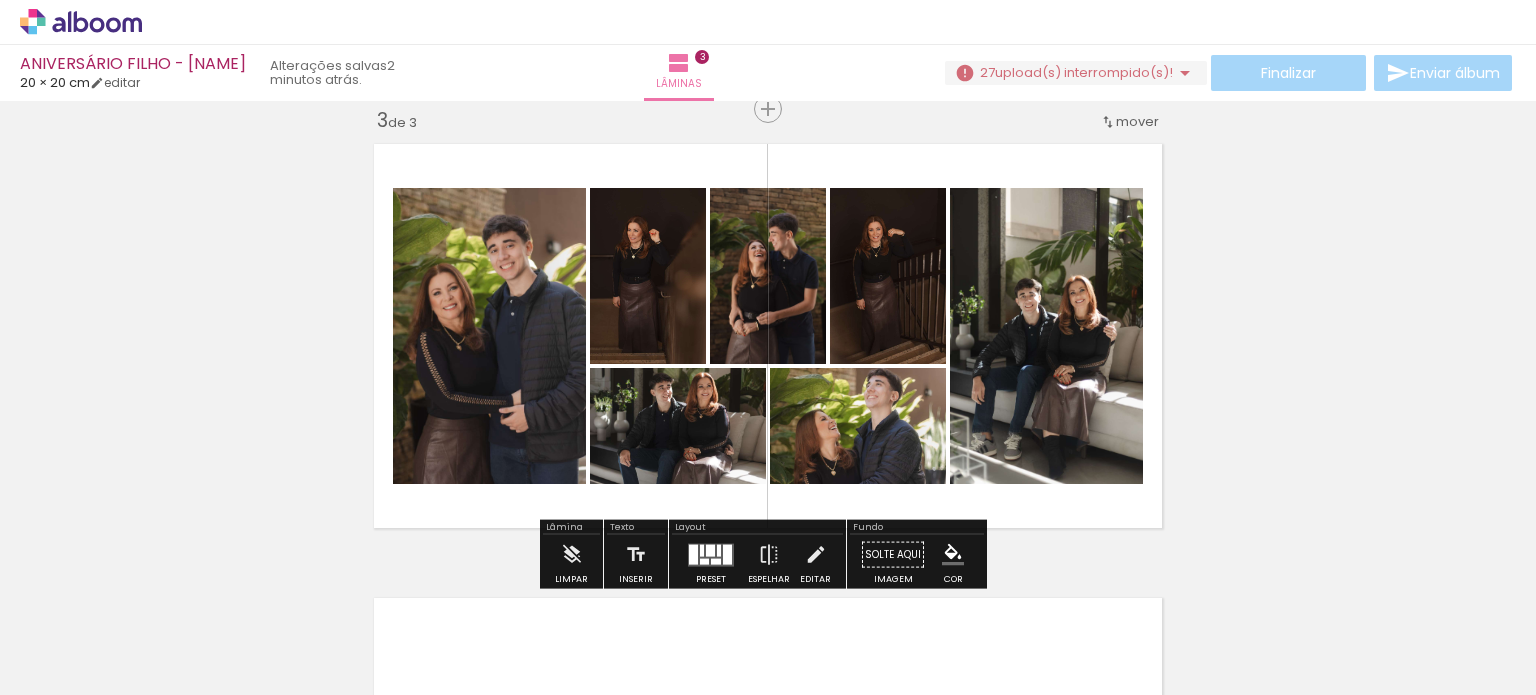 click on "Inserir lâmina 1  de 3  Inserir lâmina 2  de 3  Inserir lâmina 3  de 3 O Designbox precisará aumentar a sua imagem em 181% para exportar para impressão." at bounding box center [768, 83] 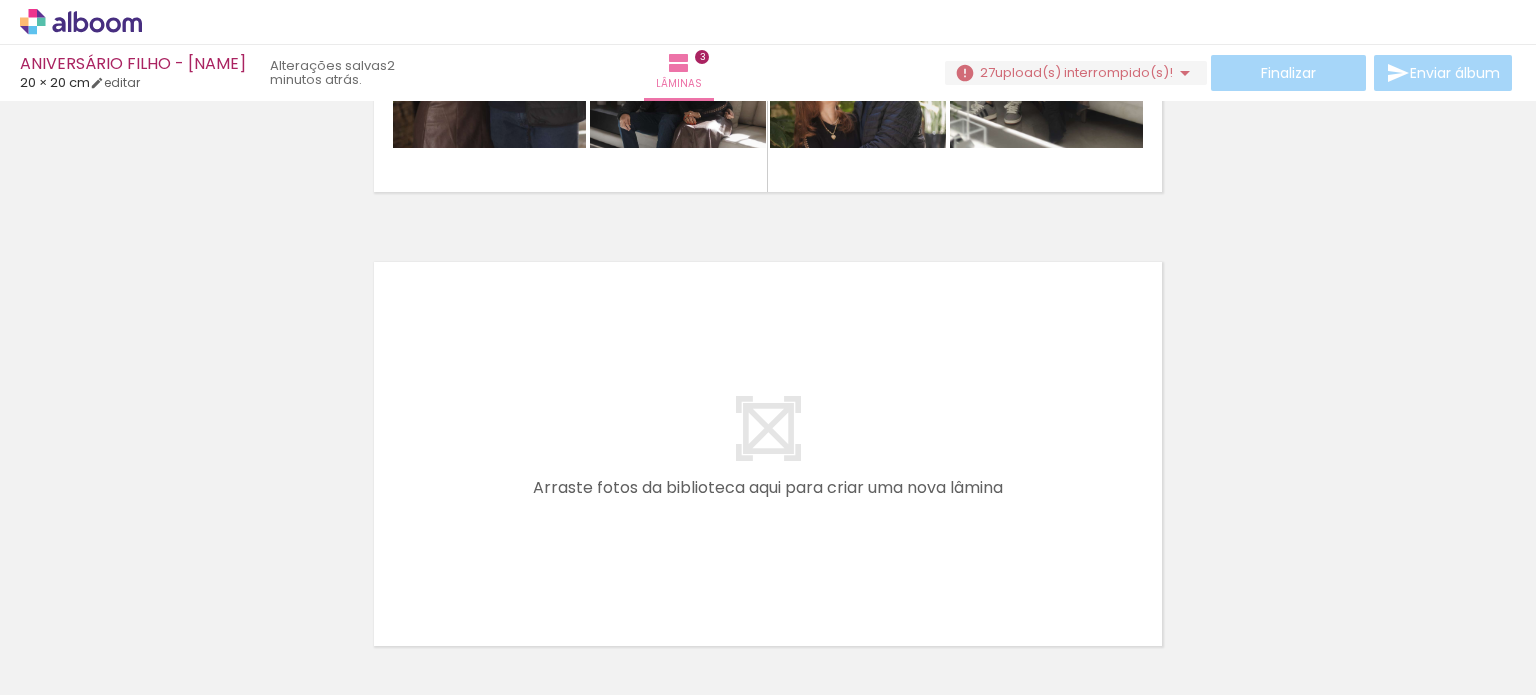 scroll, scrollTop: 1333, scrollLeft: 0, axis: vertical 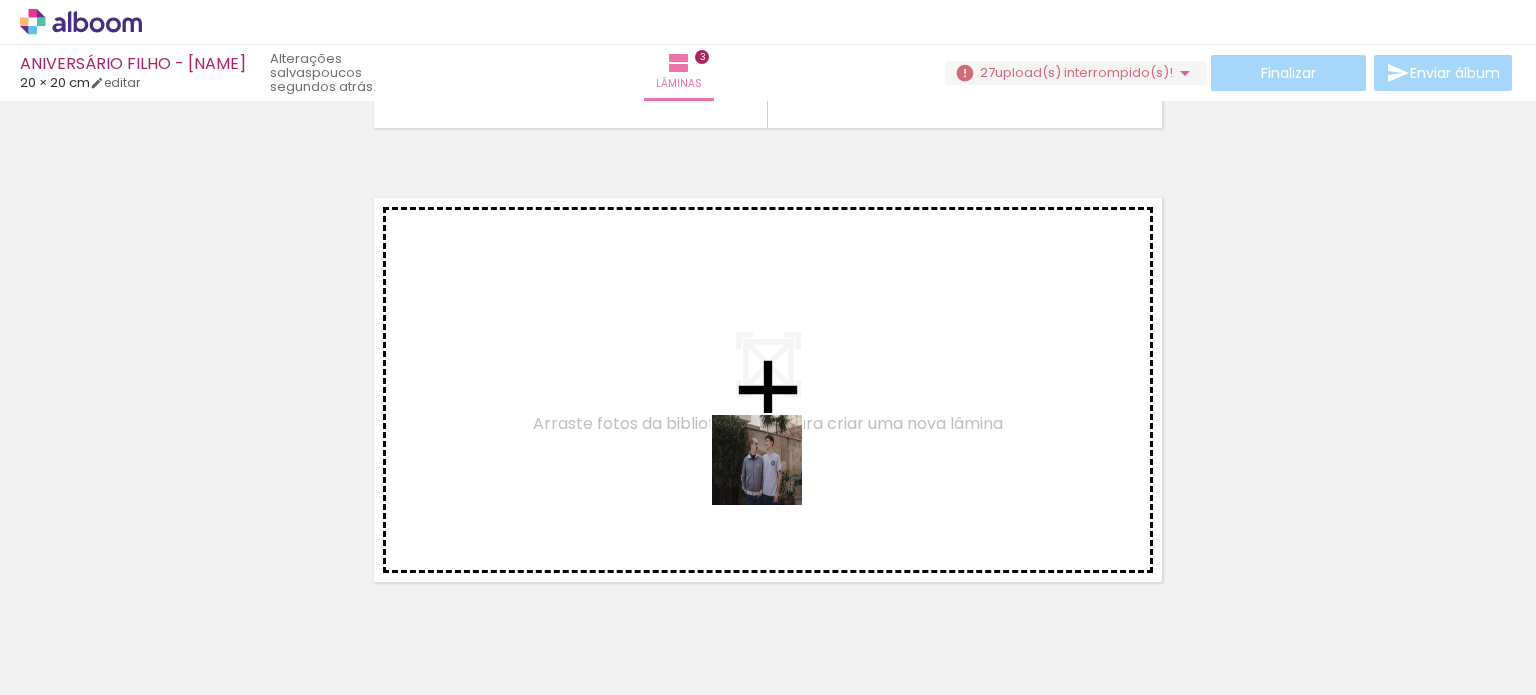 drag, startPoint x: 1480, startPoint y: 649, endPoint x: 612, endPoint y: 418, distance: 898.2121 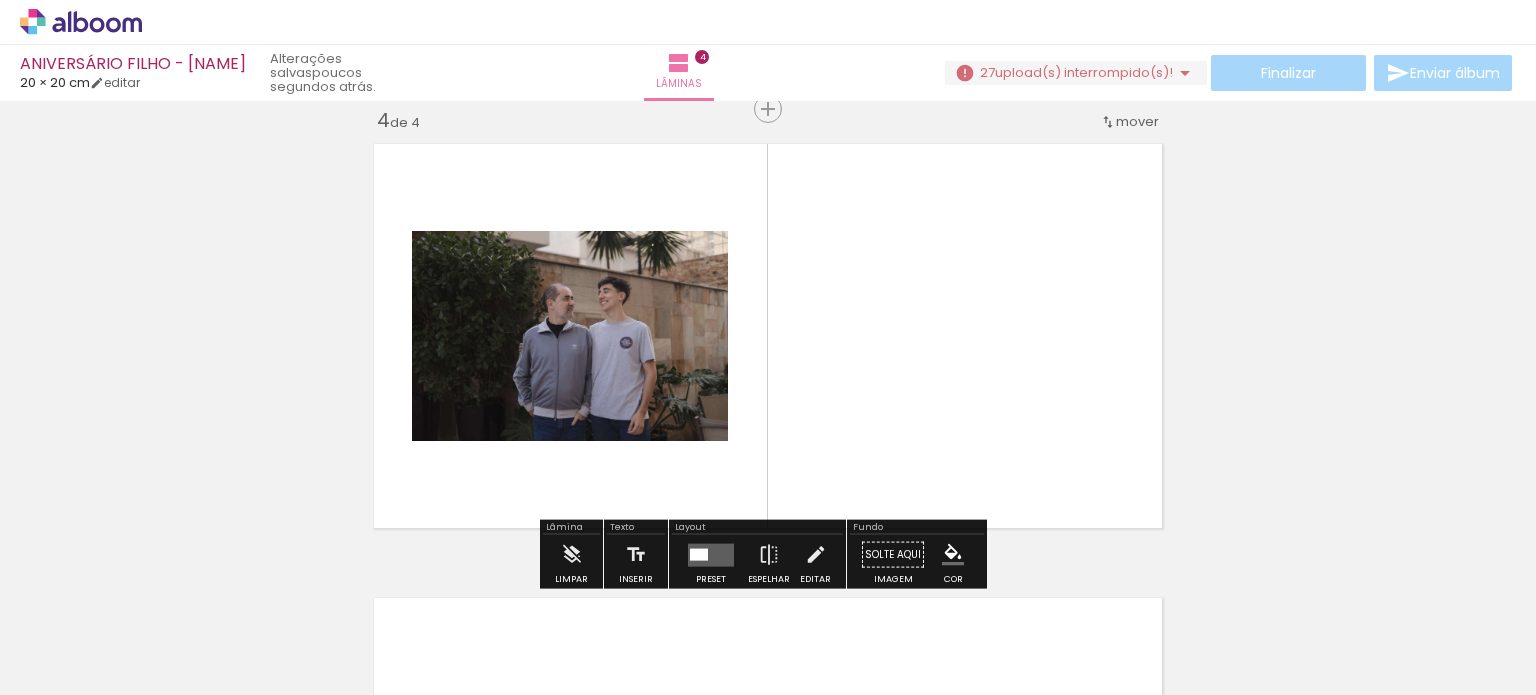 scroll, scrollTop: 1487, scrollLeft: 0, axis: vertical 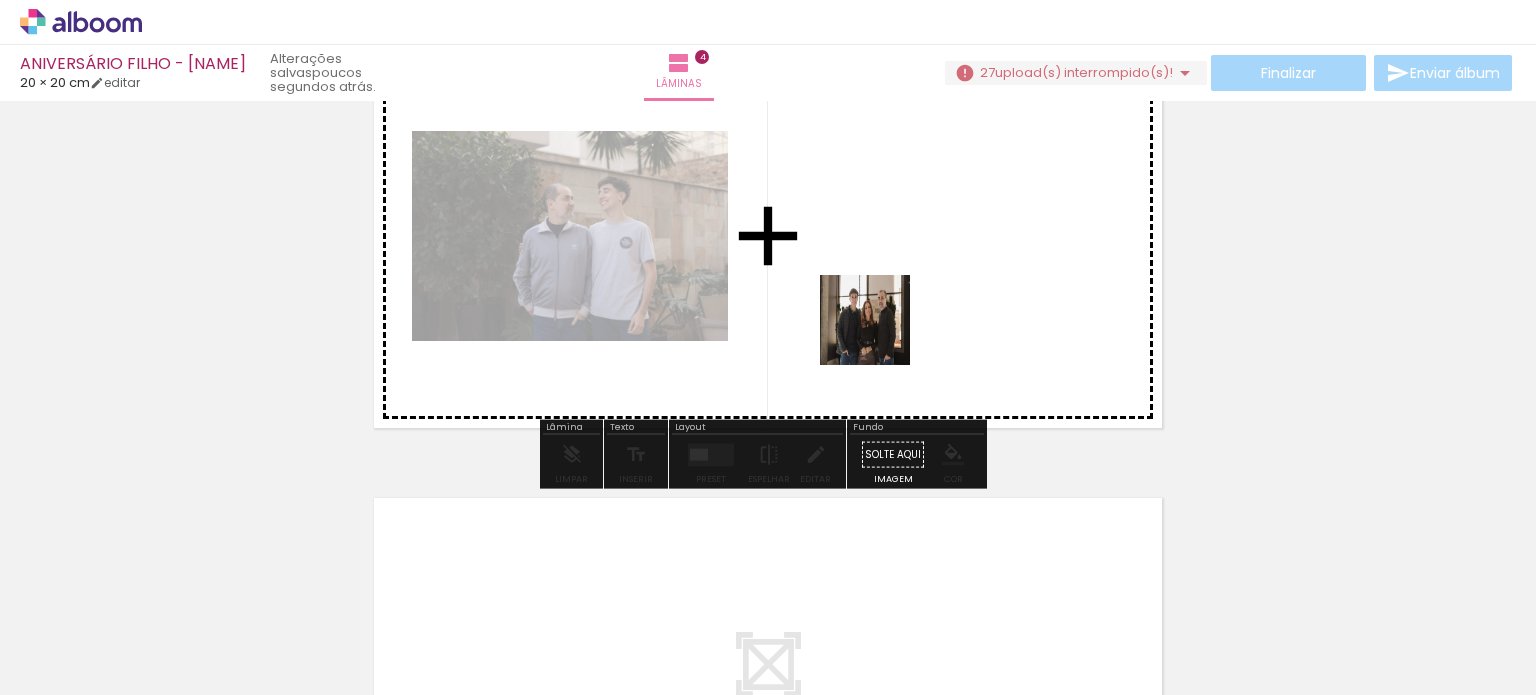 drag, startPoint x: 909, startPoint y: 651, endPoint x: 880, endPoint y: 335, distance: 317.3279 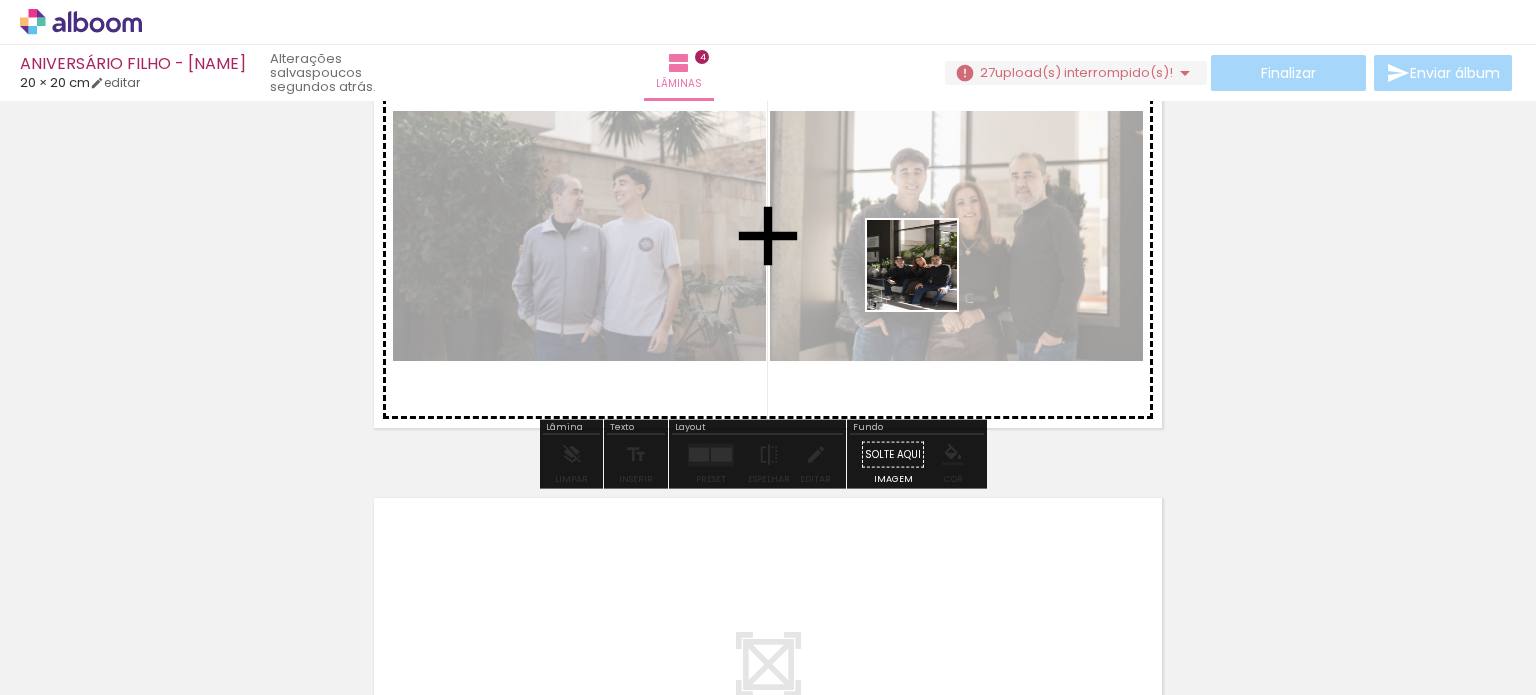 drag, startPoint x: 686, startPoint y: 655, endPoint x: 927, endPoint y: 280, distance: 445.76453 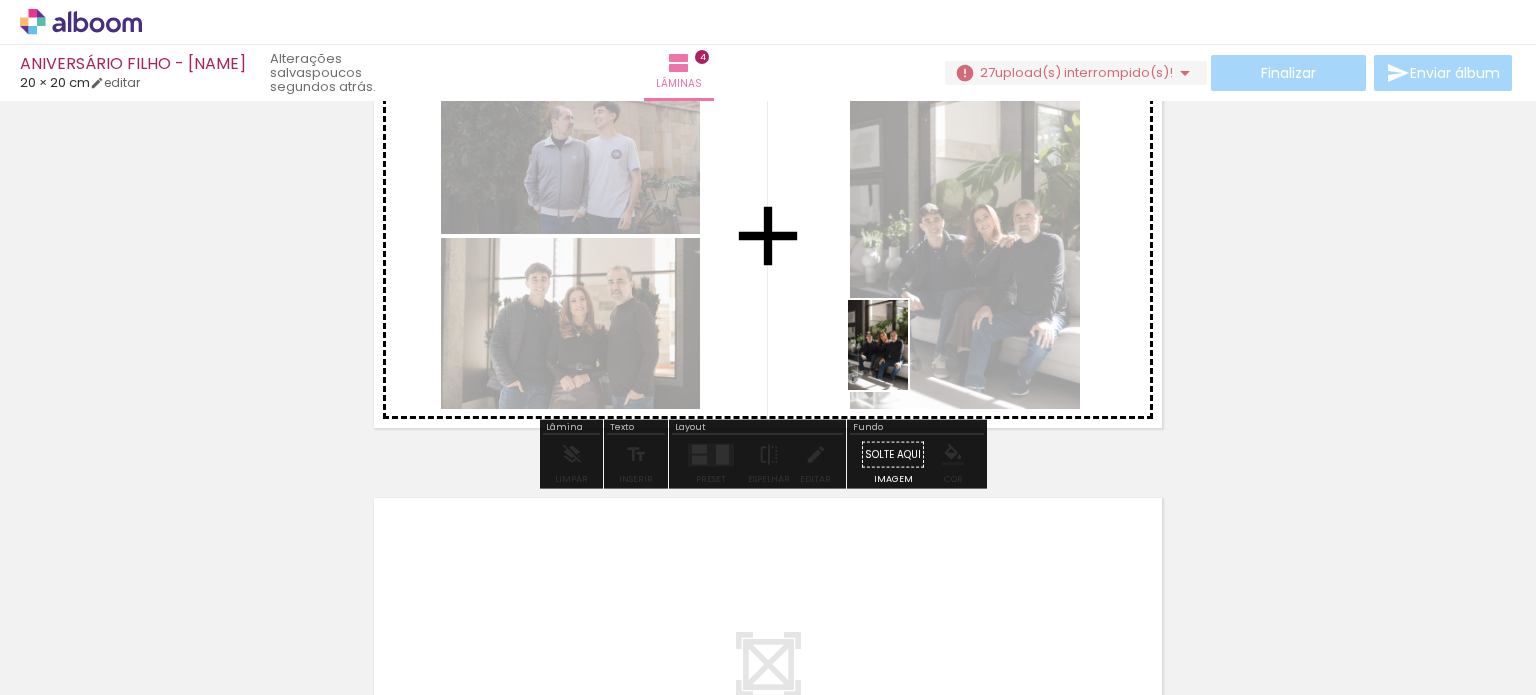 drag, startPoint x: 800, startPoint y: 670, endPoint x: 908, endPoint y: 360, distance: 328.27426 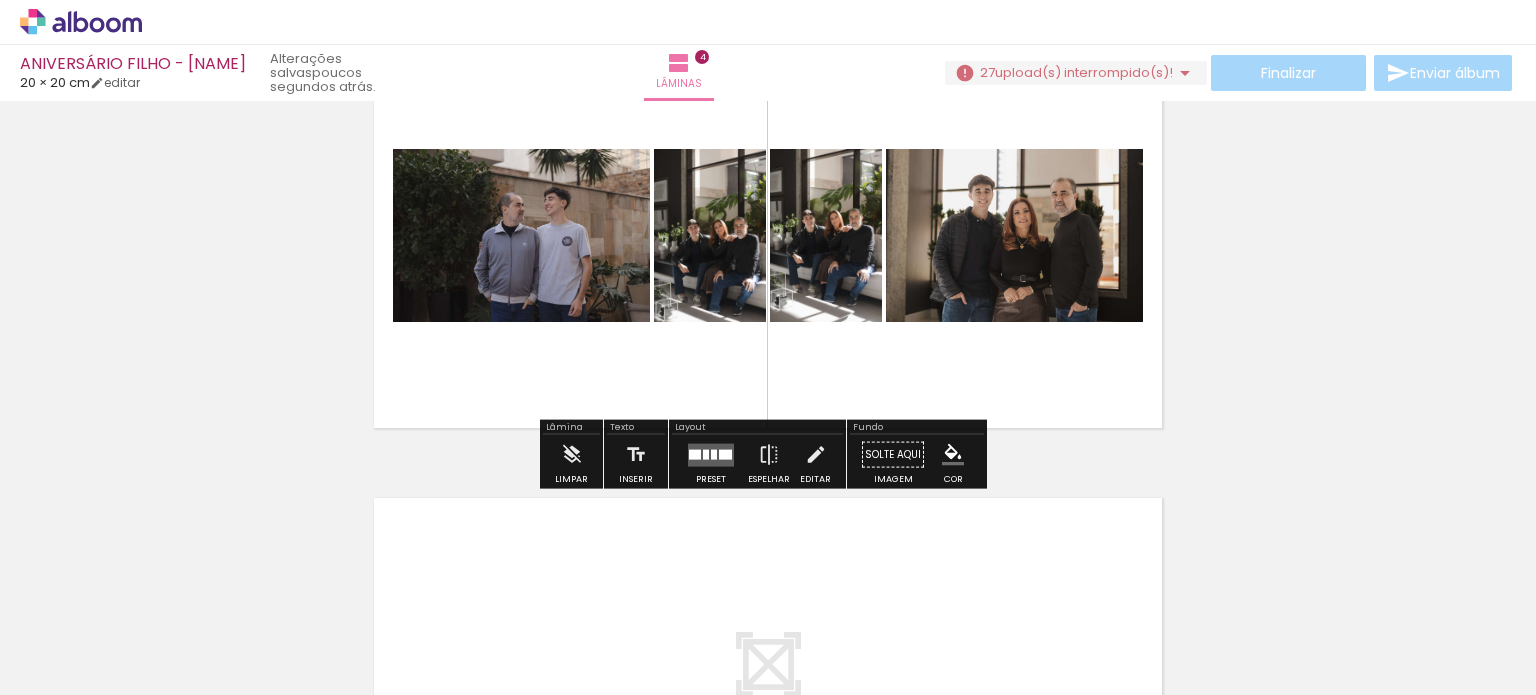 scroll, scrollTop: 0, scrollLeft: 1435, axis: horizontal 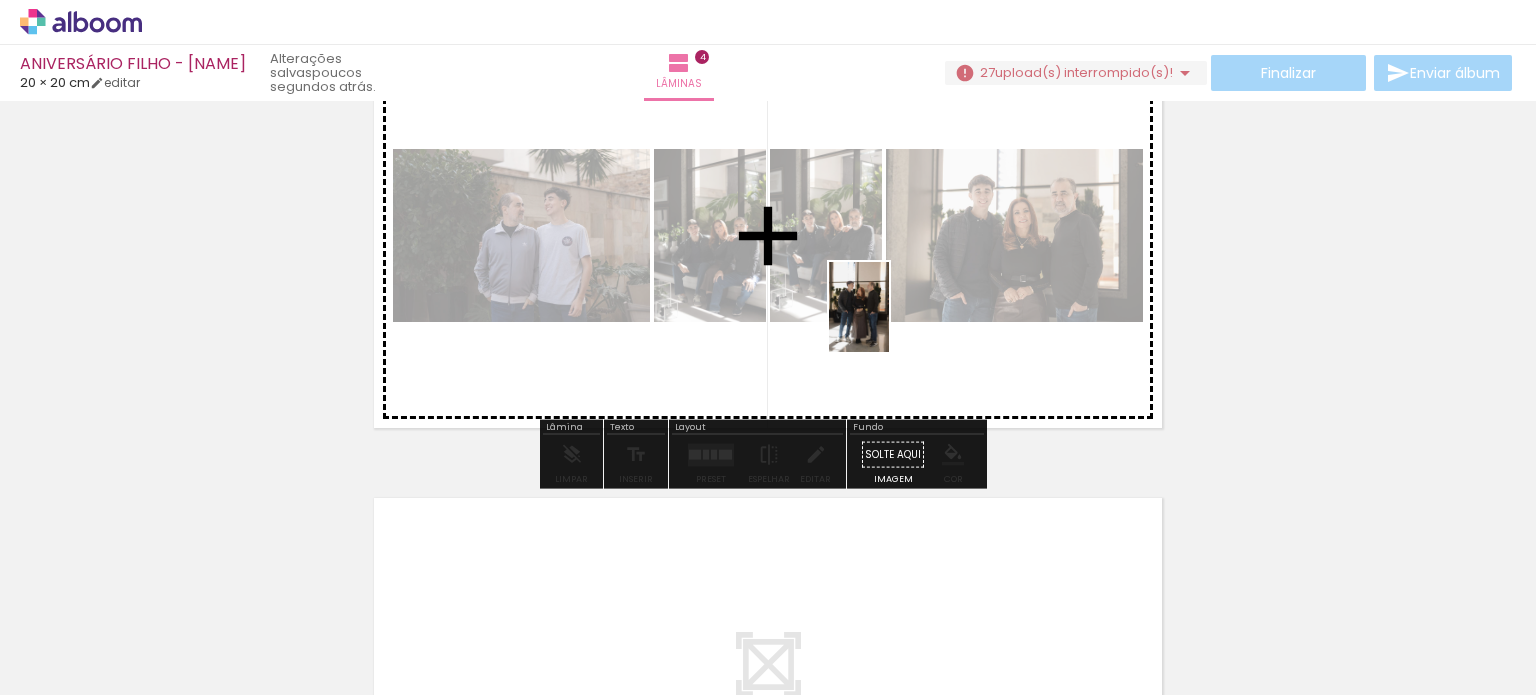 drag, startPoint x: 1019, startPoint y: 646, endPoint x: 889, endPoint y: 322, distance: 349.10742 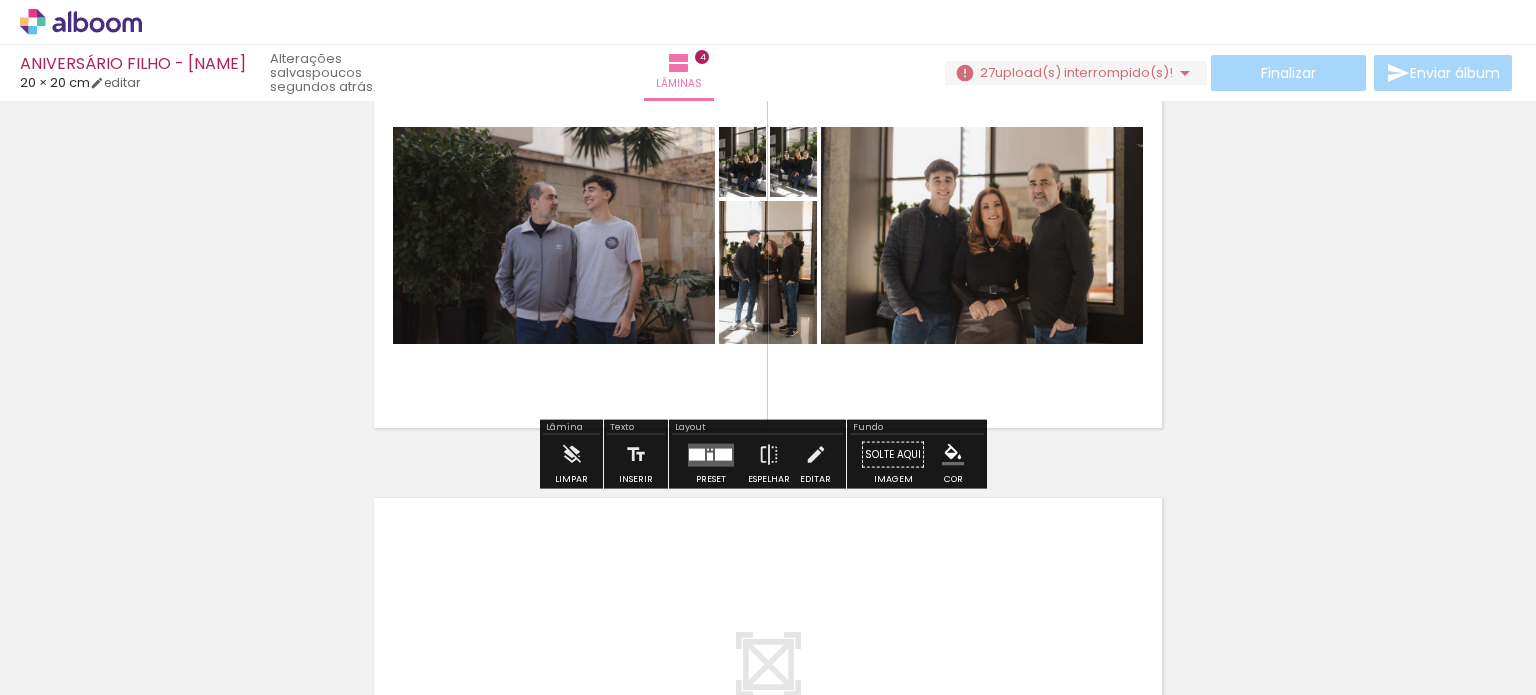 click at bounding box center [697, 454] 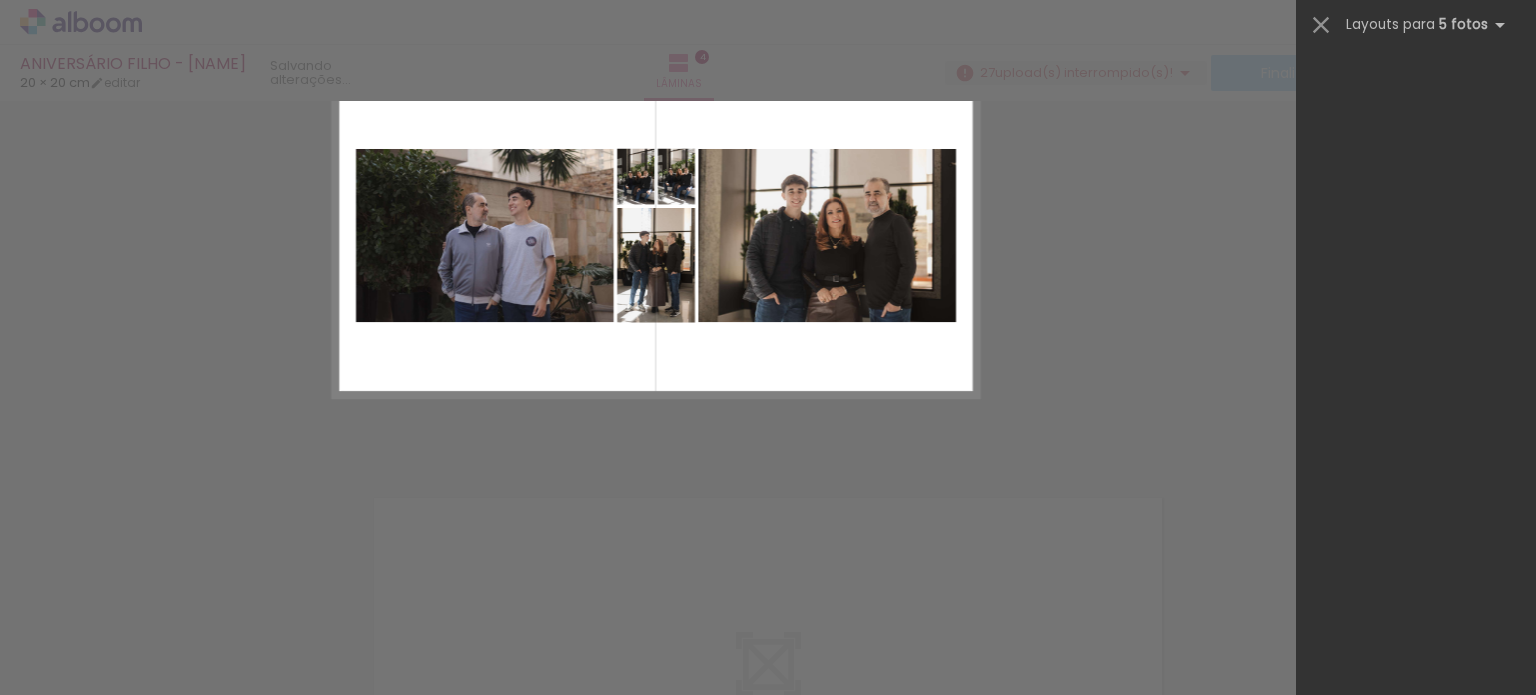 scroll, scrollTop: 0, scrollLeft: 0, axis: both 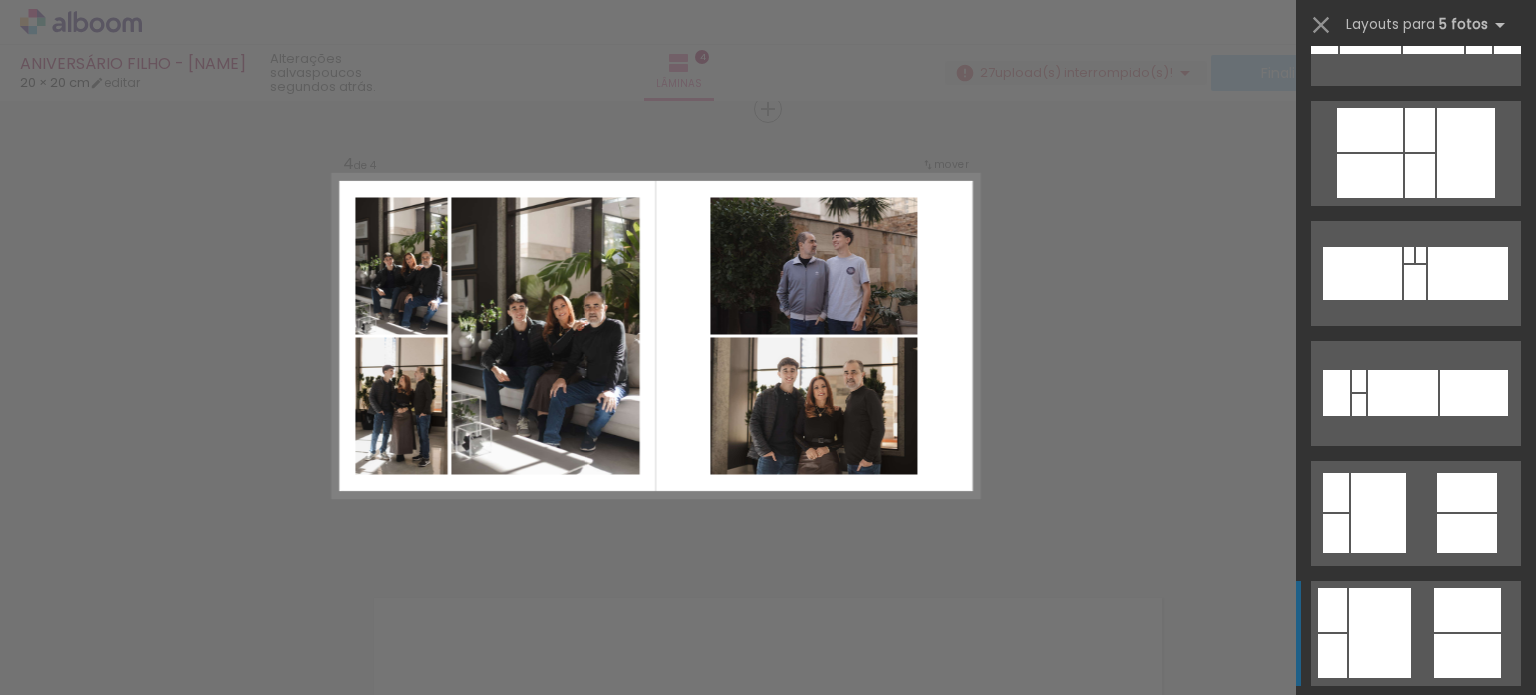 click at bounding box center [1454, -327] 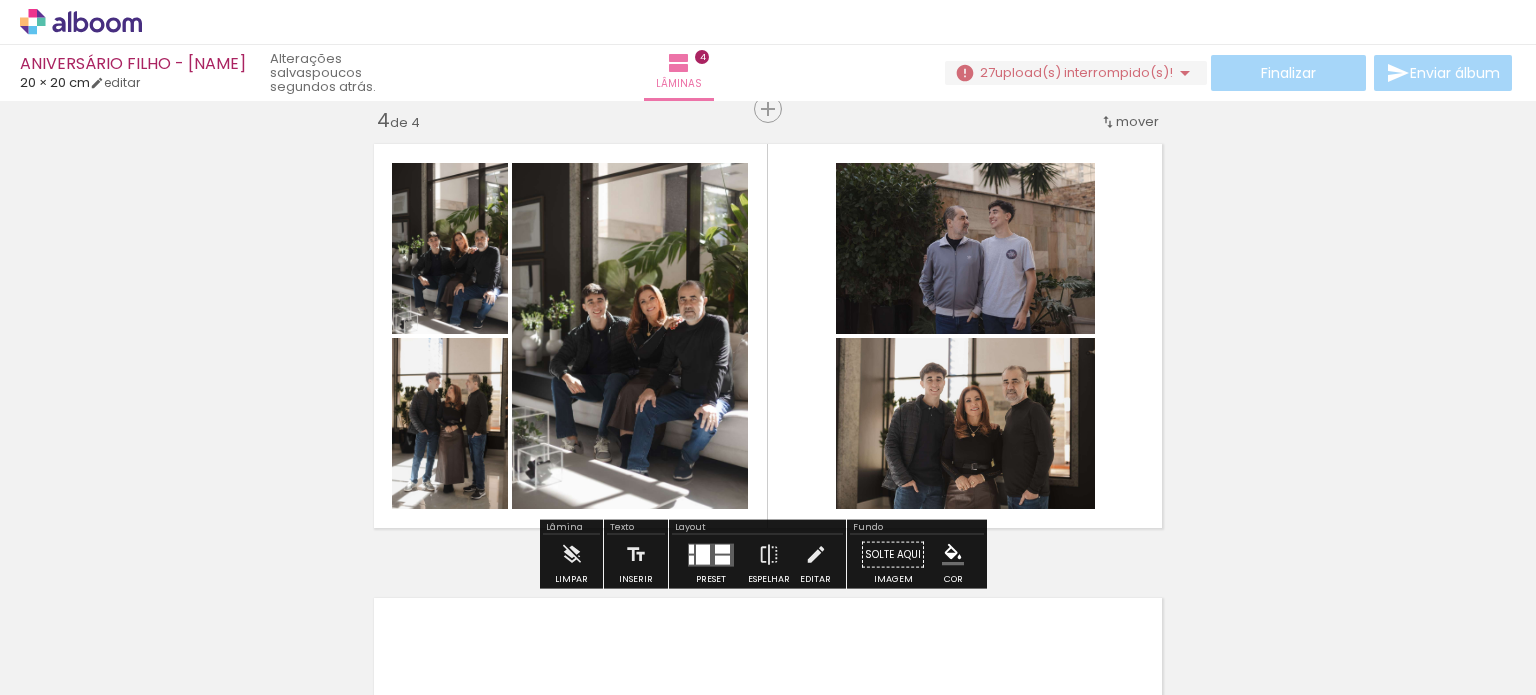 click 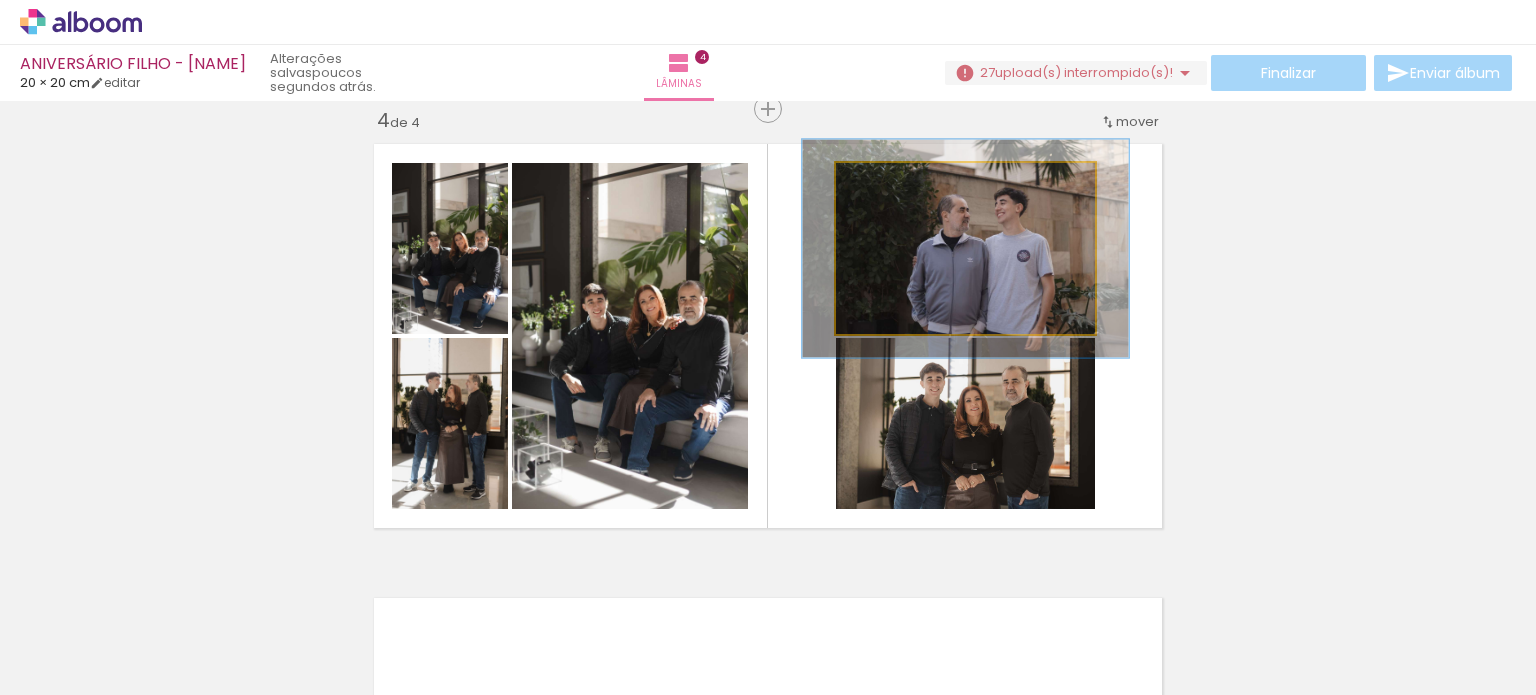 drag, startPoint x: 878, startPoint y: 178, endPoint x: 898, endPoint y: 177, distance: 20.024984 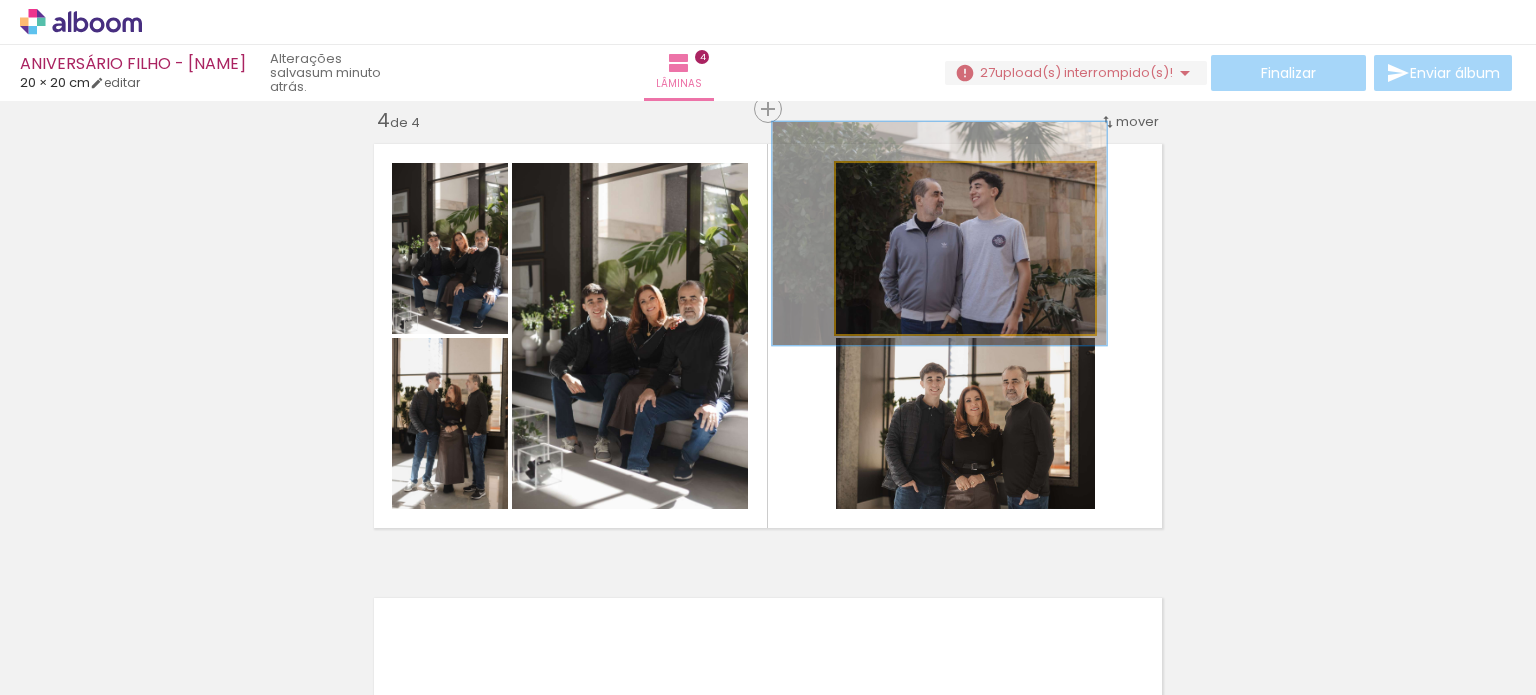 drag, startPoint x: 986, startPoint y: 262, endPoint x: 960, endPoint y: 247, distance: 30.016663 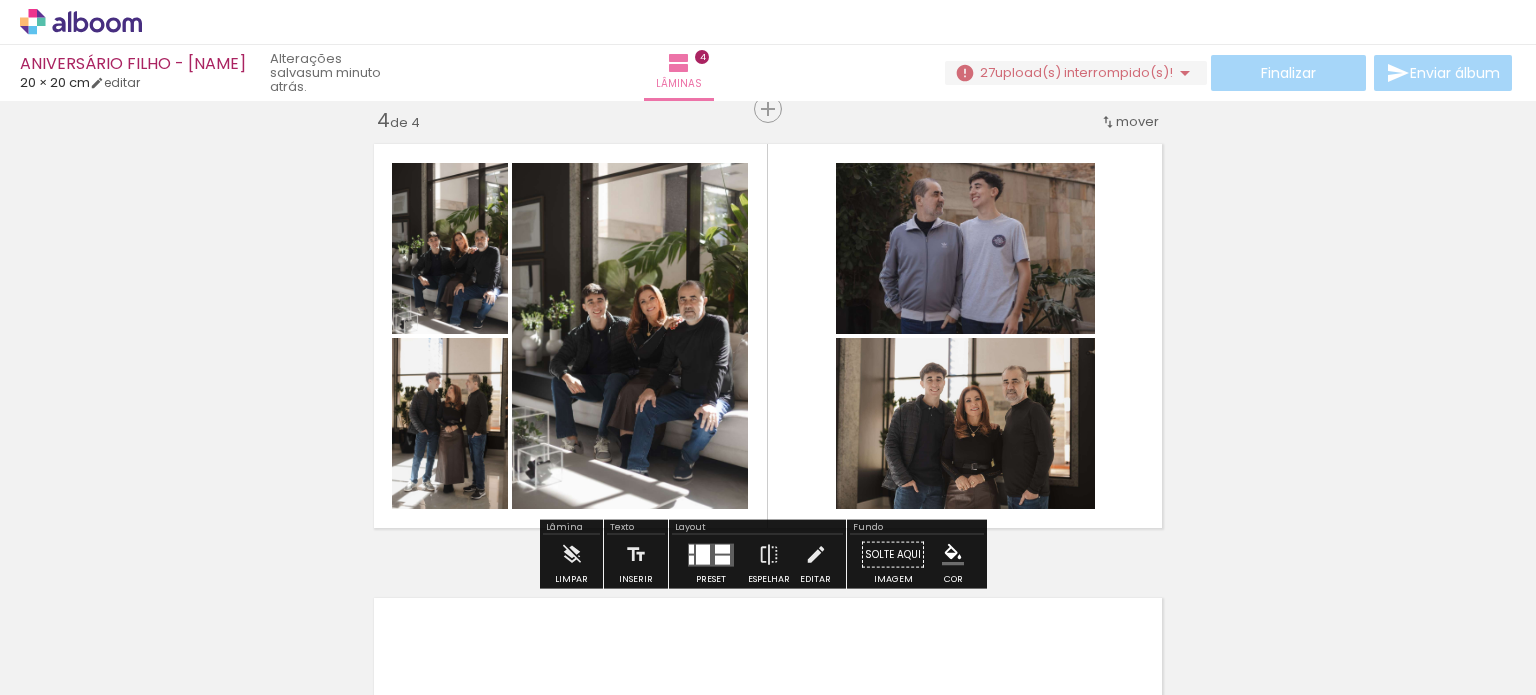 click on "Inserir lâmina 1  de 4  Inserir lâmina 2  de 4  Inserir lâmina 3  de 4  Inserir lâmina 4  de 4 O Designbox precisará aumentar a sua imagem em 181% para exportar para impressão." at bounding box center (768, -144) 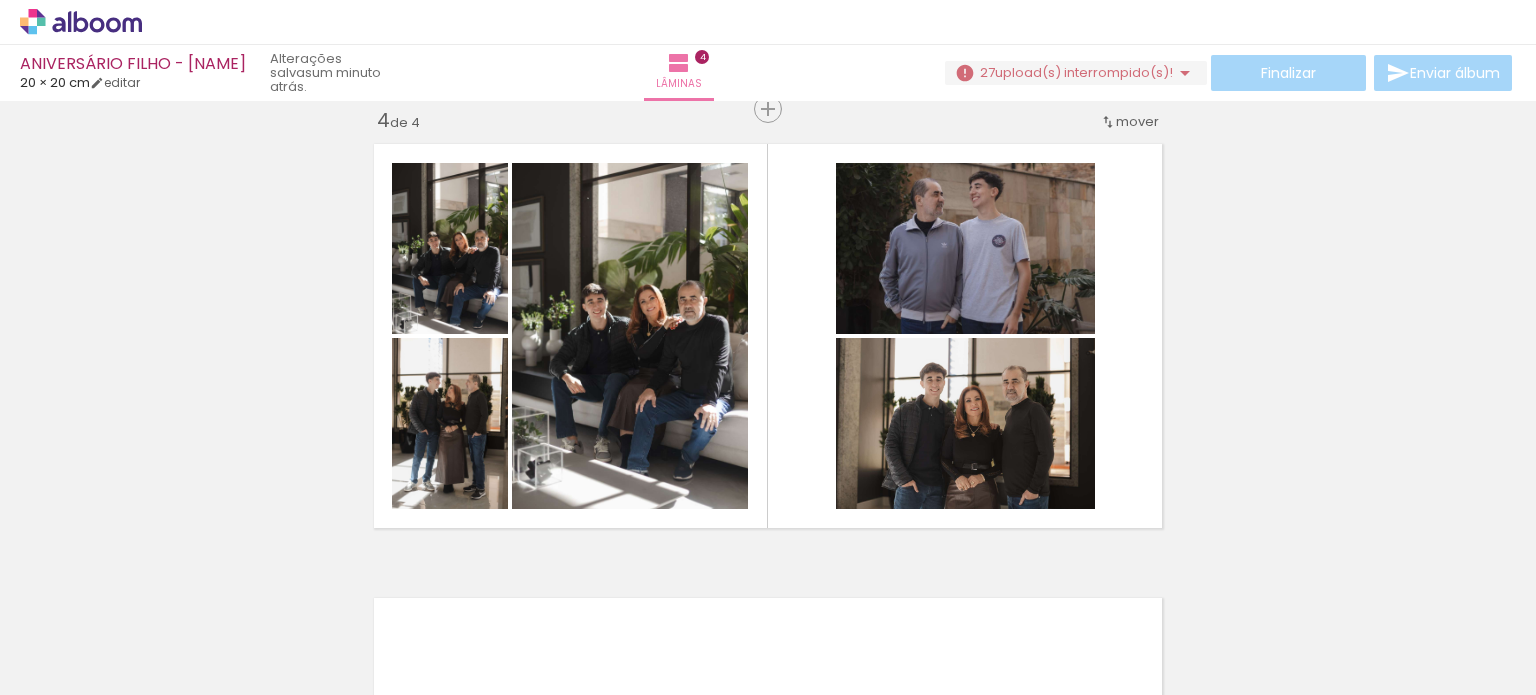 scroll, scrollTop: 0, scrollLeft: 0, axis: both 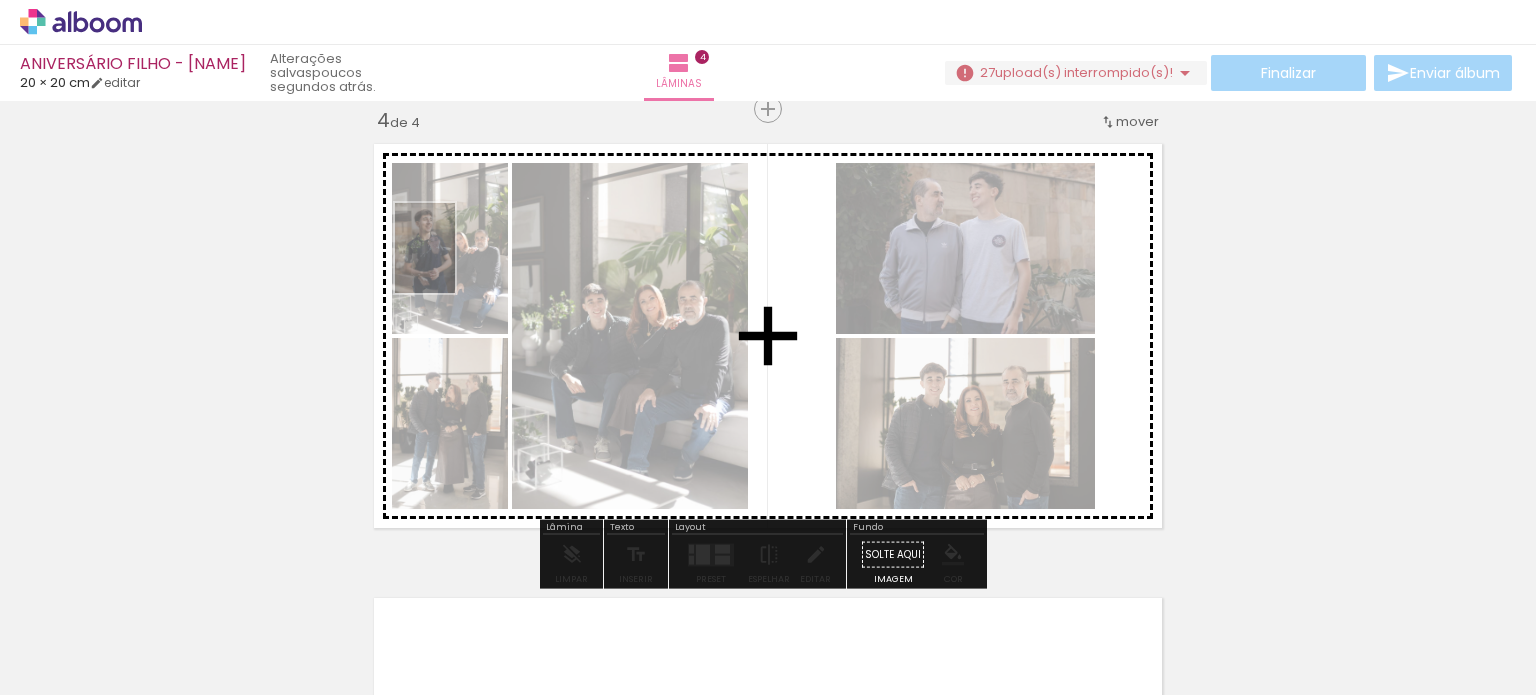 drag, startPoint x: 528, startPoint y: 643, endPoint x: 456, endPoint y: 264, distance: 385.77844 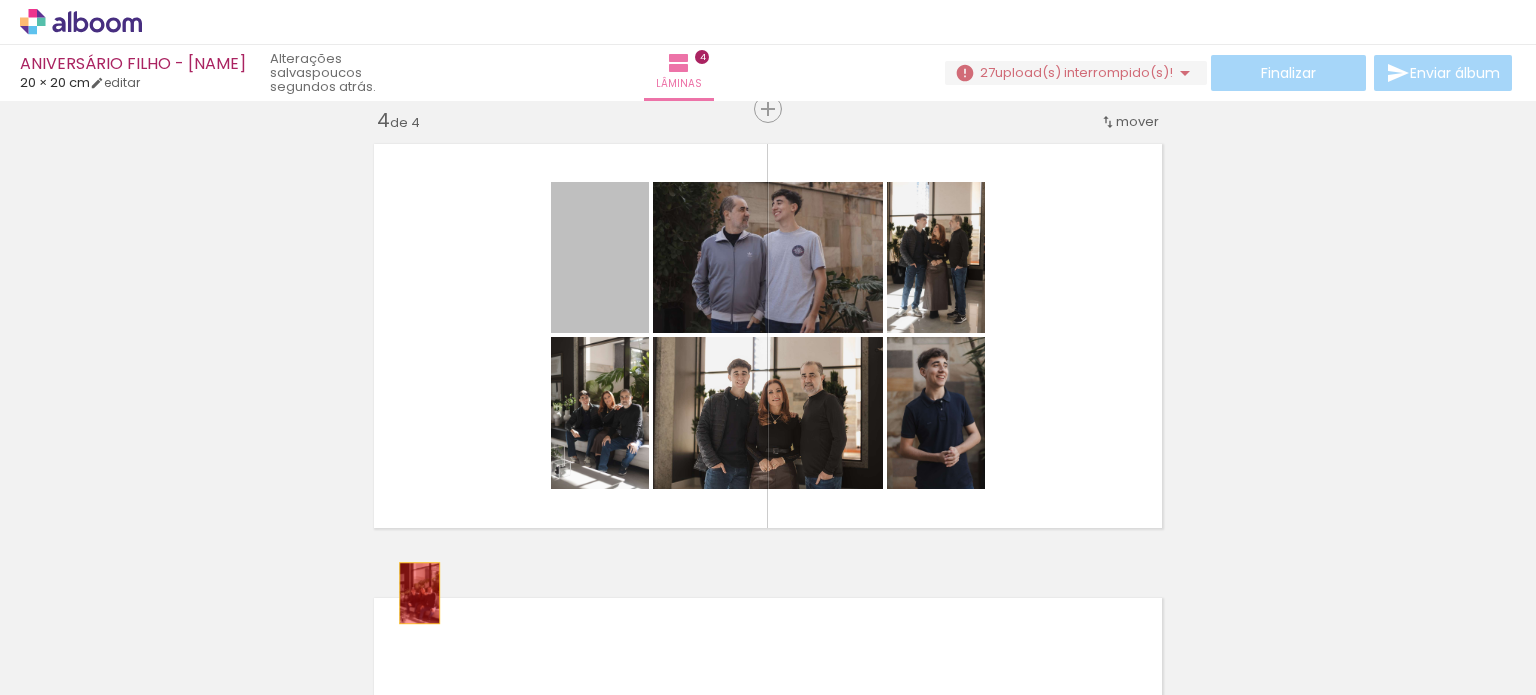 drag, startPoint x: 605, startPoint y: 268, endPoint x: 412, endPoint y: 652, distance: 429.7732 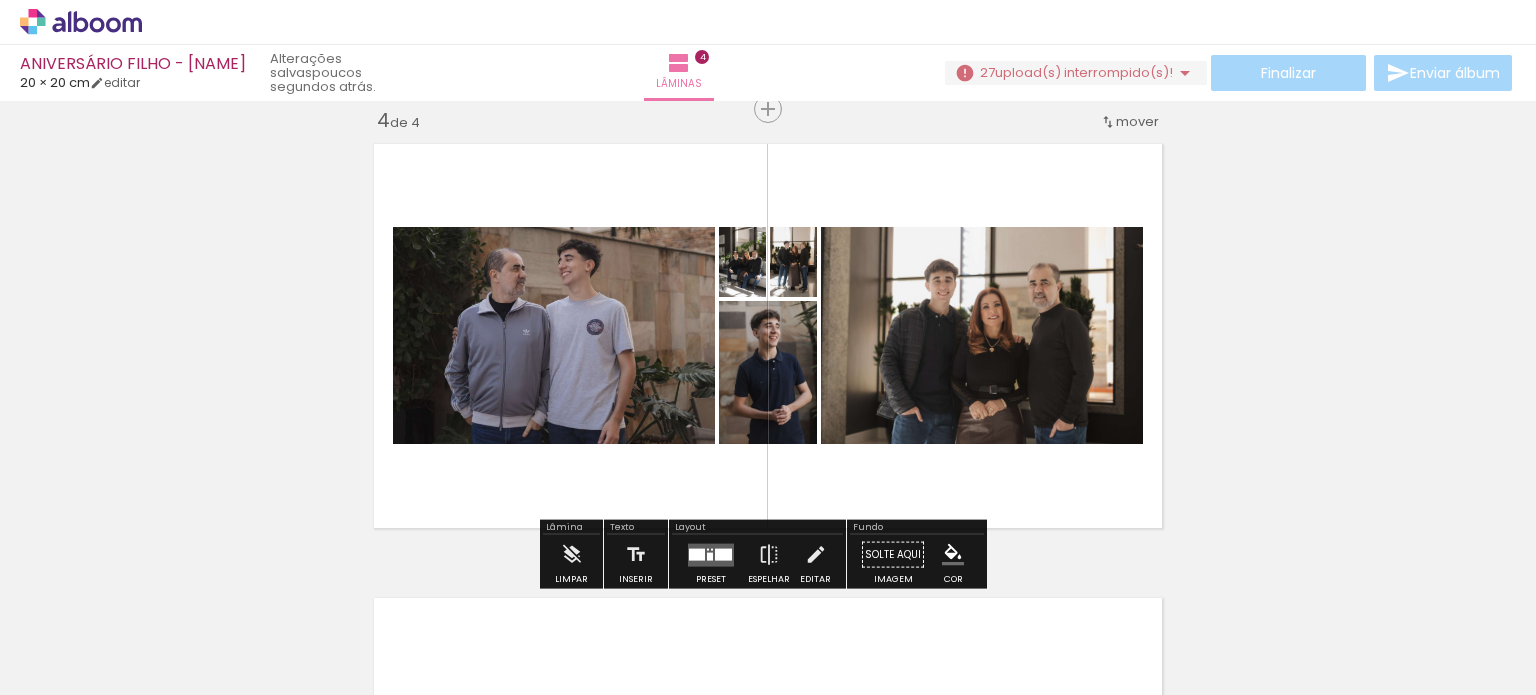 click at bounding box center [723, 554] 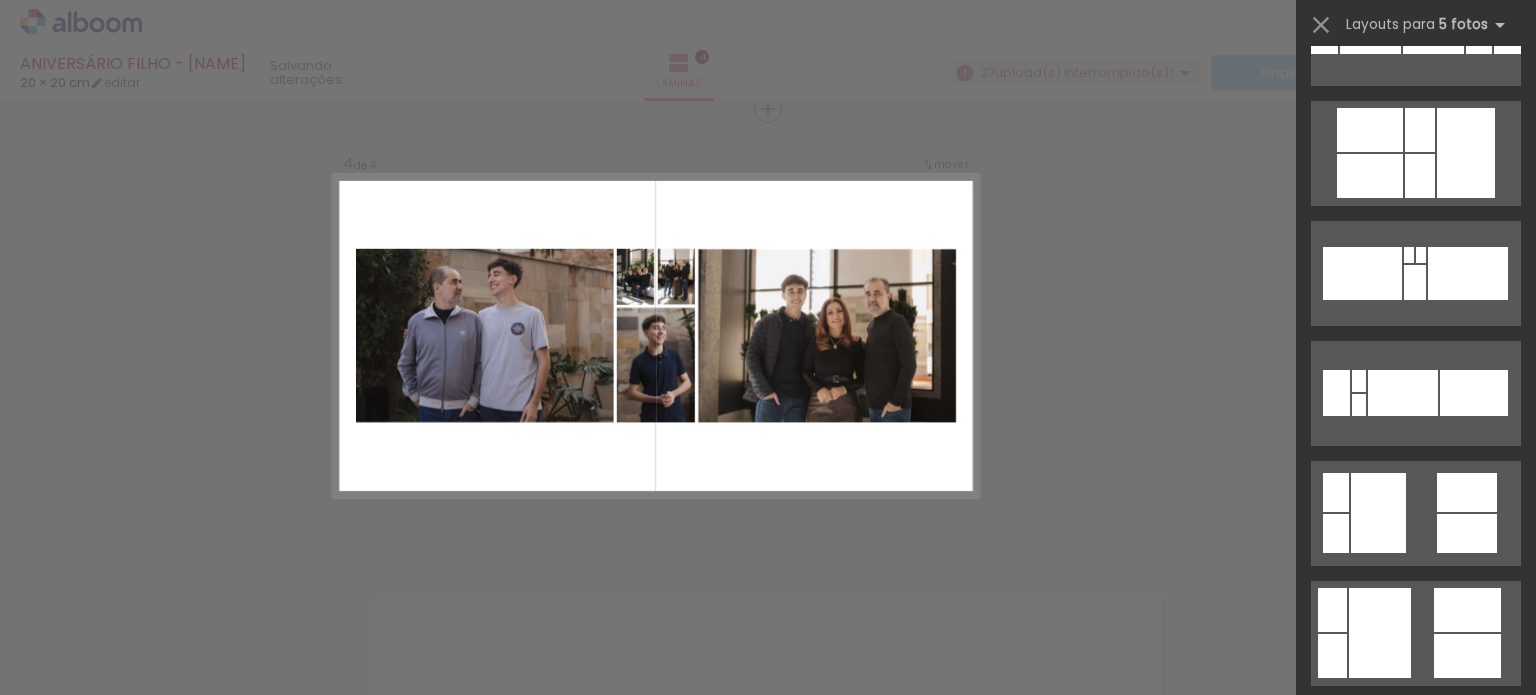 scroll, scrollTop: 0, scrollLeft: 0, axis: both 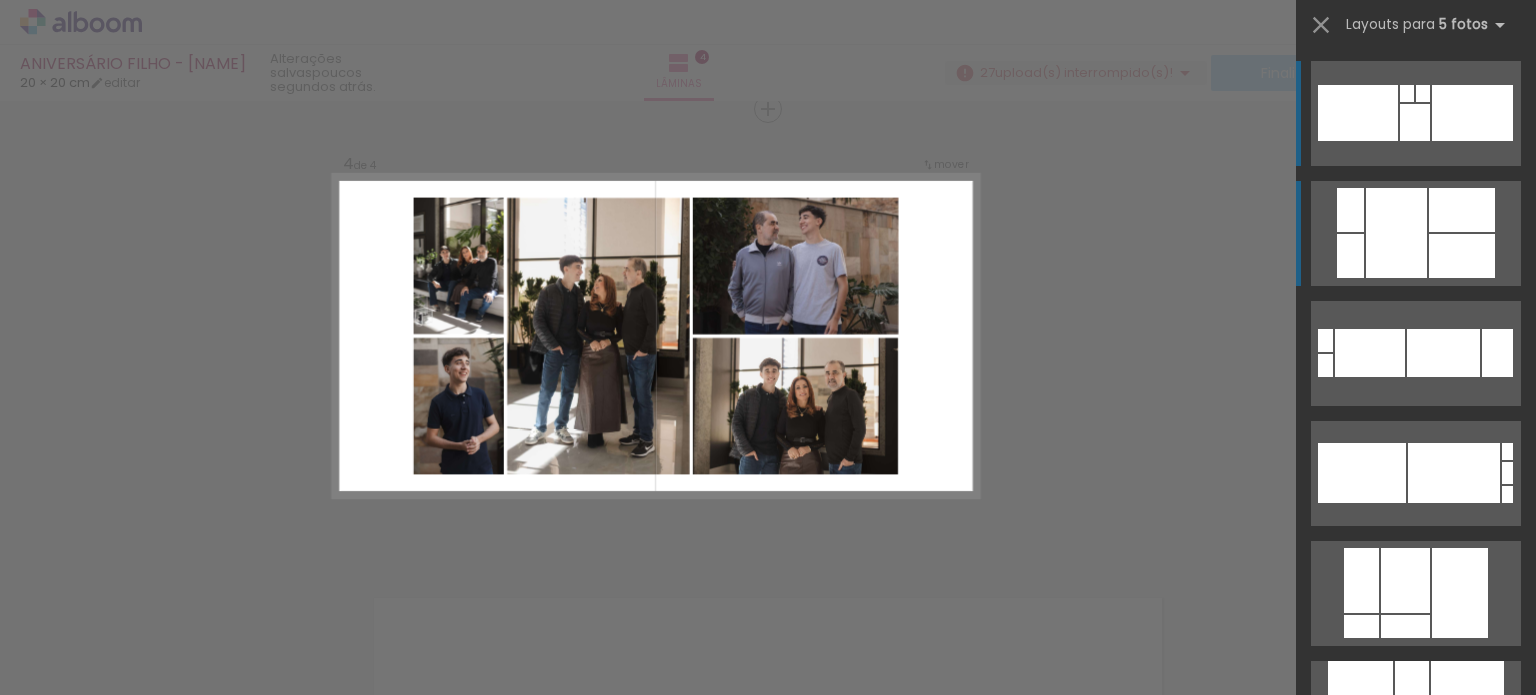 click at bounding box center [1415, 122] 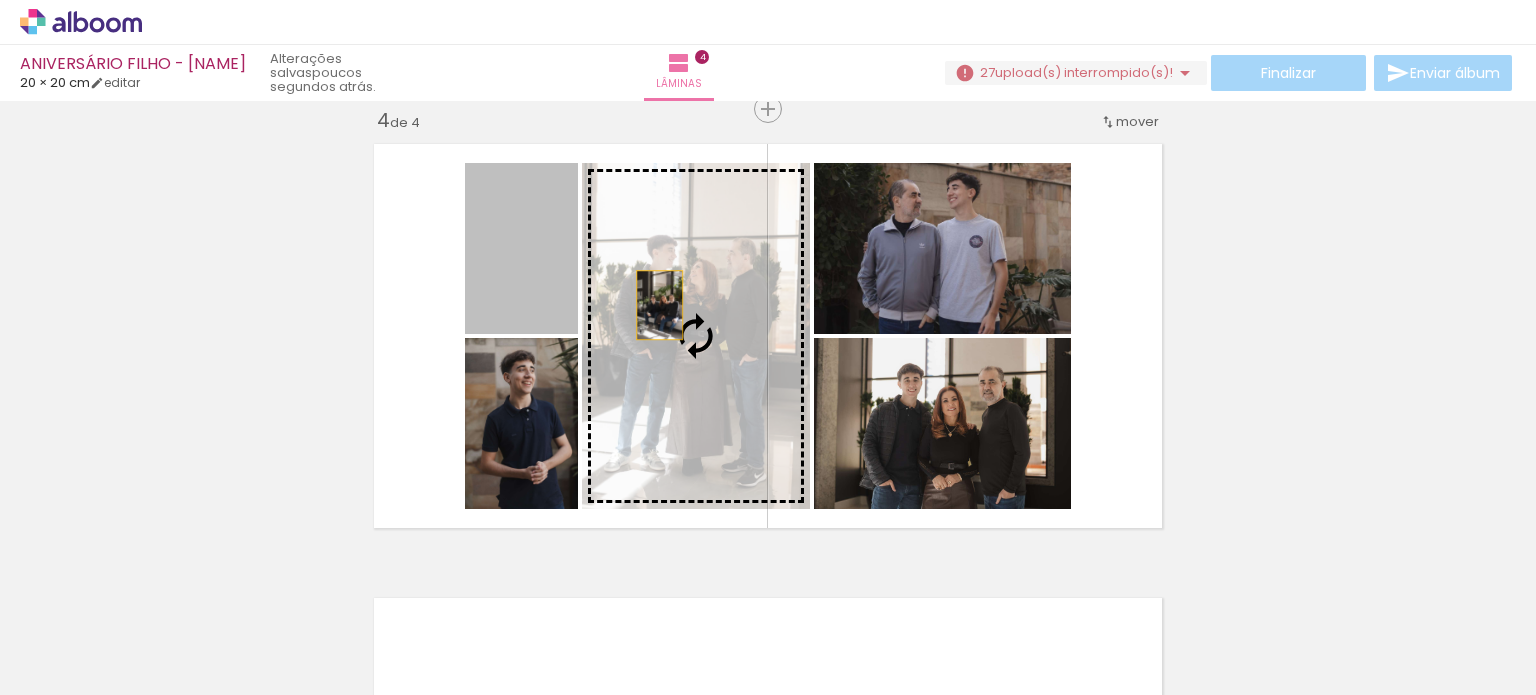 drag, startPoint x: 520, startPoint y: 269, endPoint x: 652, endPoint y: 305, distance: 136.82104 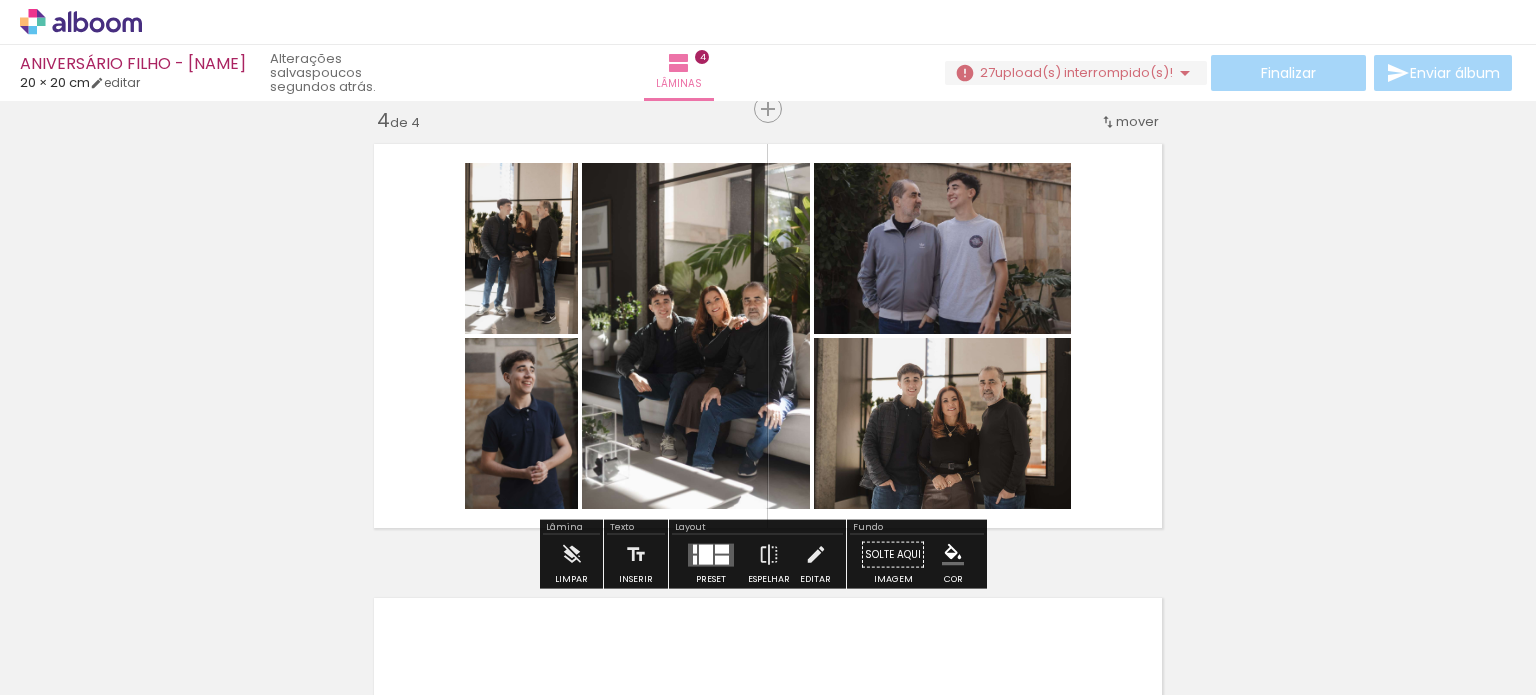 click at bounding box center [711, 555] 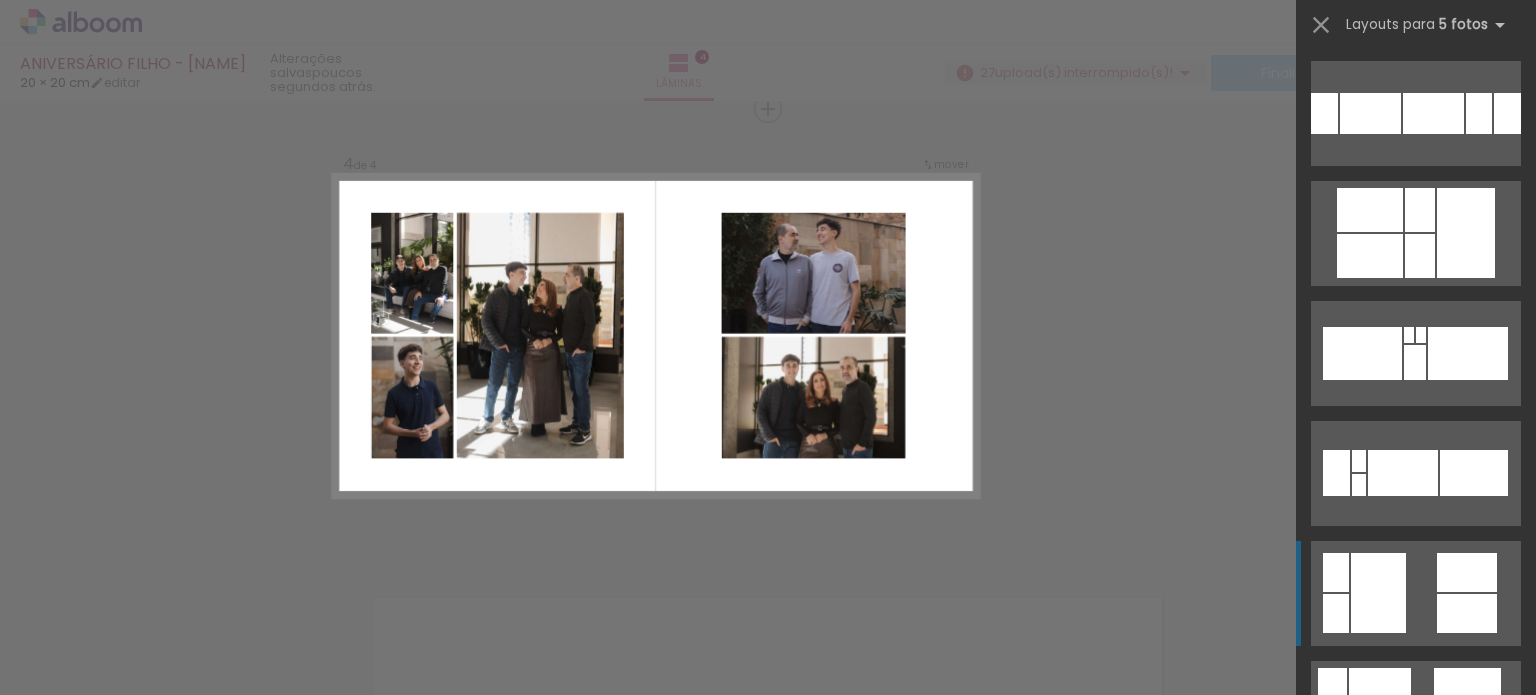 scroll, scrollTop: 920, scrollLeft: 0, axis: vertical 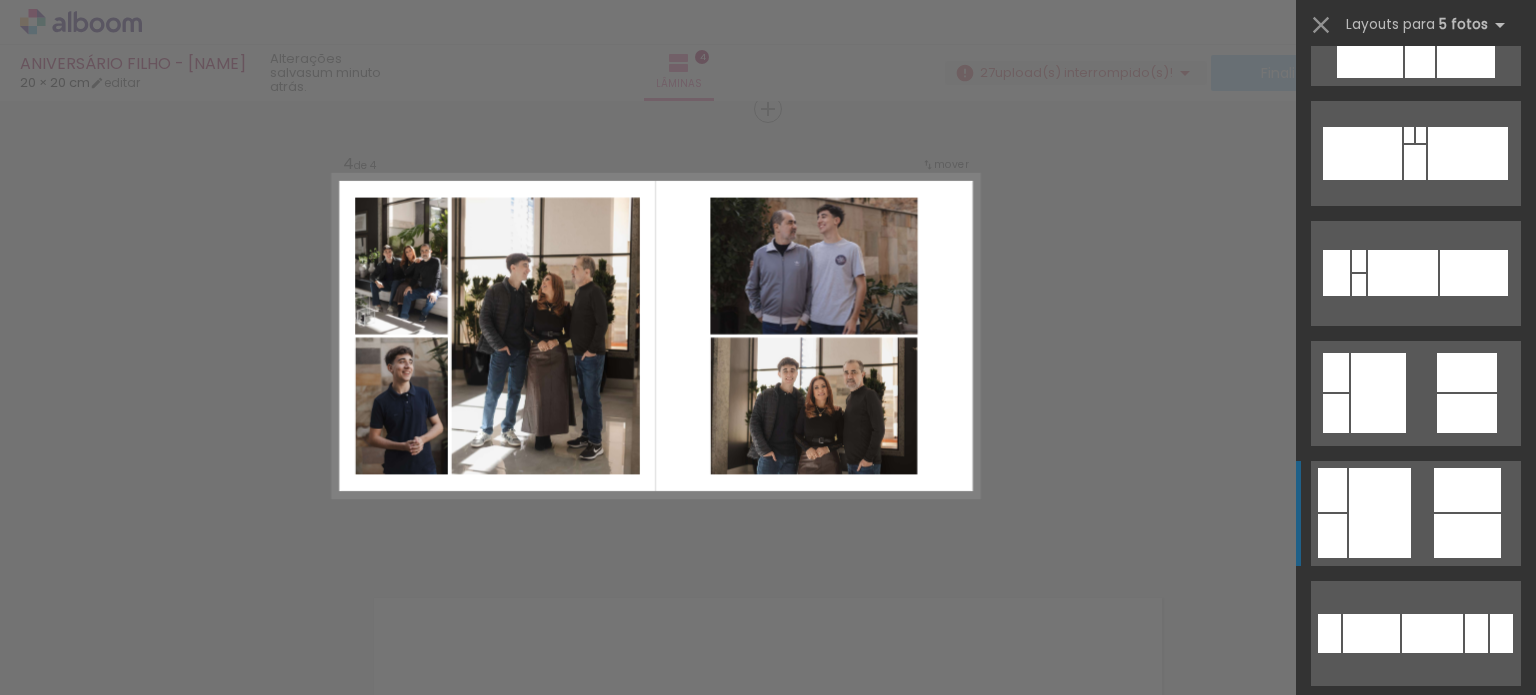 click at bounding box center (1371, 633) 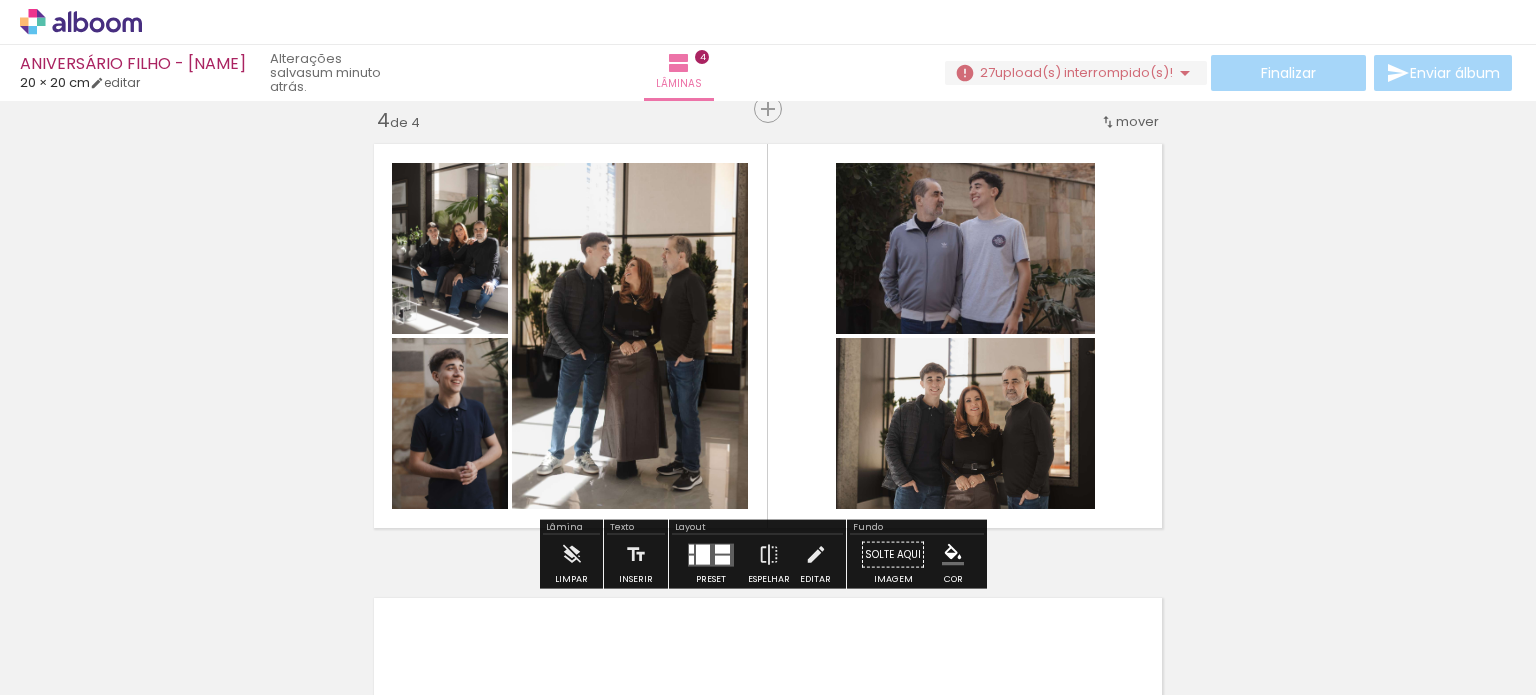 click at bounding box center [711, 554] 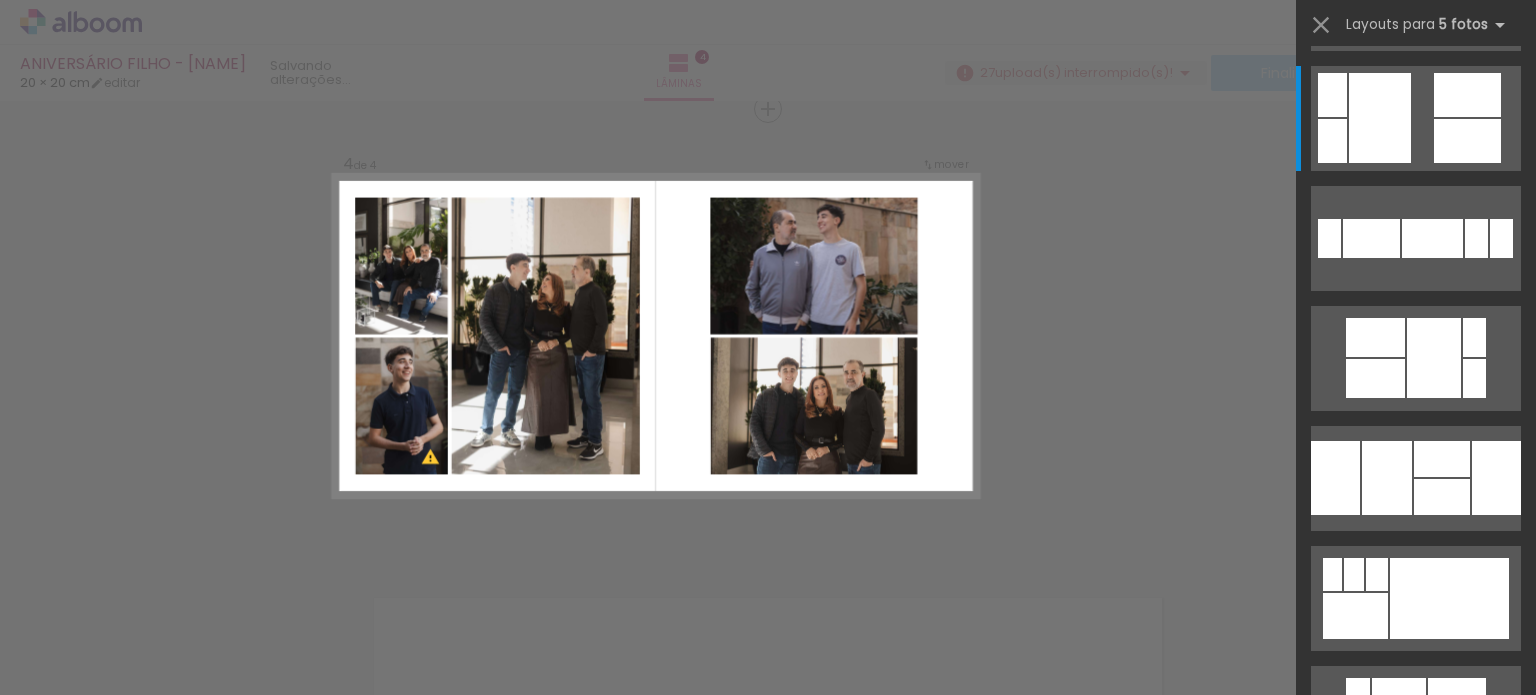 scroll, scrollTop: 820, scrollLeft: 0, axis: vertical 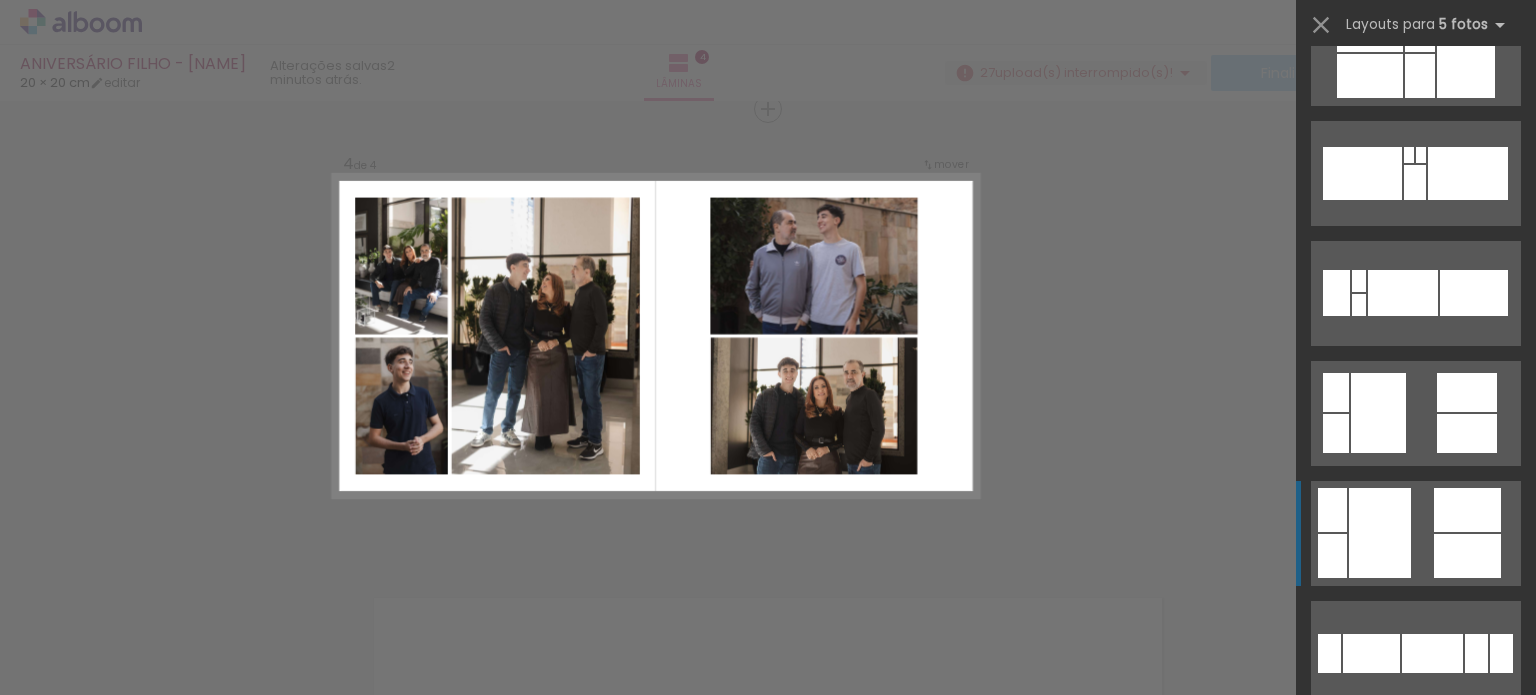click at bounding box center (1490, 1373) 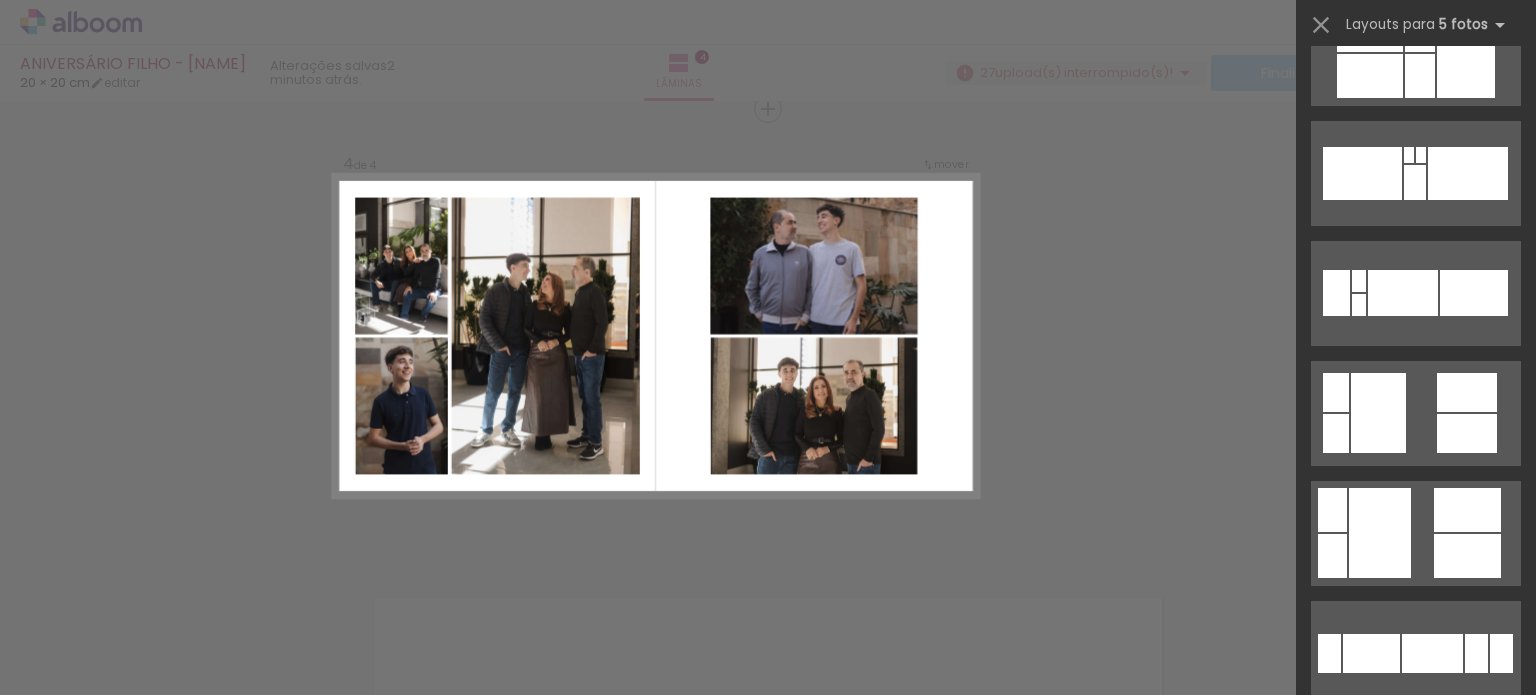 click on "Confirmar Cancelar" at bounding box center [768, -127] 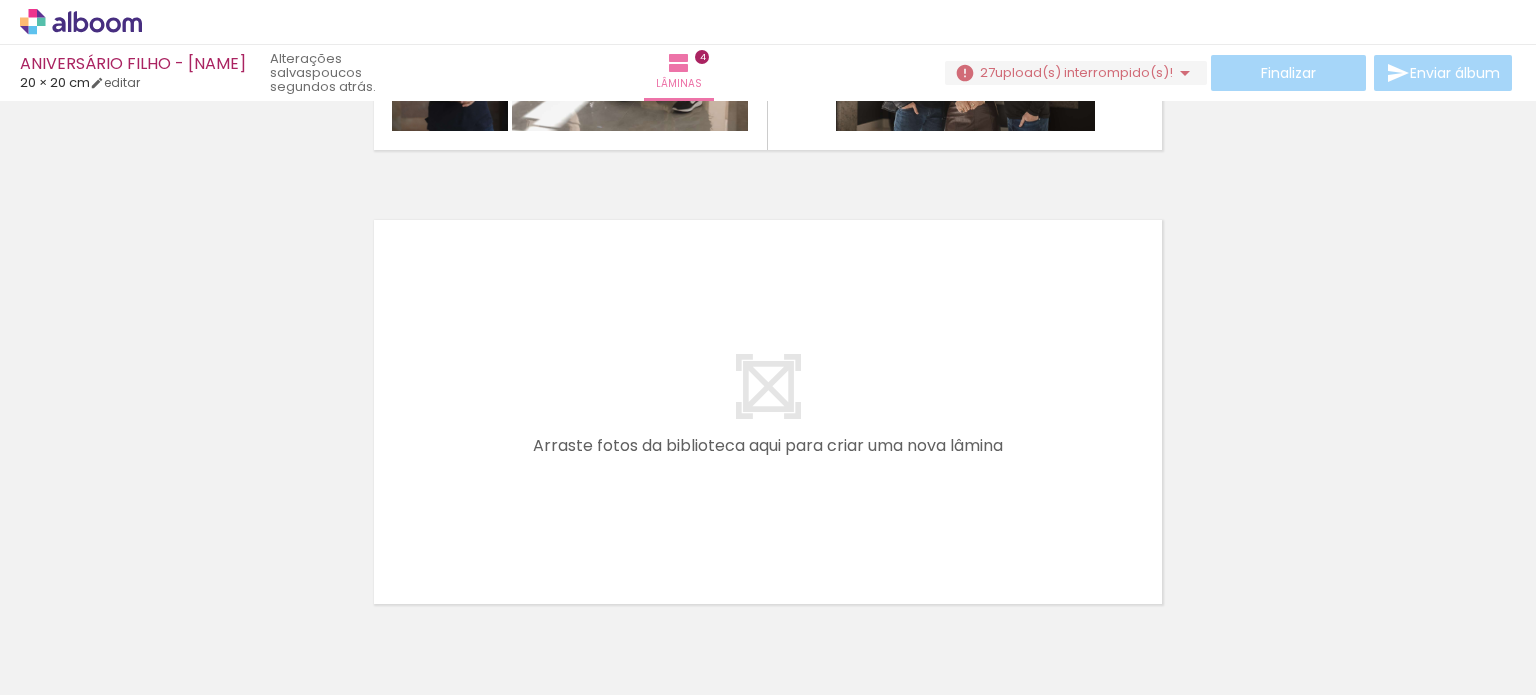 scroll, scrollTop: 1800, scrollLeft: 0, axis: vertical 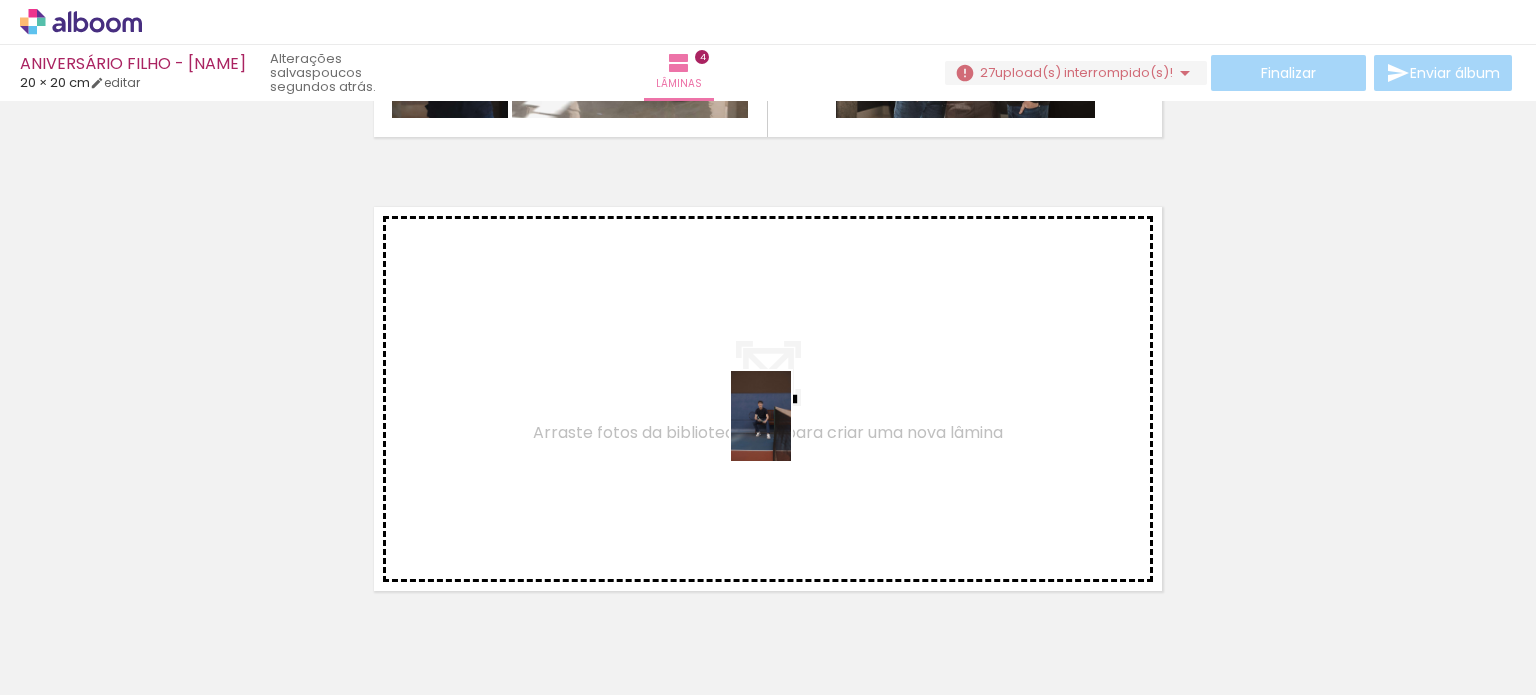 drag, startPoint x: 882, startPoint y: 527, endPoint x: 791, endPoint y: 431, distance: 132.27623 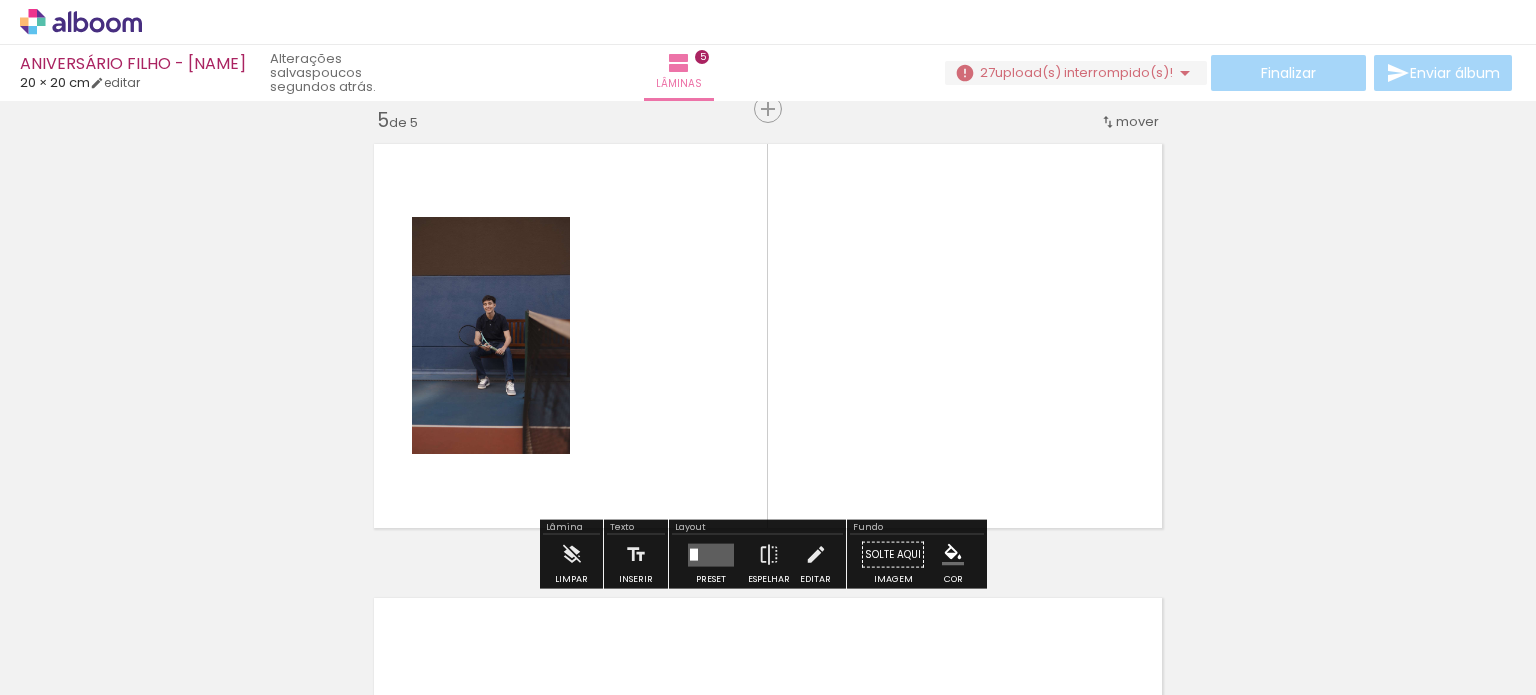 scroll, scrollTop: 1941, scrollLeft: 0, axis: vertical 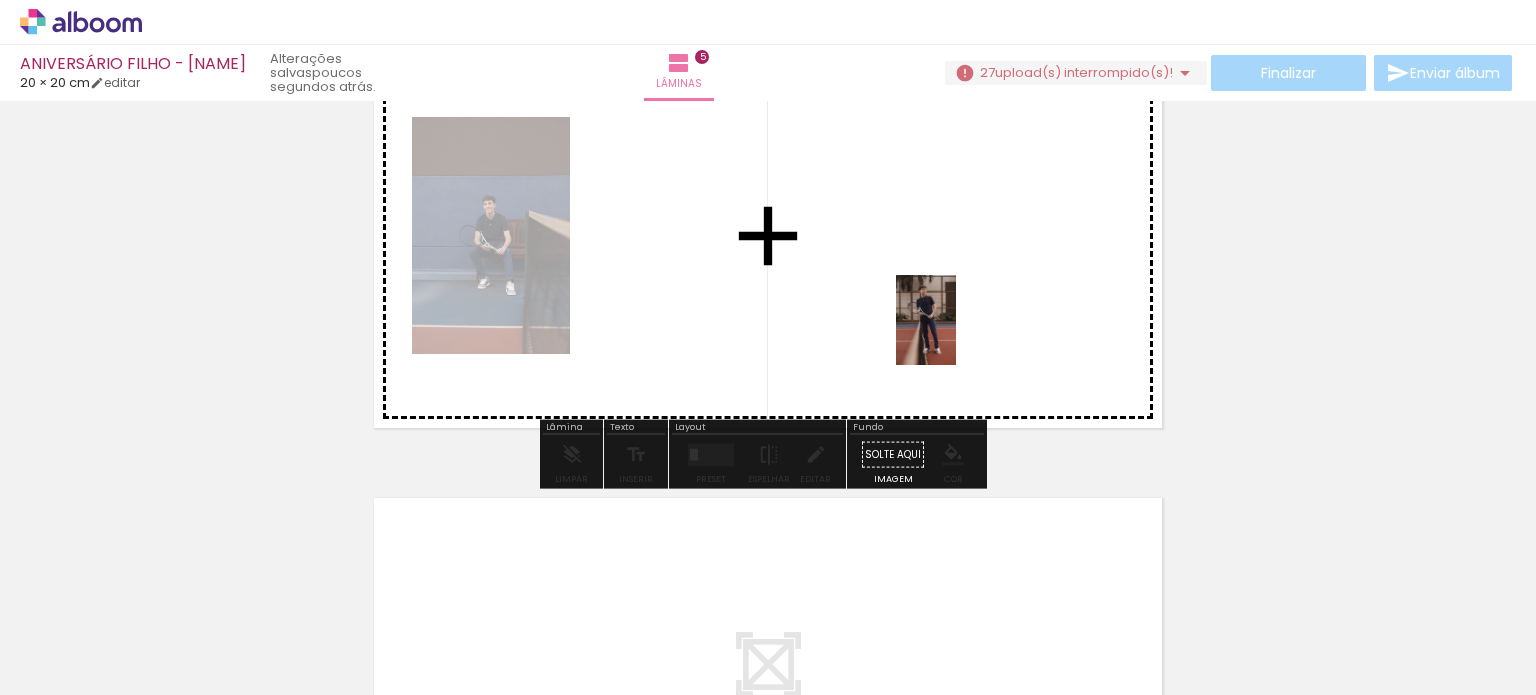 drag, startPoint x: 1084, startPoint y: 657, endPoint x: 956, endPoint y: 335, distance: 346.5083 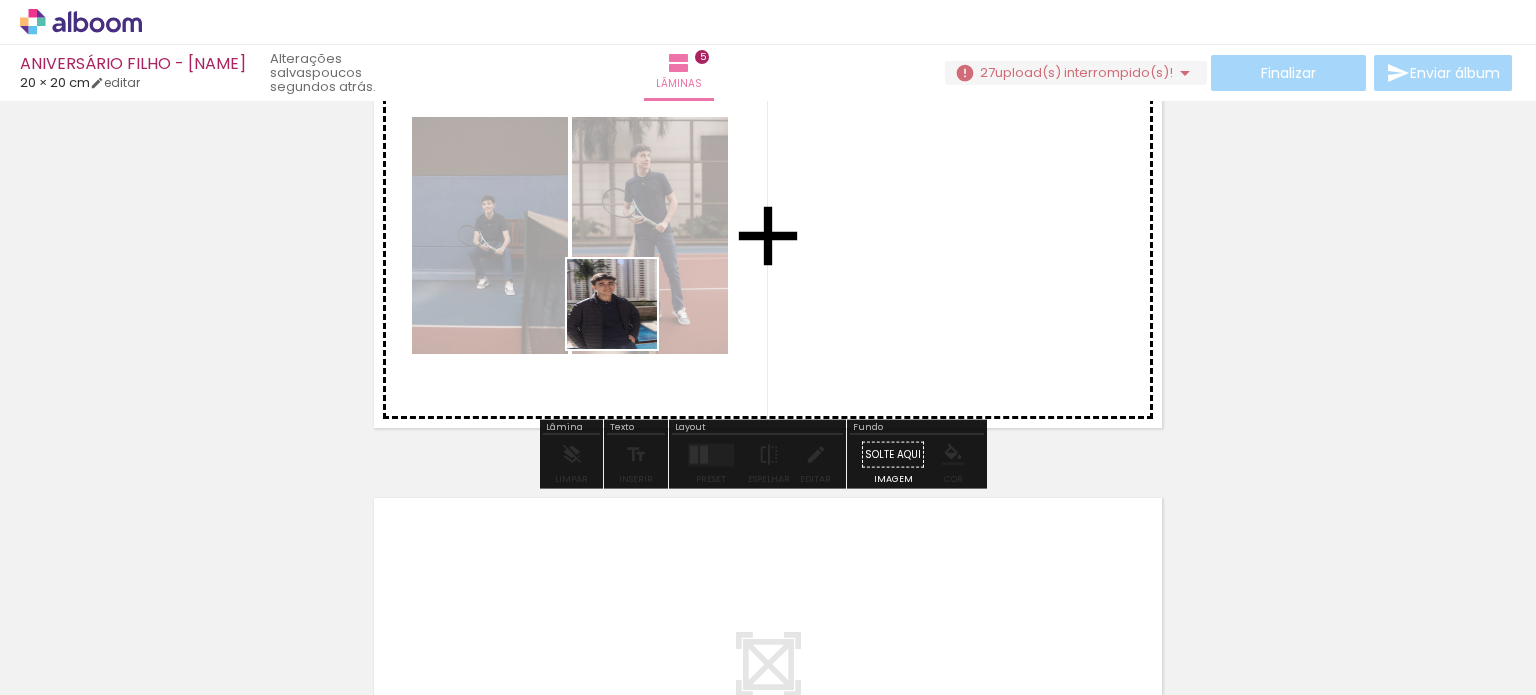 drag, startPoint x: 639, startPoint y: 639, endPoint x: 610, endPoint y: 262, distance: 378.11374 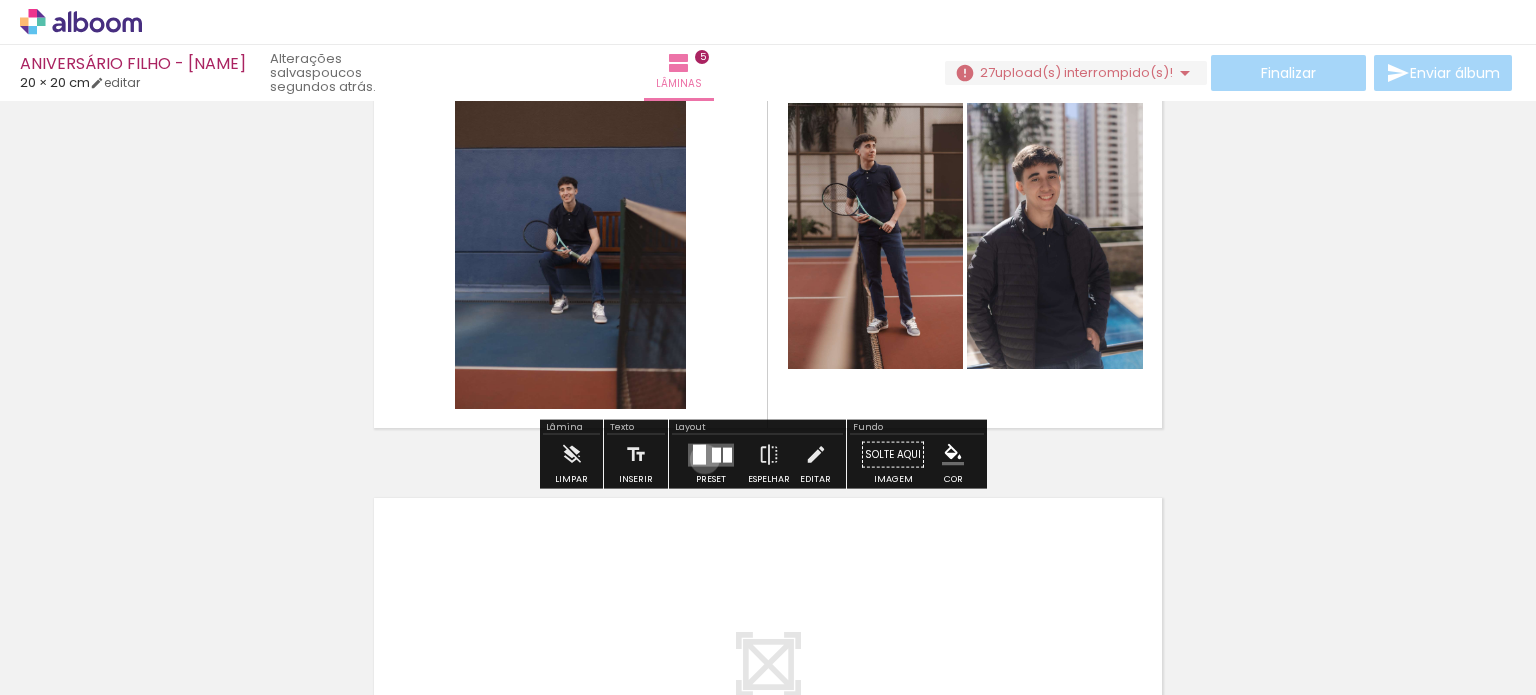 click at bounding box center (699, 454) 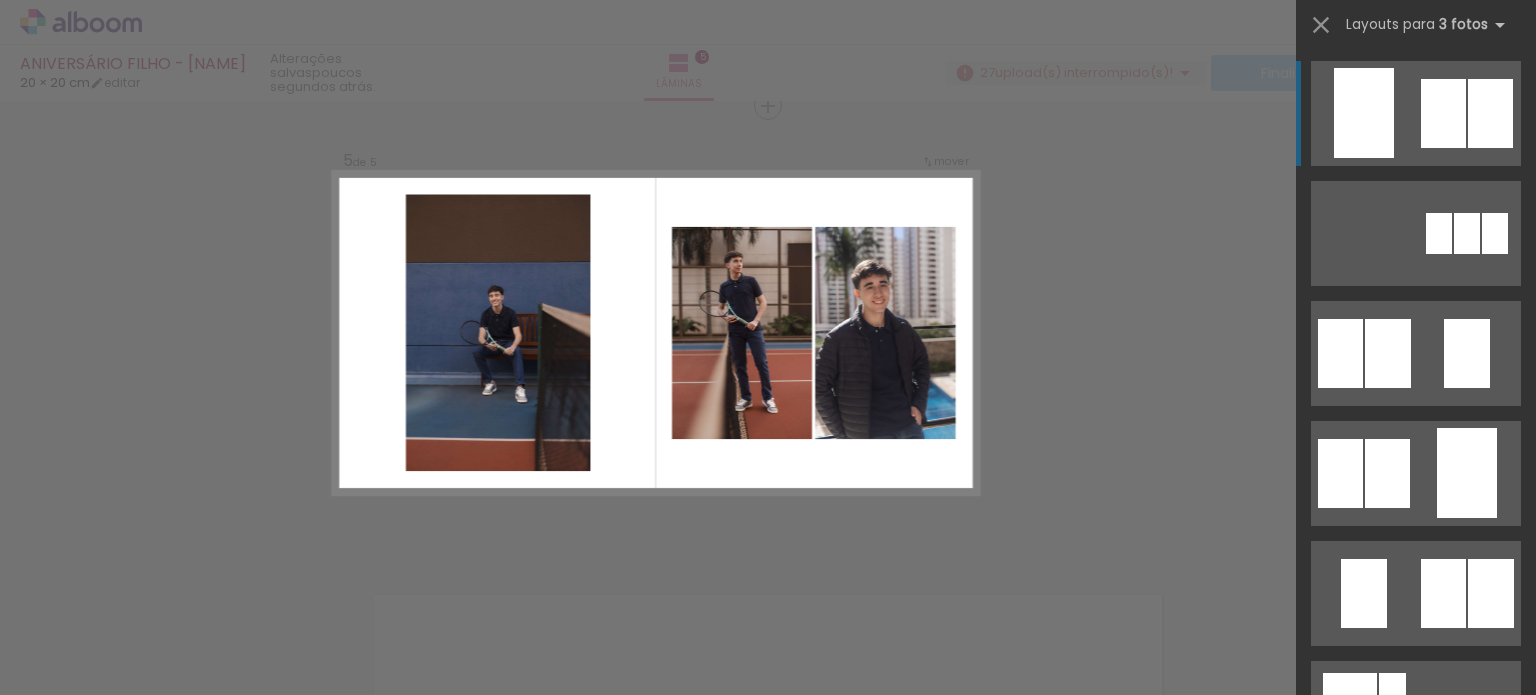 scroll, scrollTop: 1841, scrollLeft: 0, axis: vertical 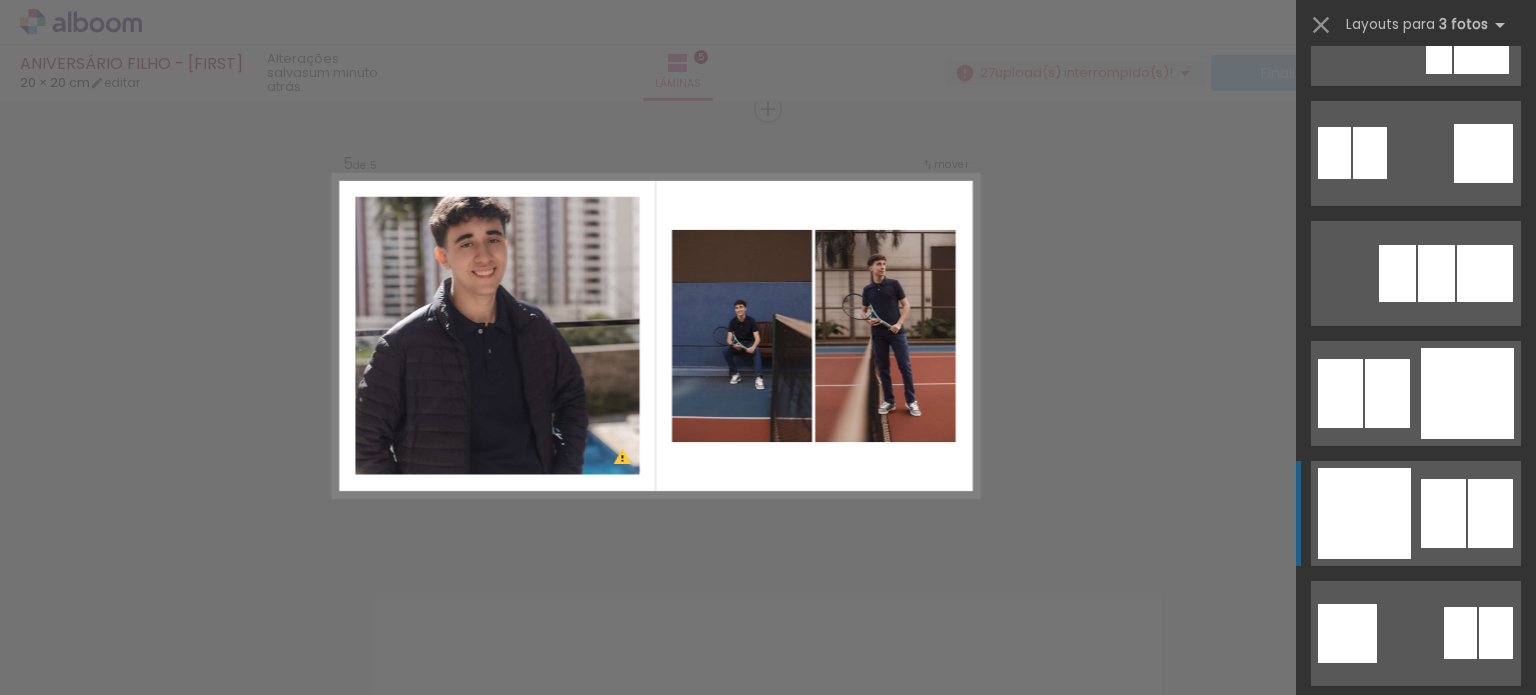 click at bounding box center [1347, 633] 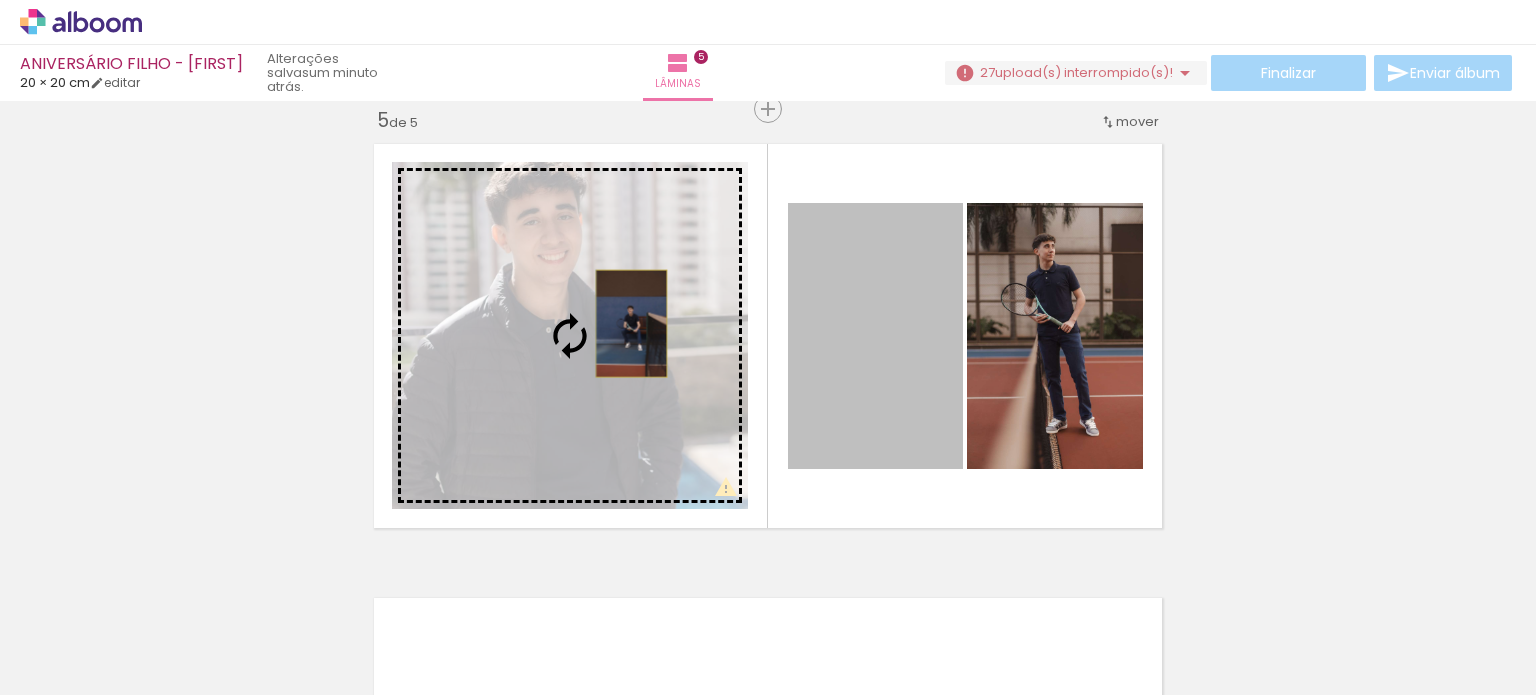 drag, startPoint x: 824, startPoint y: 333, endPoint x: 624, endPoint y: 323, distance: 200.24985 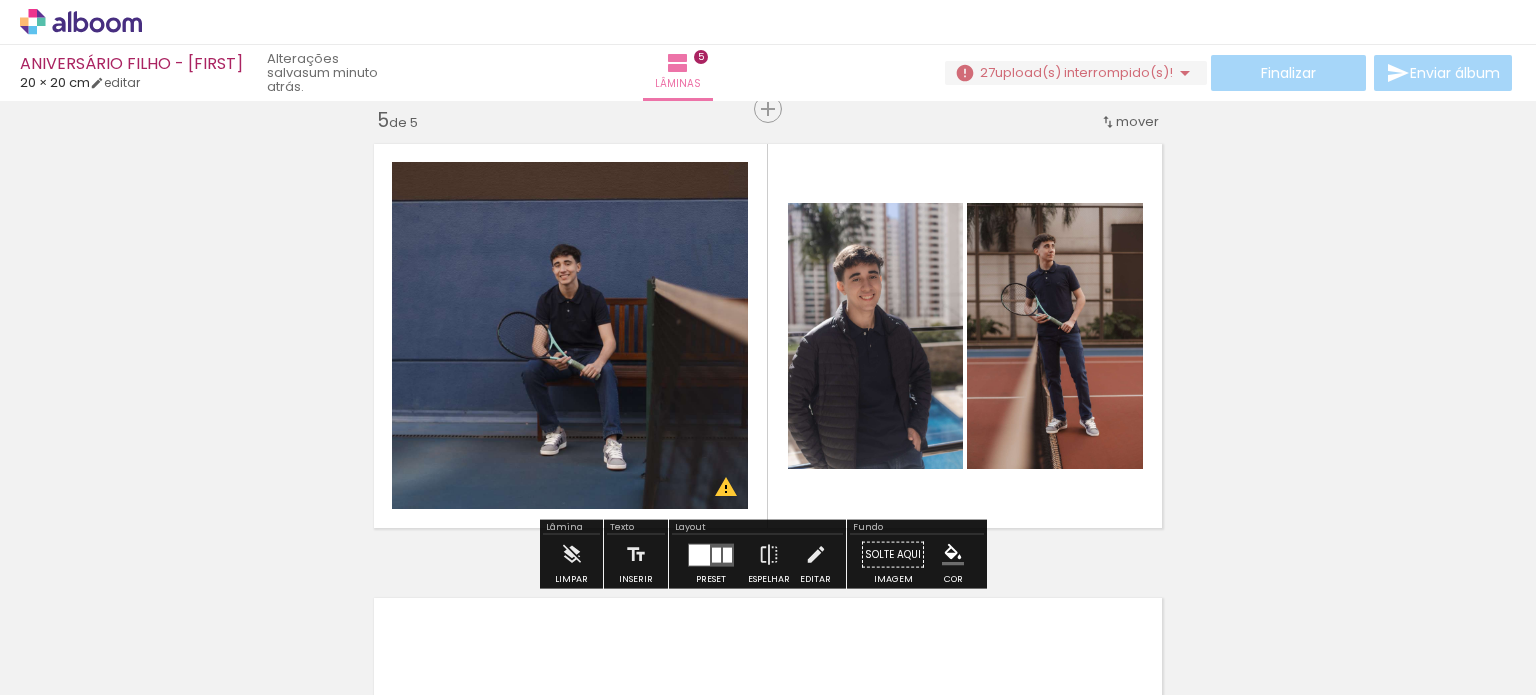 click 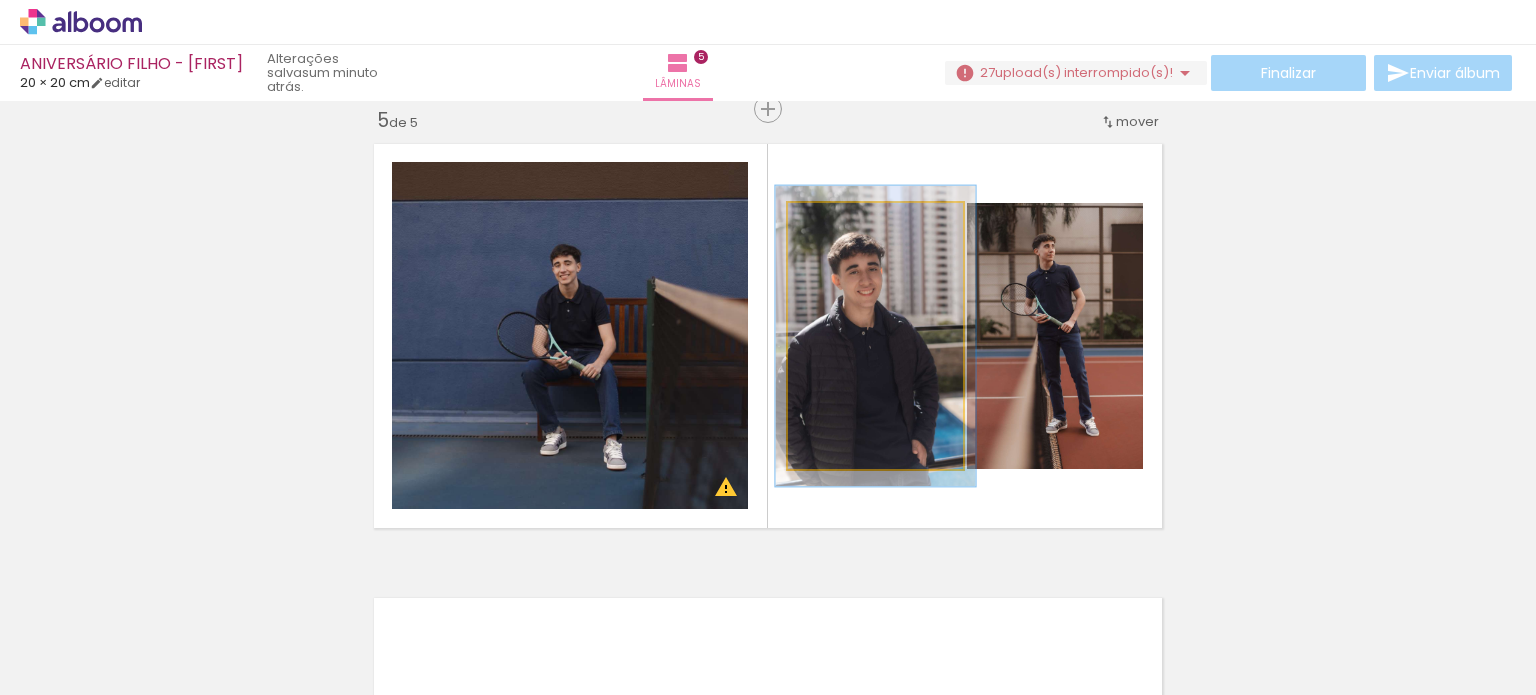 type on "113" 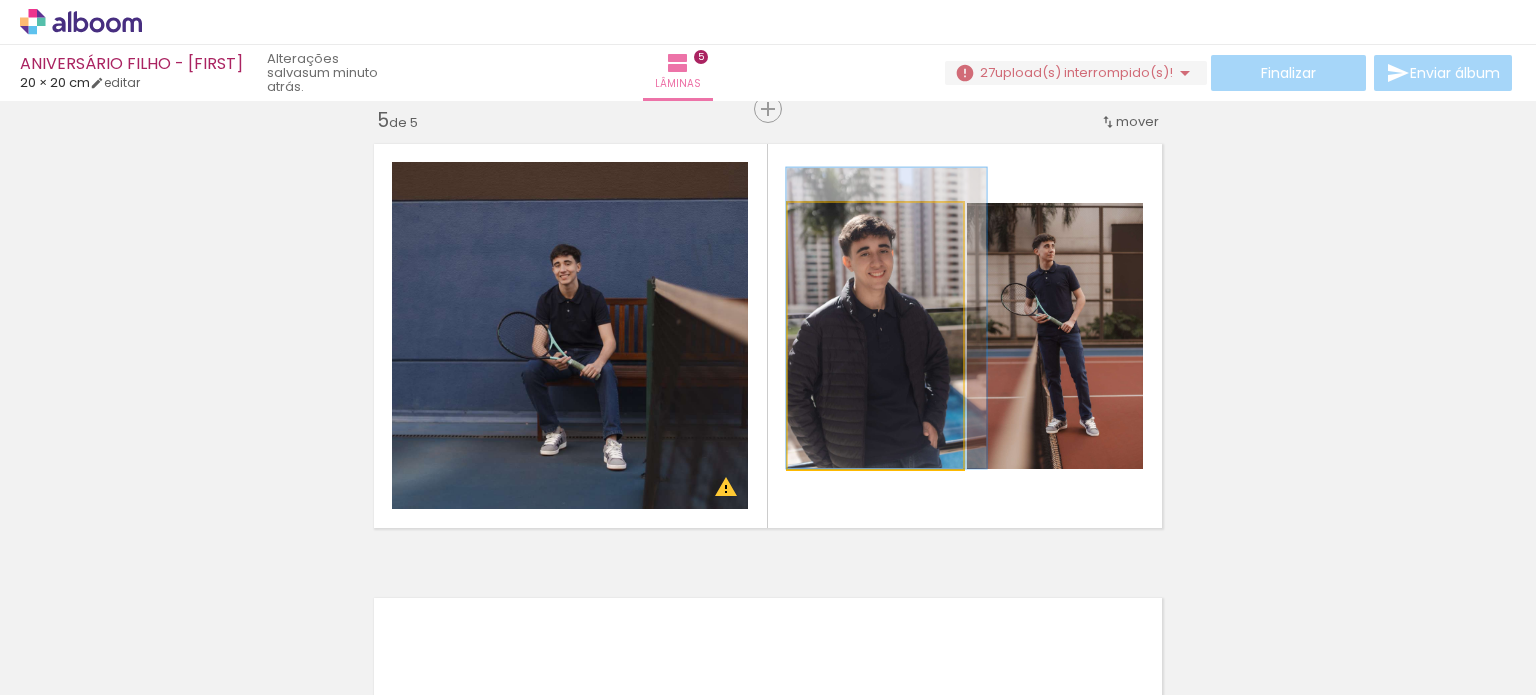 drag, startPoint x: 891, startPoint y: 293, endPoint x: 902, endPoint y: 275, distance: 21.095022 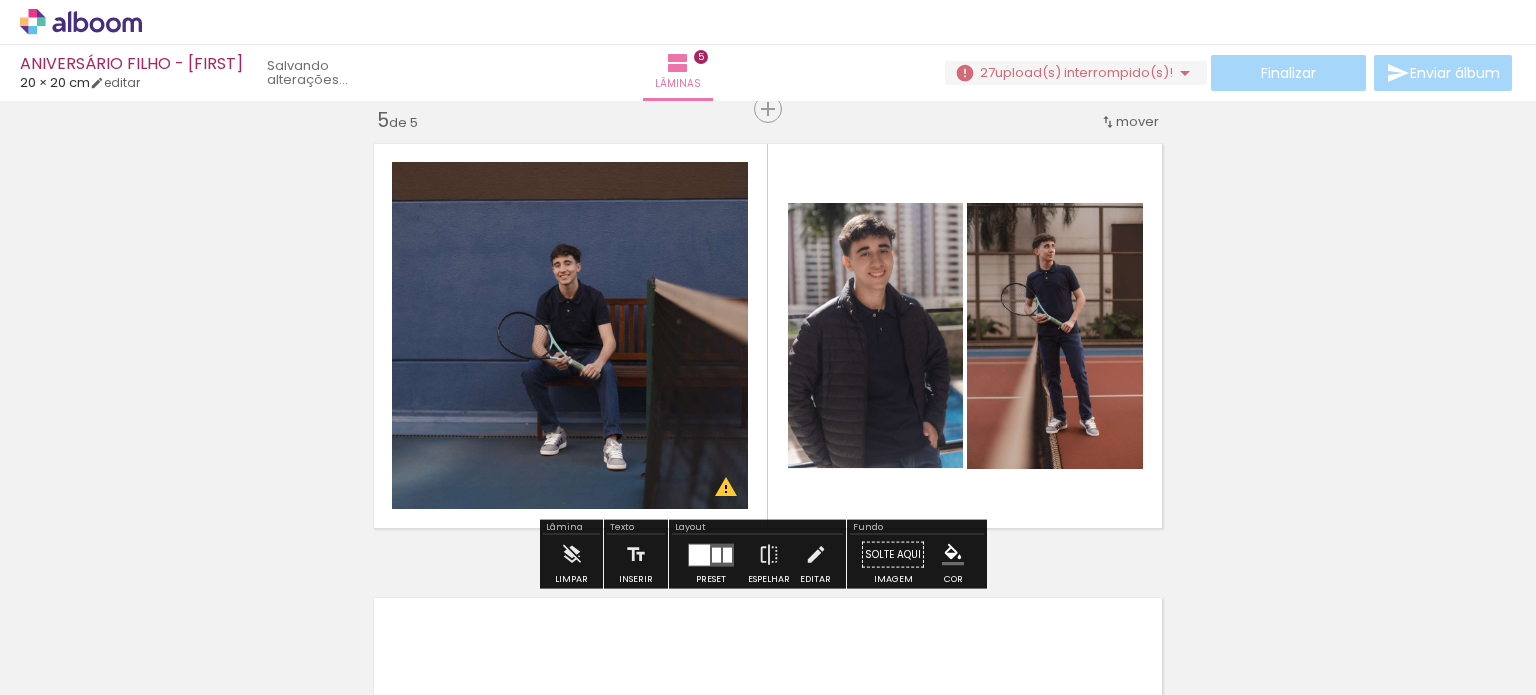 click on "Inserir lâmina 1  de 5  Inserir lâmina 2  de 5  Inserir lâmina 3  de 5  Inserir lâmina 4  de 5  Inserir lâmina 5  de 5 O Designbox precisará aumentar a sua imagem em 181% para exportar para impressão. O Designbox precisará aumentar a sua imagem em 155% para exportar para impressão." at bounding box center [768, -371] 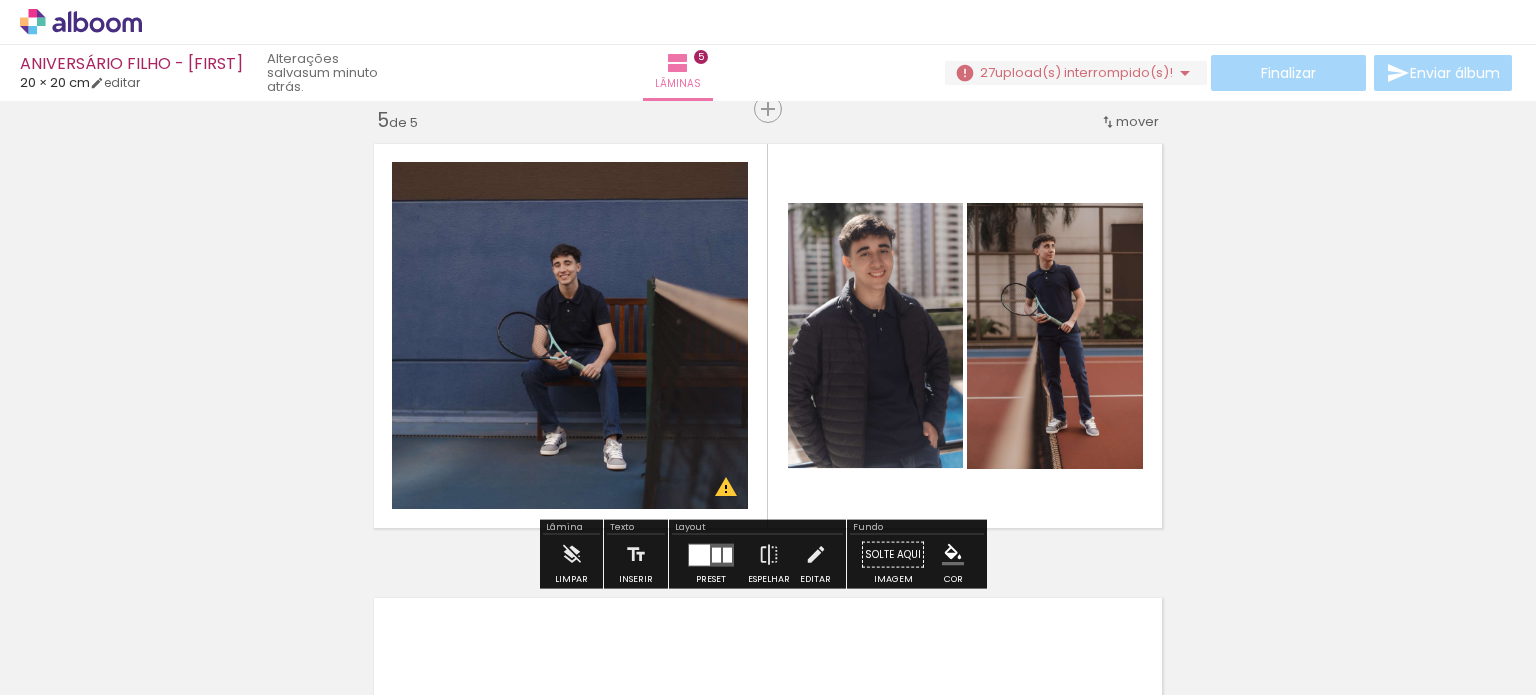click 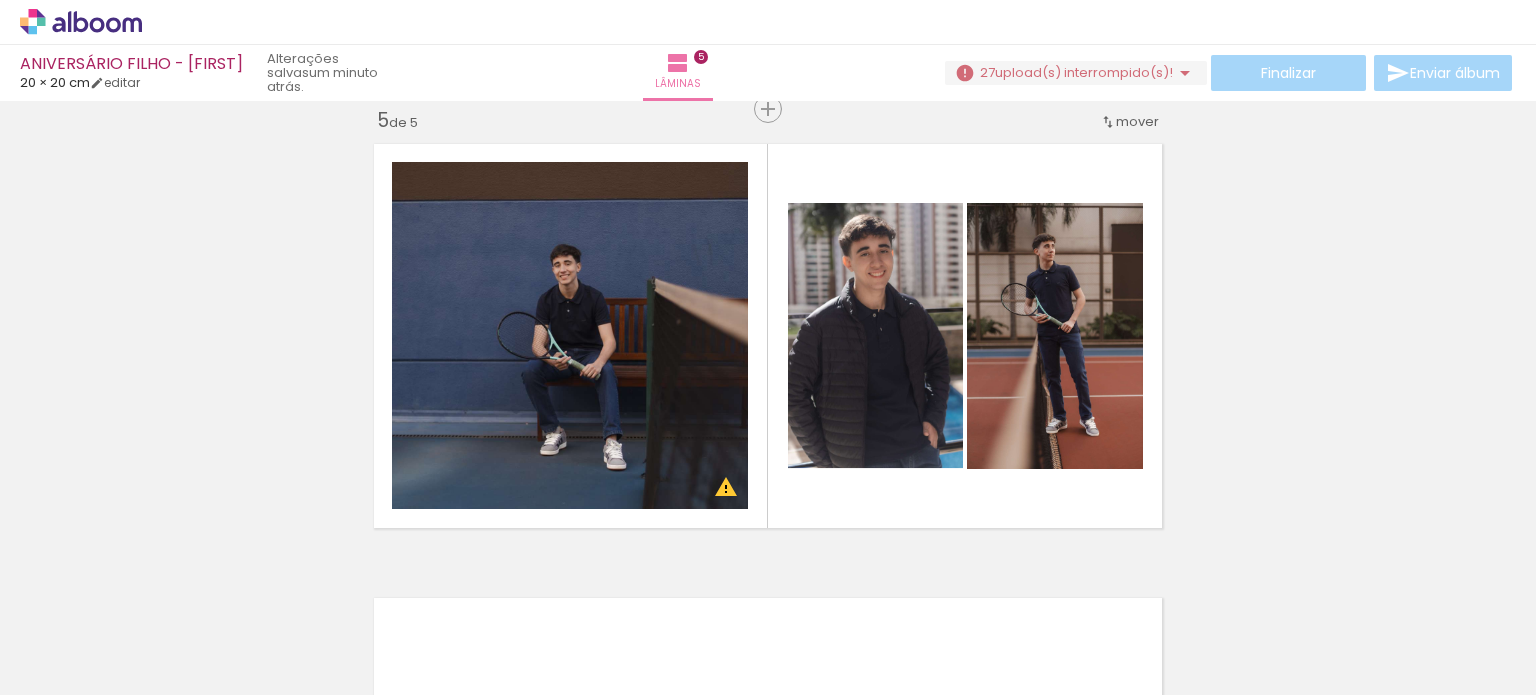 click on "Inserir lâmina 1  de 5  Inserir lâmina 2  de 5  Inserir lâmina 3  de 5  Inserir lâmina 4  de 5  Inserir lâmina 5  de 5 O Designbox precisará aumentar a sua imagem em 181% para exportar para impressão. O Designbox precisará aumentar a sua imagem em 155% para exportar para impressão." at bounding box center (768, -371) 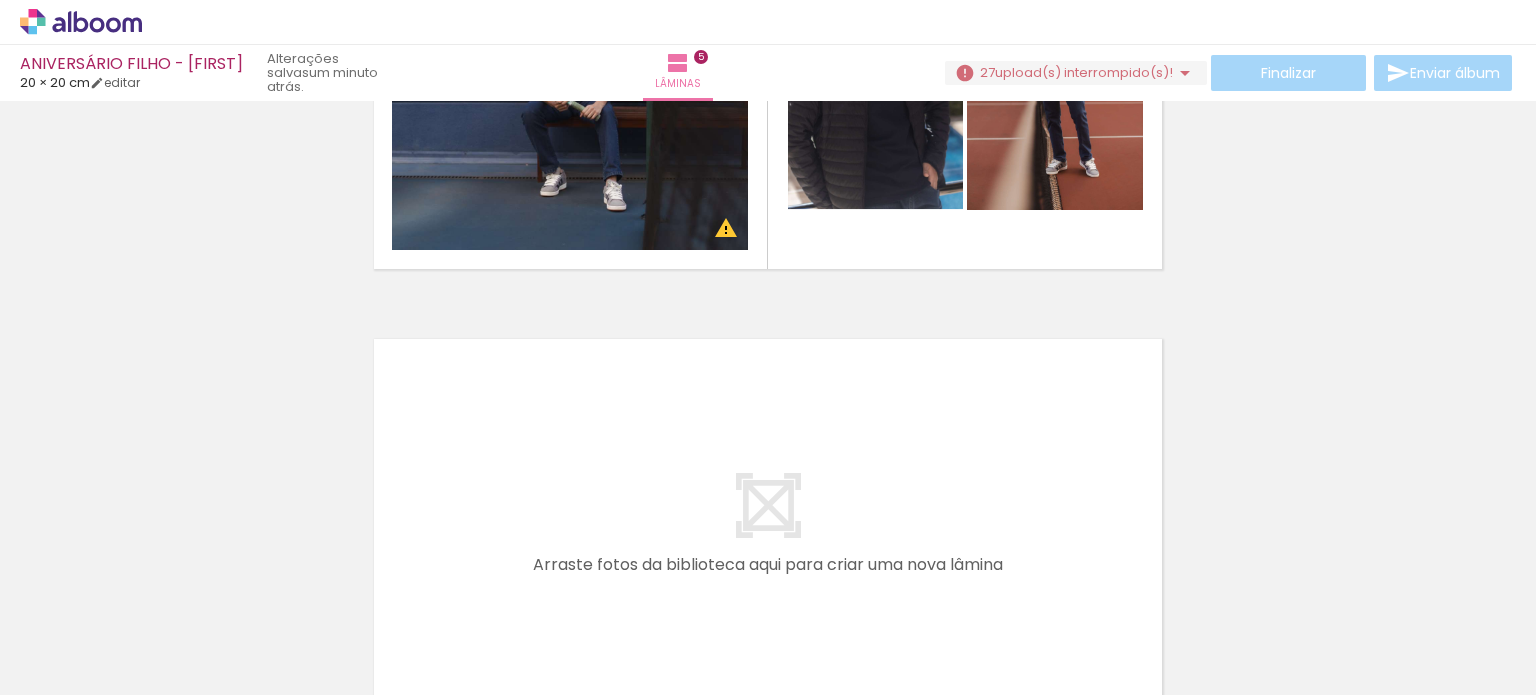 scroll, scrollTop: 2241, scrollLeft: 0, axis: vertical 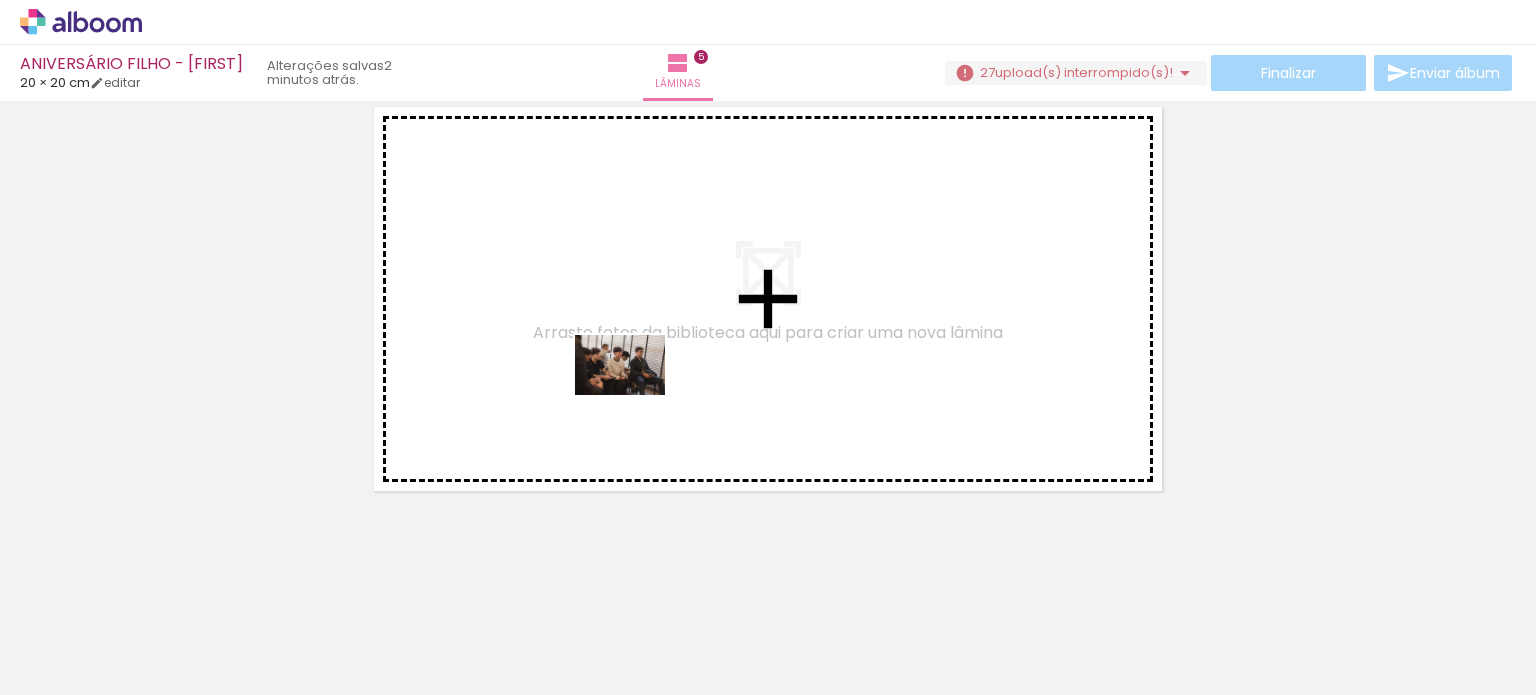 drag, startPoint x: 620, startPoint y: 651, endPoint x: 635, endPoint y: 395, distance: 256.4391 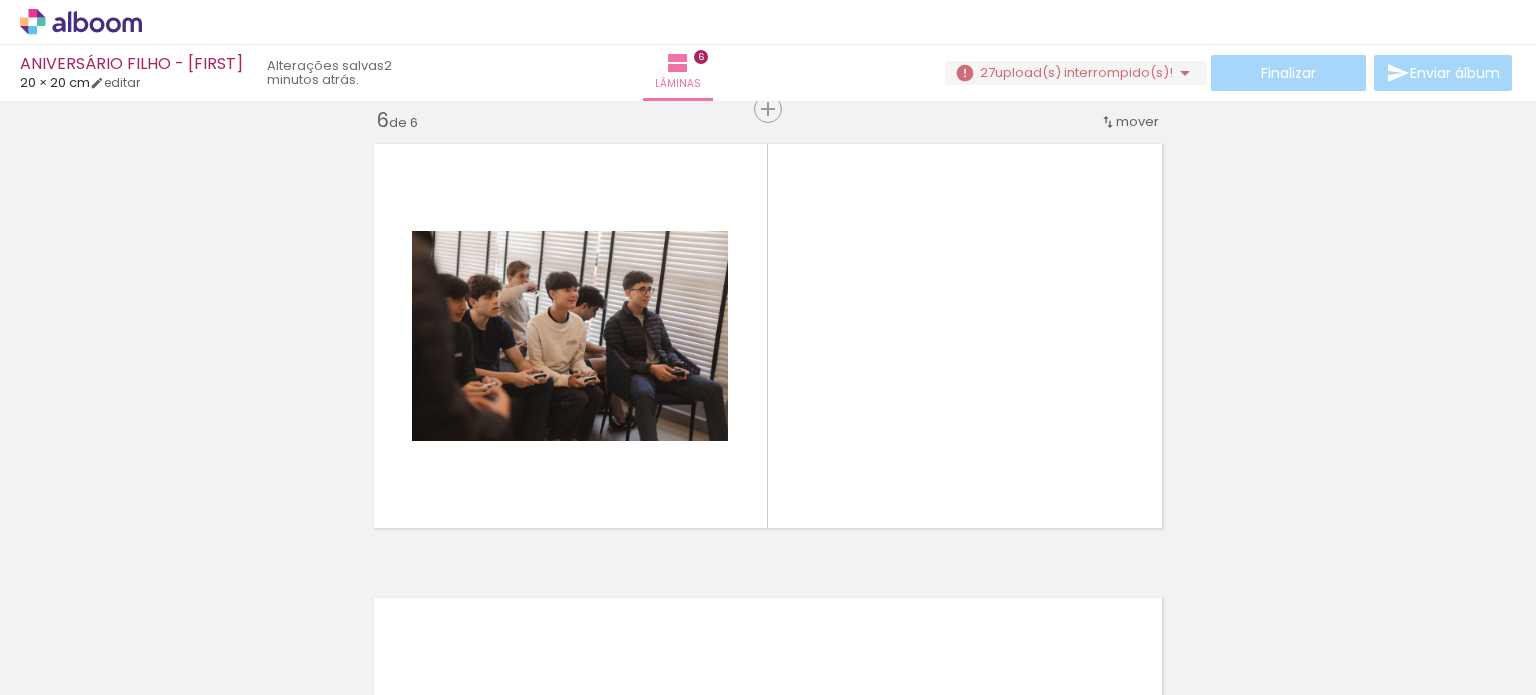 scroll, scrollTop: 2295, scrollLeft: 0, axis: vertical 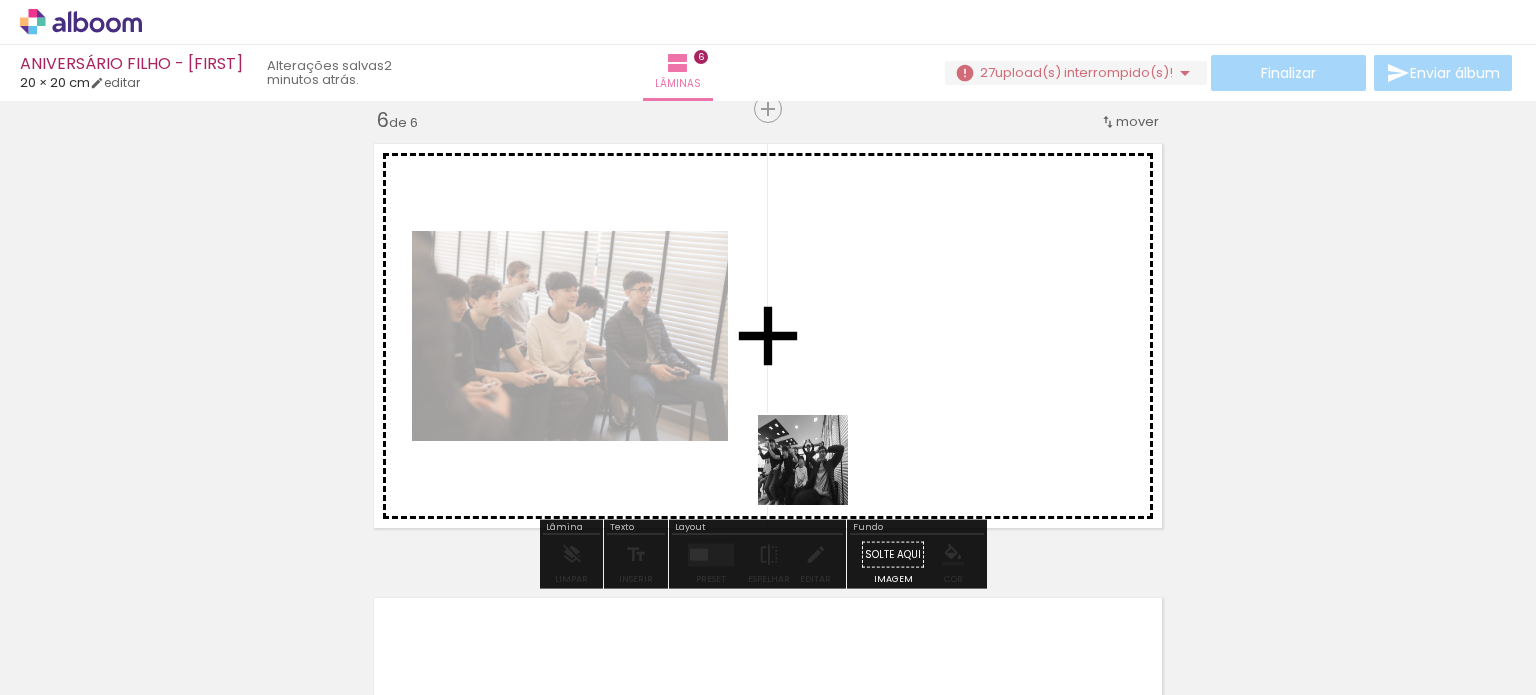 drag, startPoint x: 939, startPoint y: 649, endPoint x: 811, endPoint y: 457, distance: 230.75528 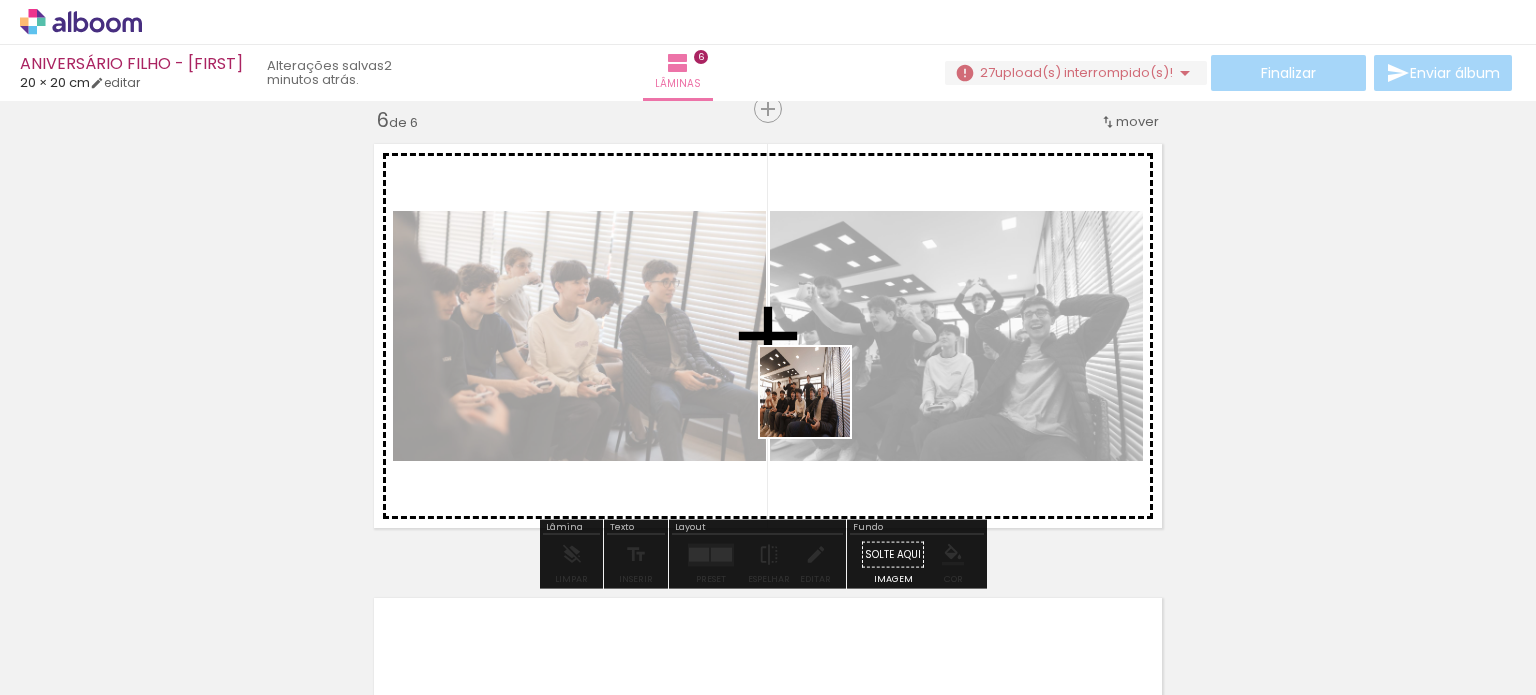 drag, startPoint x: 852, startPoint y: 646, endPoint x: 782, endPoint y: 534, distance: 132.07573 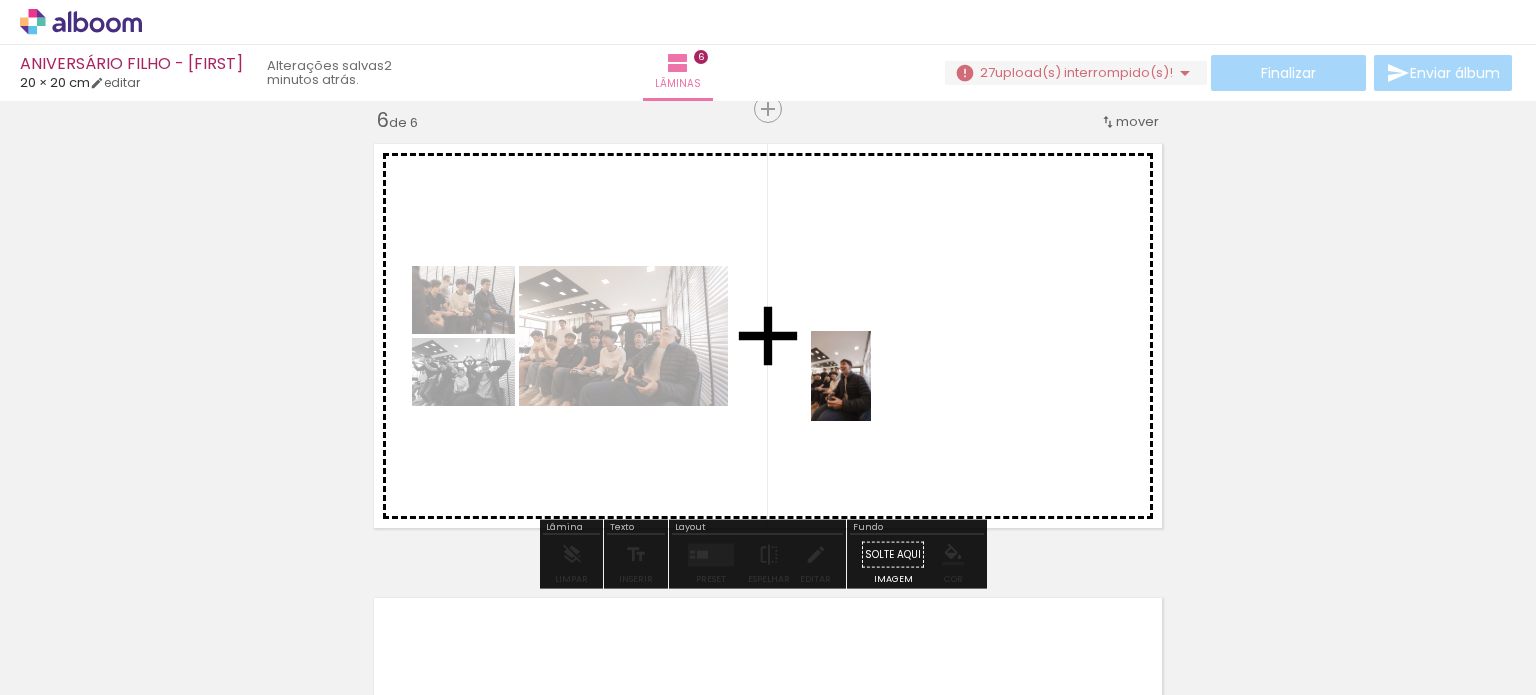 drag, startPoint x: 741, startPoint y: 663, endPoint x: 871, endPoint y: 391, distance: 301.46973 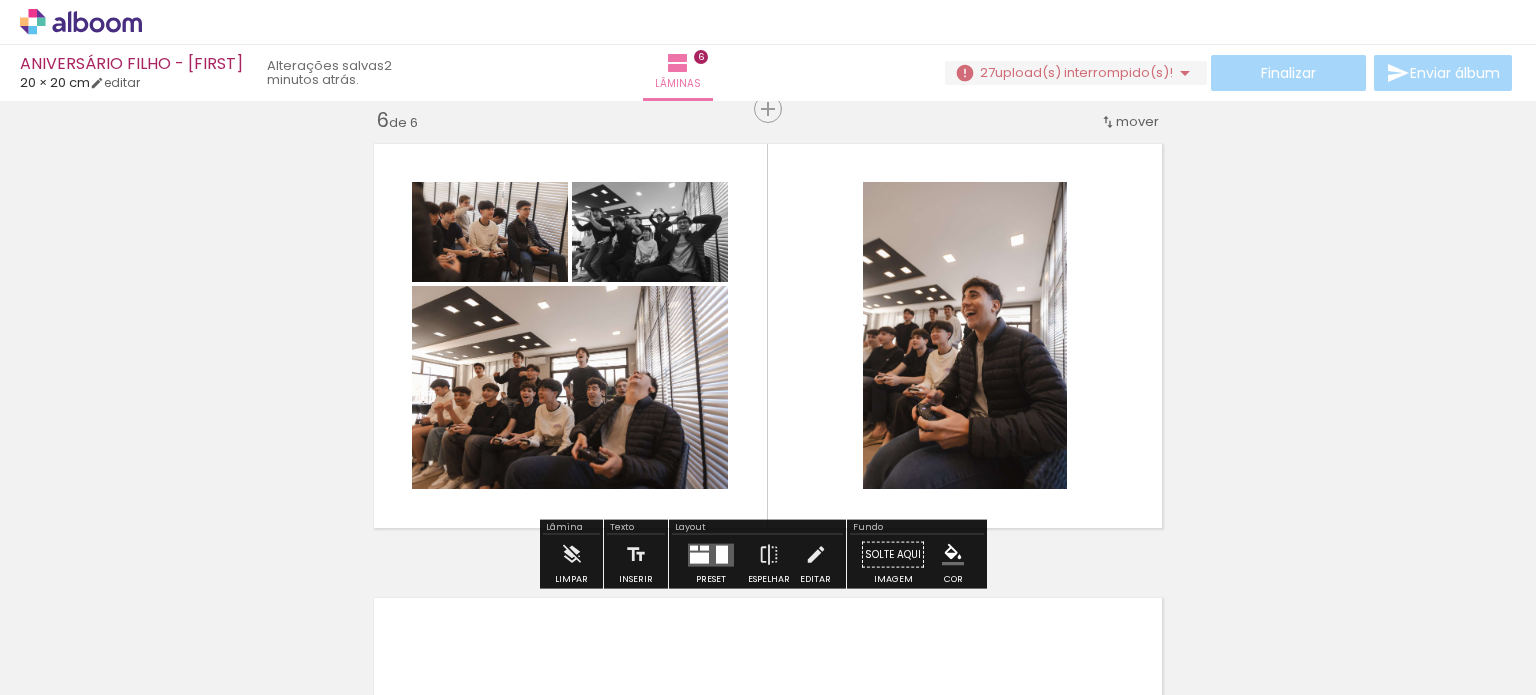 click at bounding box center (722, 554) 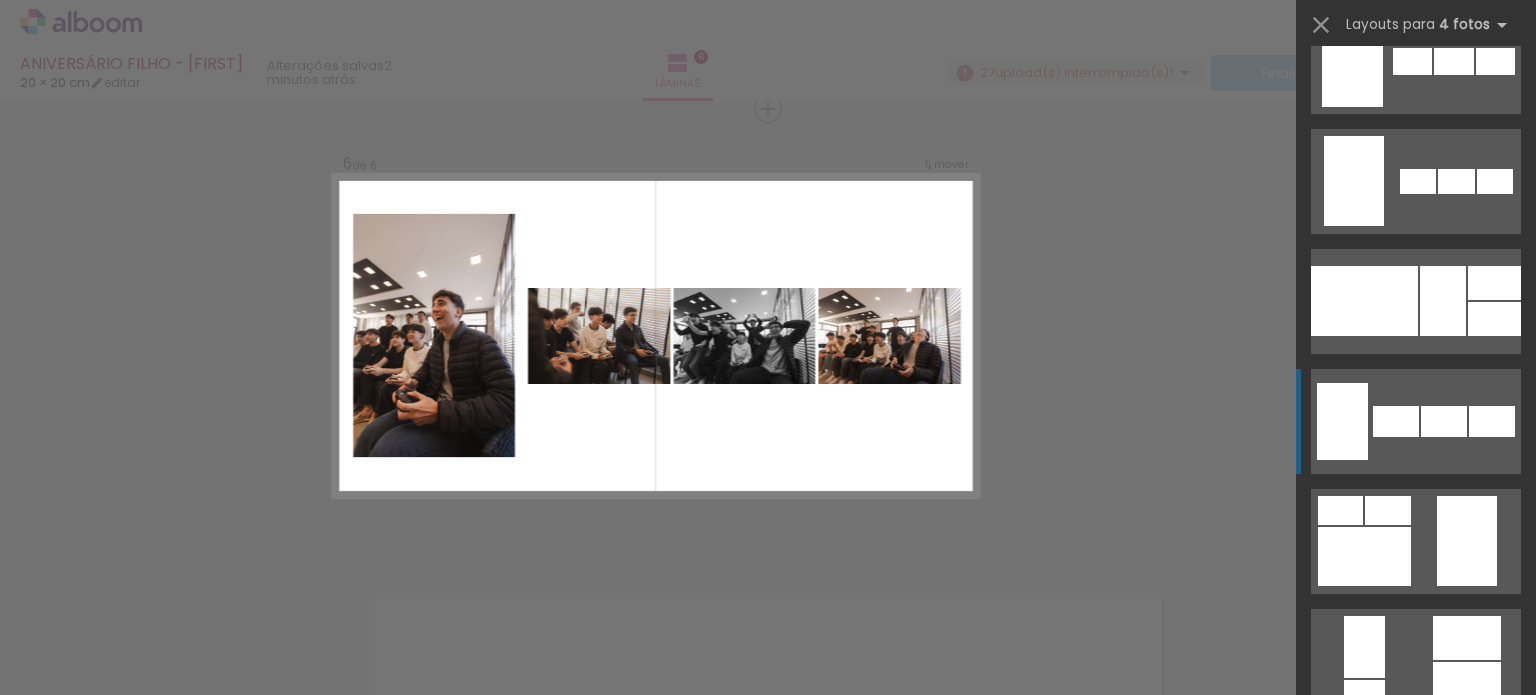 scroll, scrollTop: 1400, scrollLeft: 0, axis: vertical 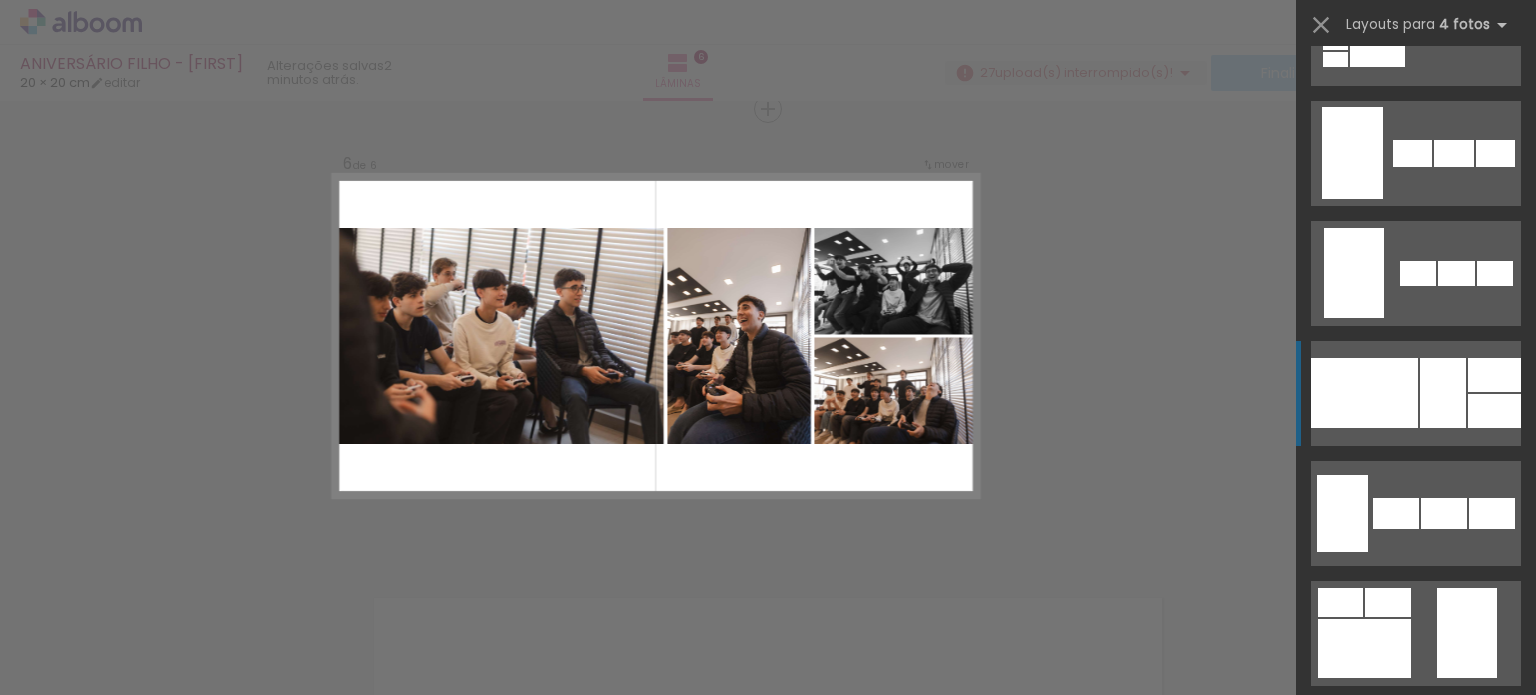 click at bounding box center (1340, 1233) 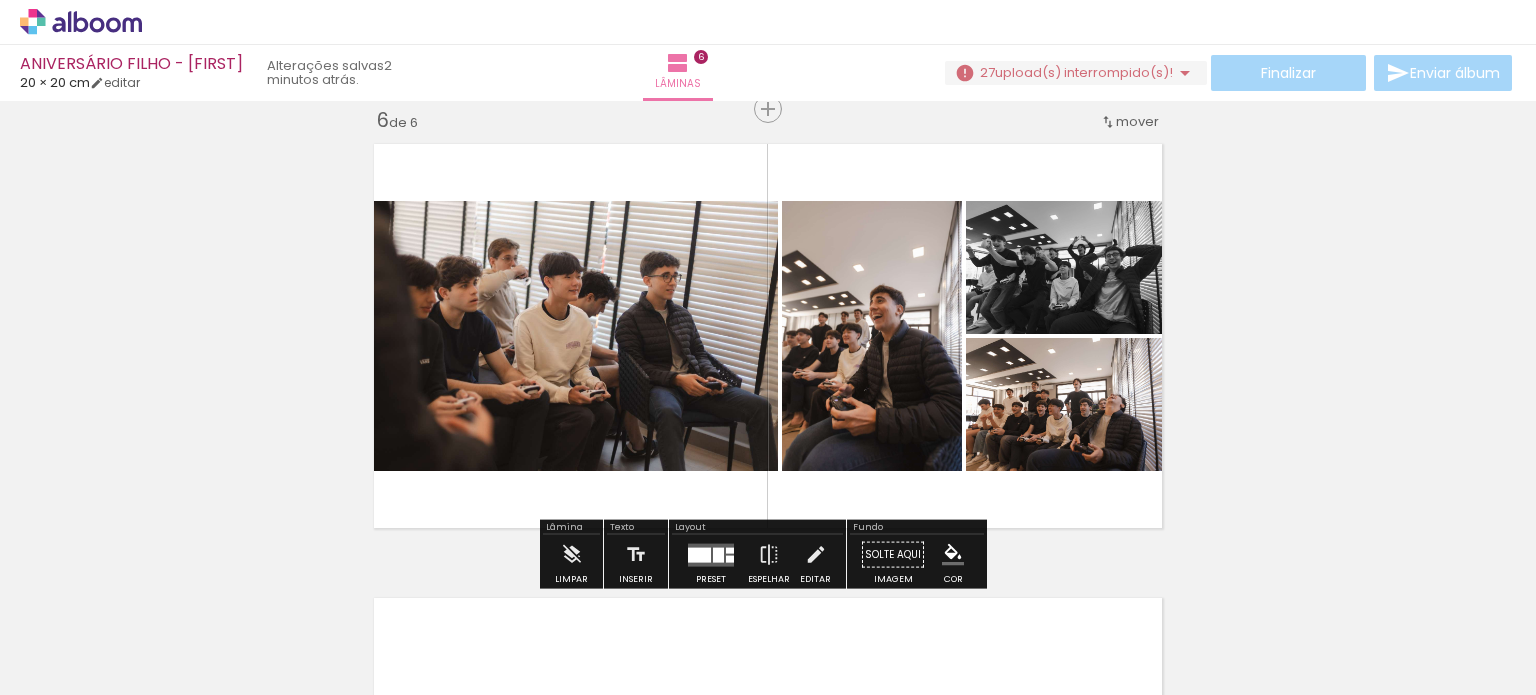 click 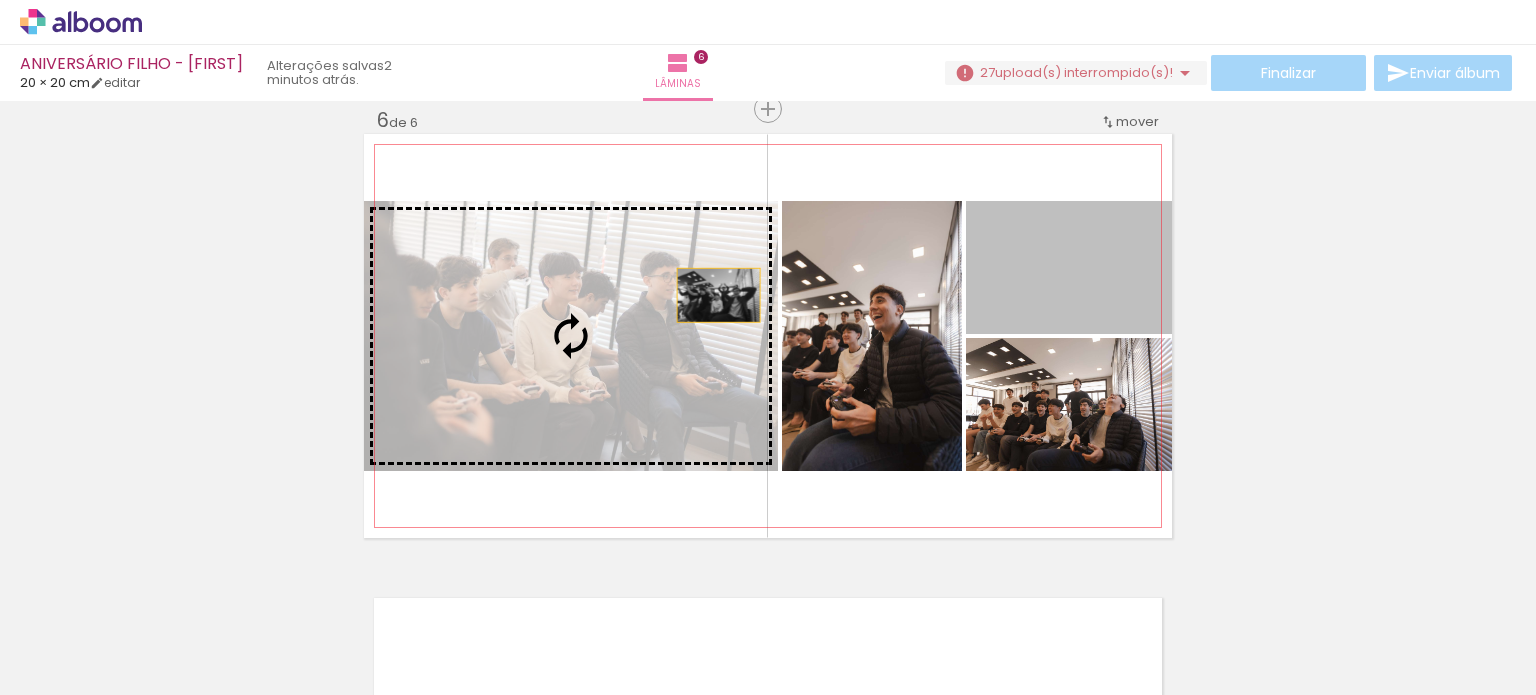 drag, startPoint x: 1049, startPoint y: 278, endPoint x: 711, endPoint y: 295, distance: 338.42725 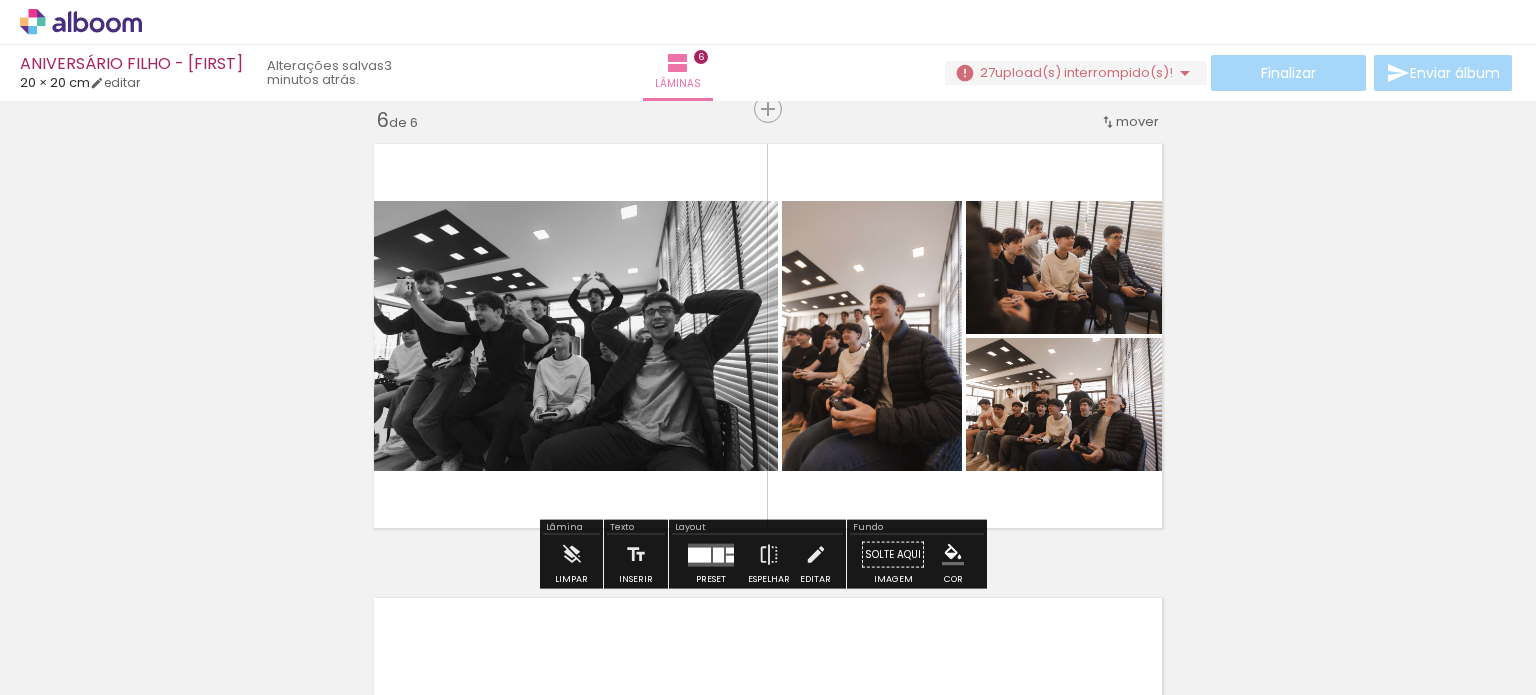 click 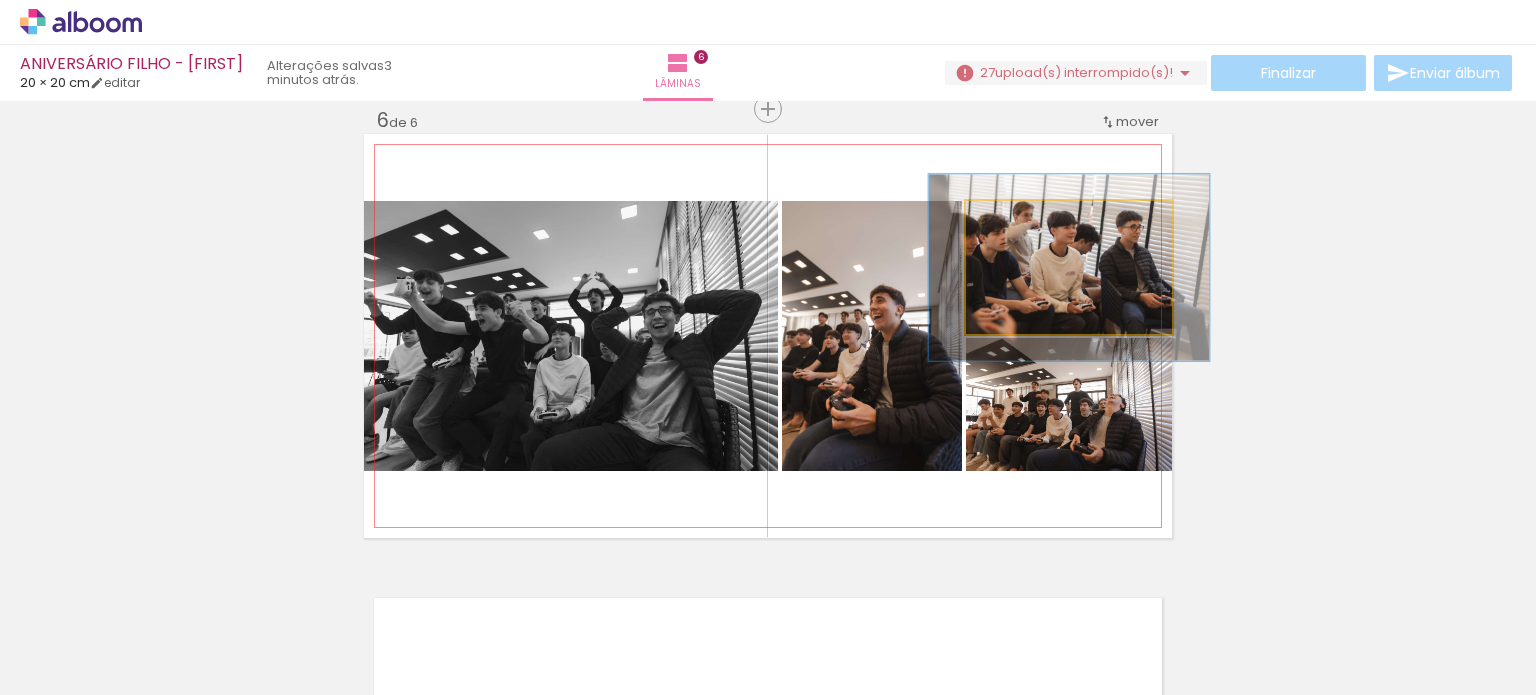 drag, startPoint x: 1004, startPoint y: 220, endPoint x: 1029, endPoint y: 221, distance: 25.019993 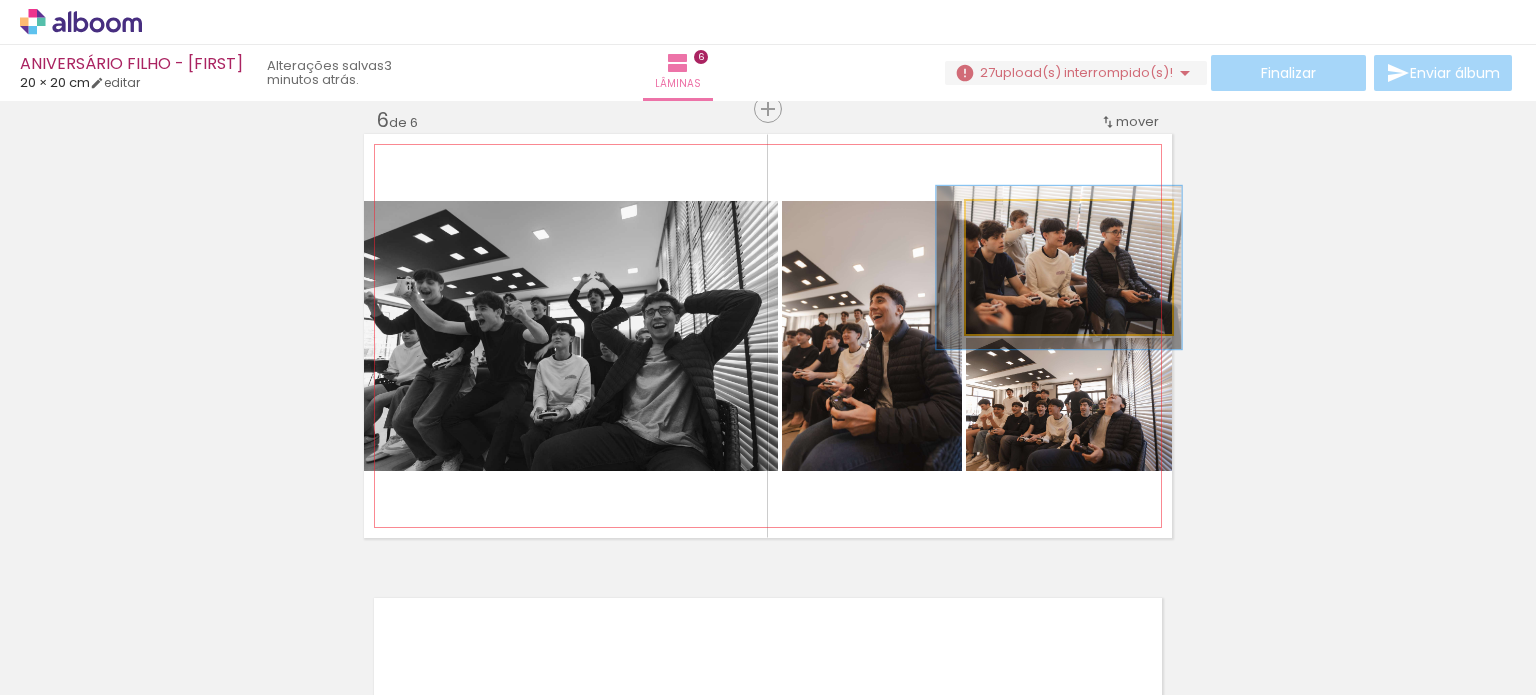 drag, startPoint x: 1029, startPoint y: 223, endPoint x: 1016, endPoint y: 226, distance: 13.341664 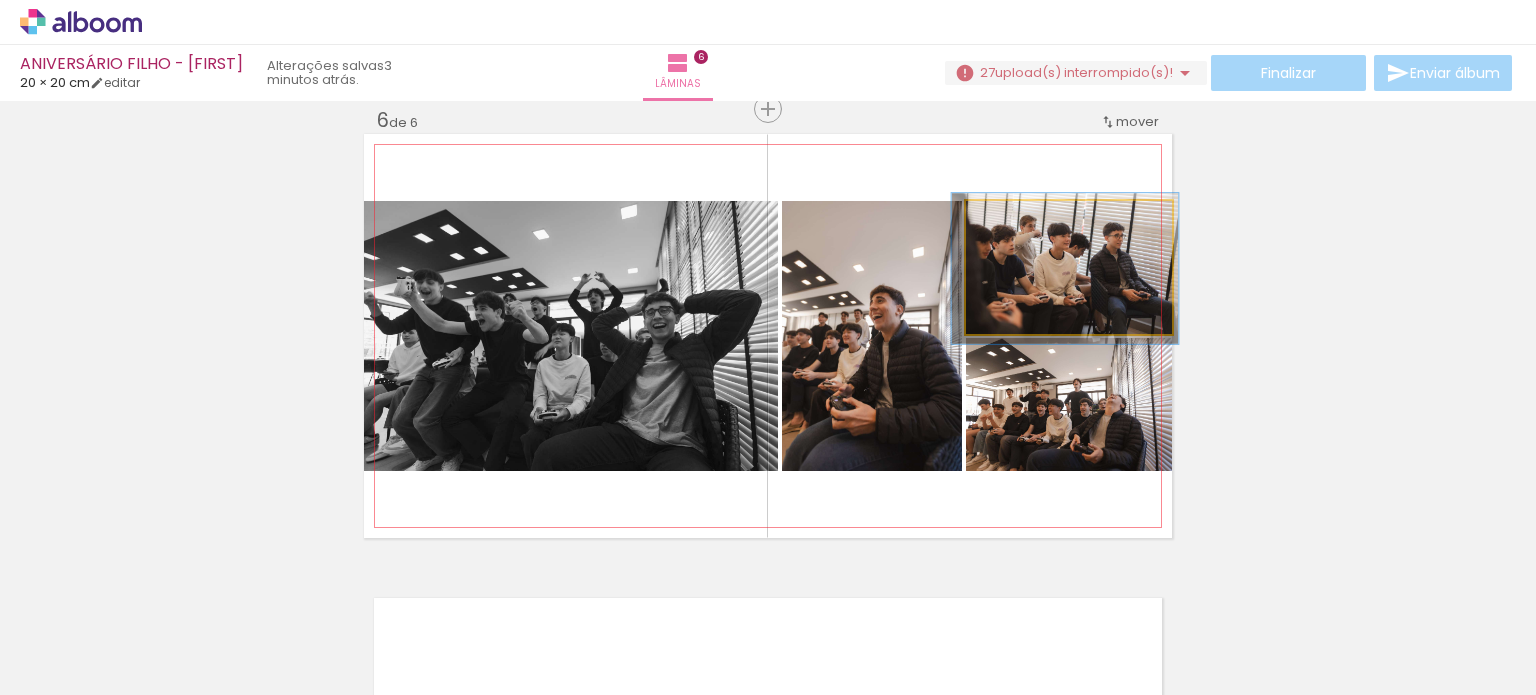 type on "110" 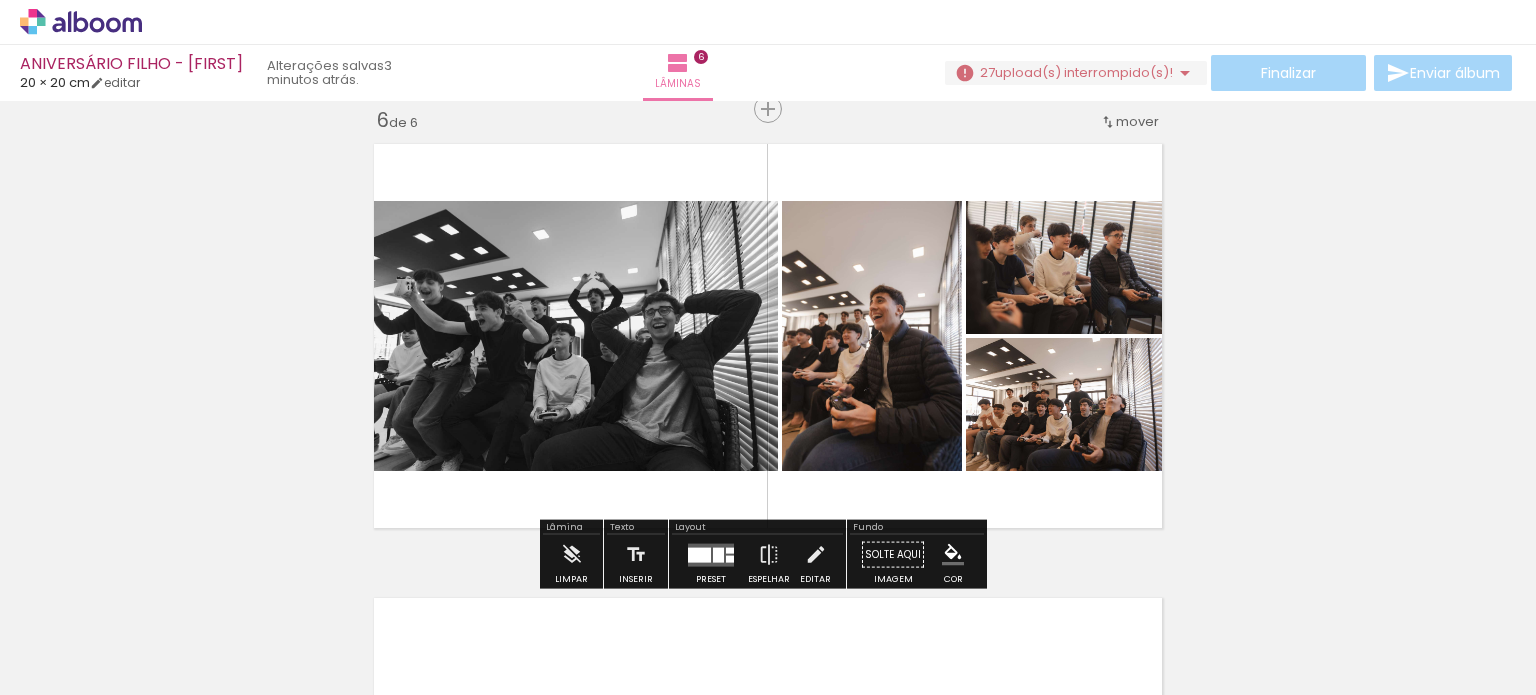 click on "Inserir lâmina 1  de 6  Inserir lâmina 2  de 6  Inserir lâmina 3  de 6  Inserir lâmina 4  de 6  Inserir lâmina 5  de 6  Inserir lâmina 6  de 6 O Designbox precisará aumentar a sua imagem em 181% para exportar para impressão. O Designbox precisará aumentar a sua imagem em 155% para exportar para impressão." at bounding box center (768, -598) 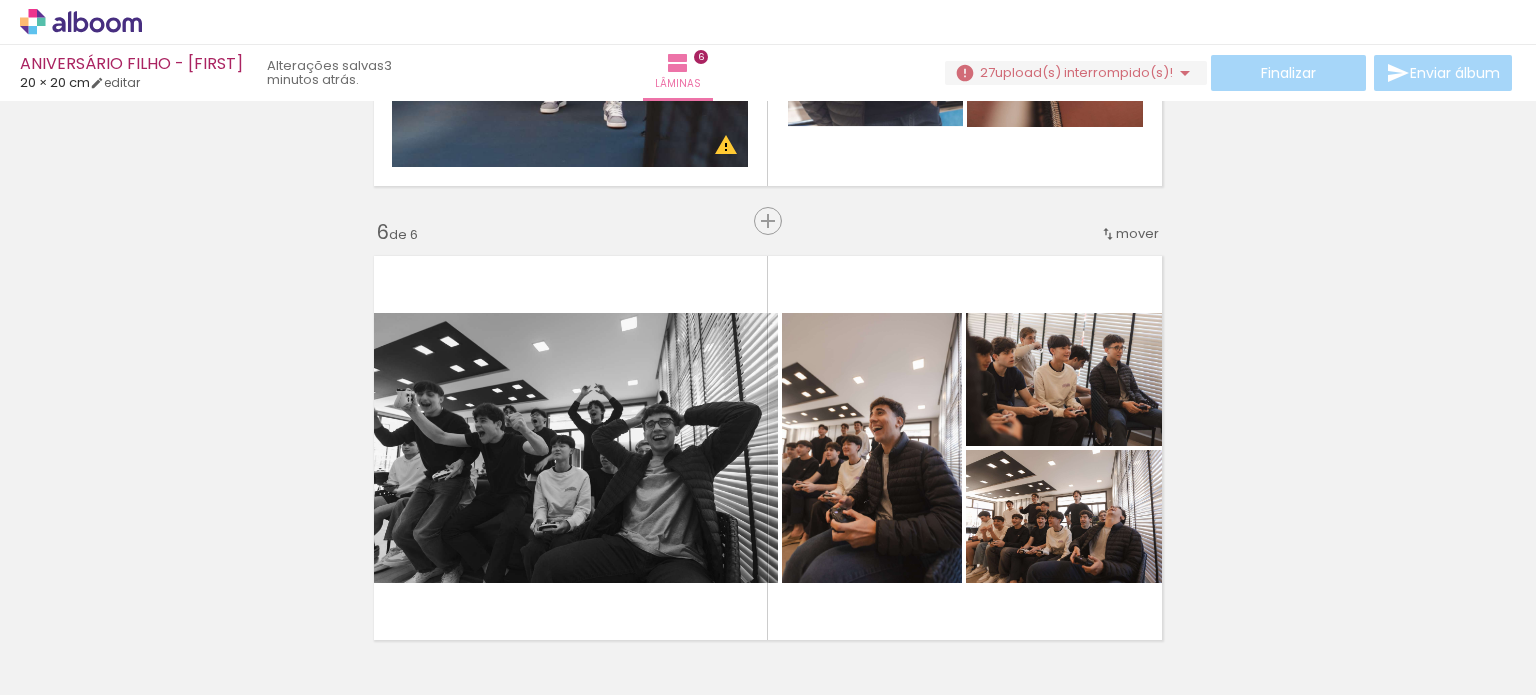 scroll, scrollTop: 2295, scrollLeft: 0, axis: vertical 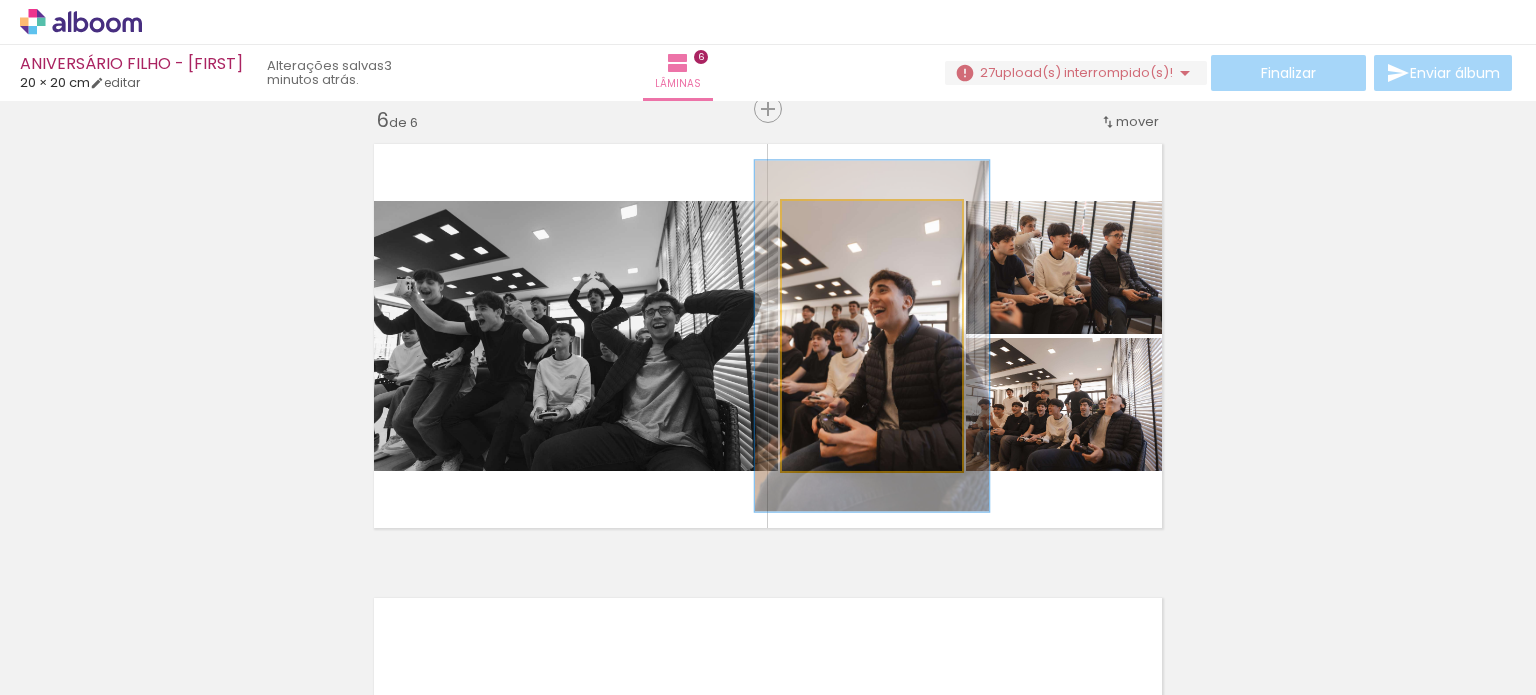 drag, startPoint x: 814, startPoint y: 221, endPoint x: 835, endPoint y: 223, distance: 21.095022 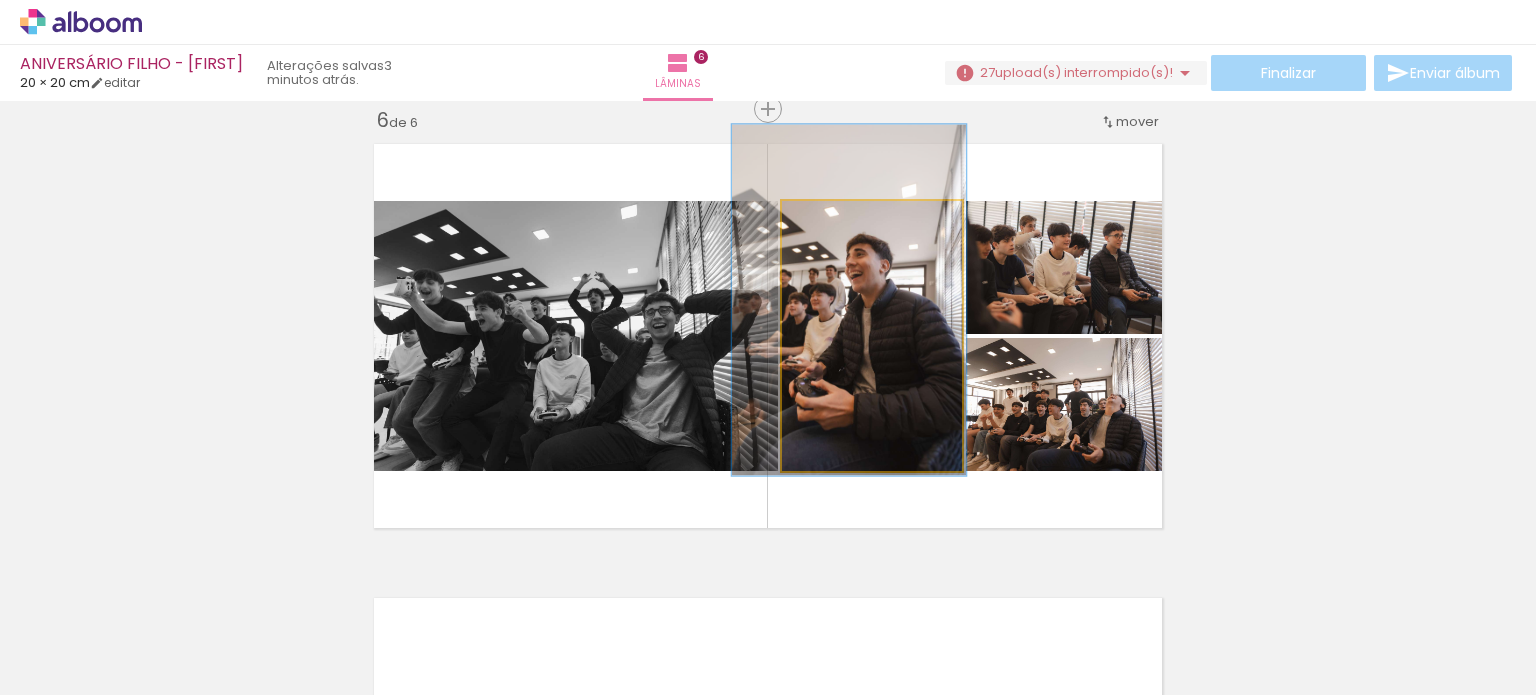 drag, startPoint x: 879, startPoint y: 366, endPoint x: 857, endPoint y: 330, distance: 42.190044 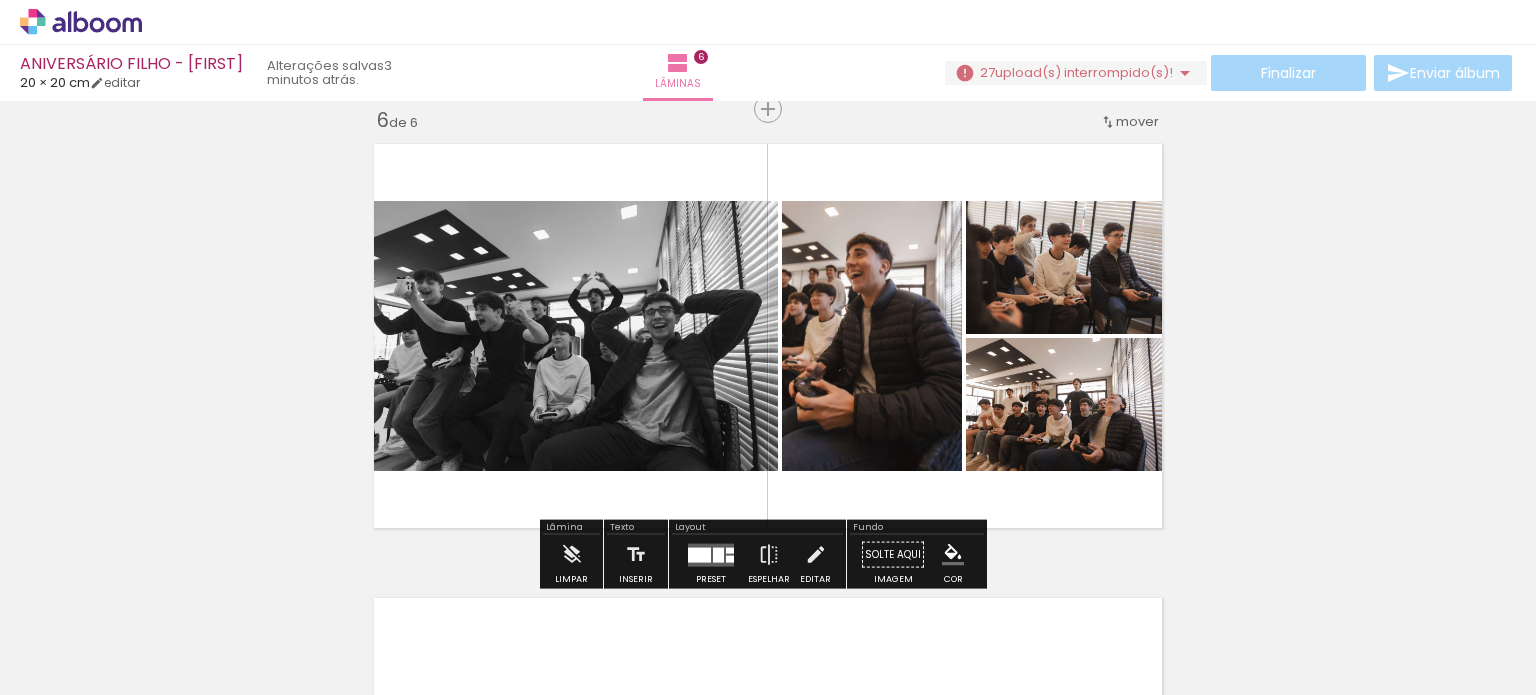 click on "Inserir lâmina 1  de 6  Inserir lâmina 2  de 6  Inserir lâmina 3  de 6  Inserir lâmina 4  de 6  Inserir lâmina 5  de 6  Inserir lâmina 6  de 6 O Designbox precisará aumentar a sua imagem em 181% para exportar para impressão. O Designbox precisará aumentar a sua imagem em 155% para exportar para impressão." at bounding box center (768, -598) 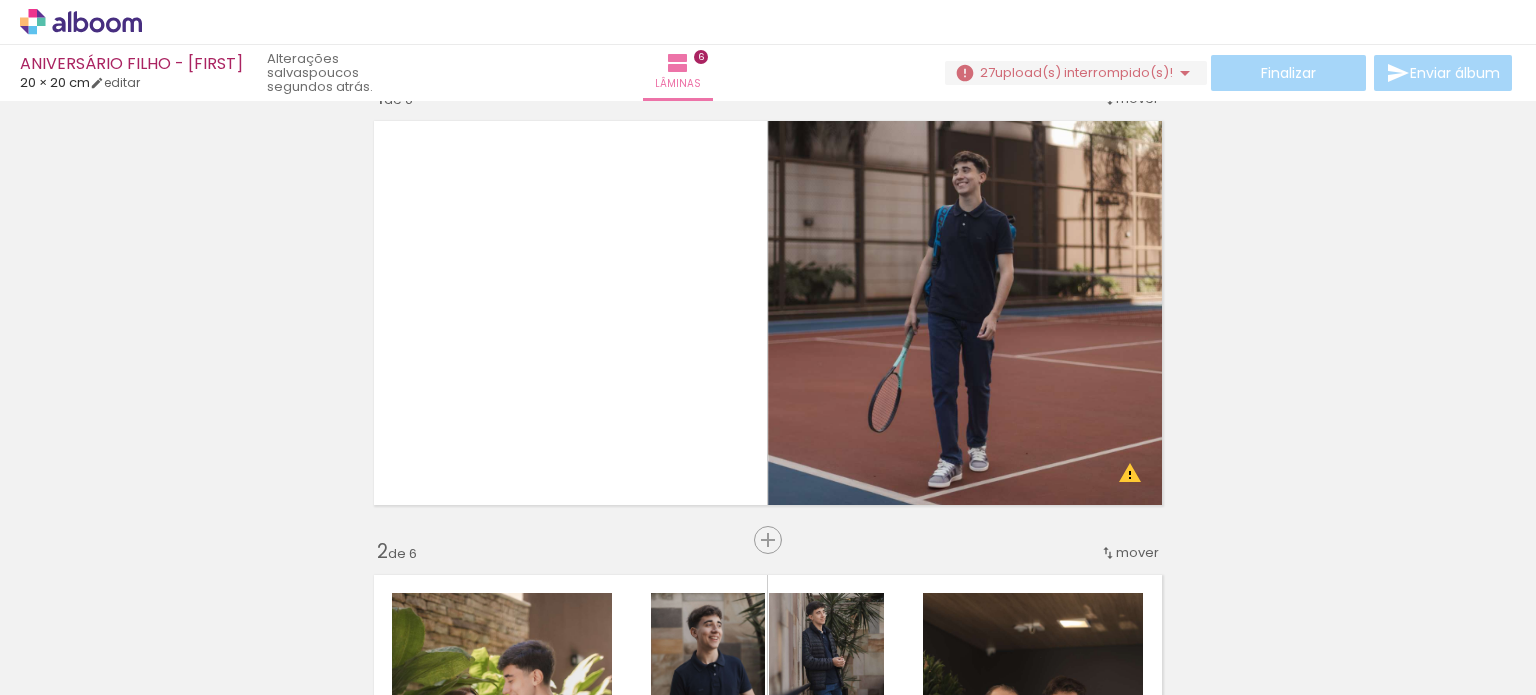 scroll, scrollTop: 0, scrollLeft: 0, axis: both 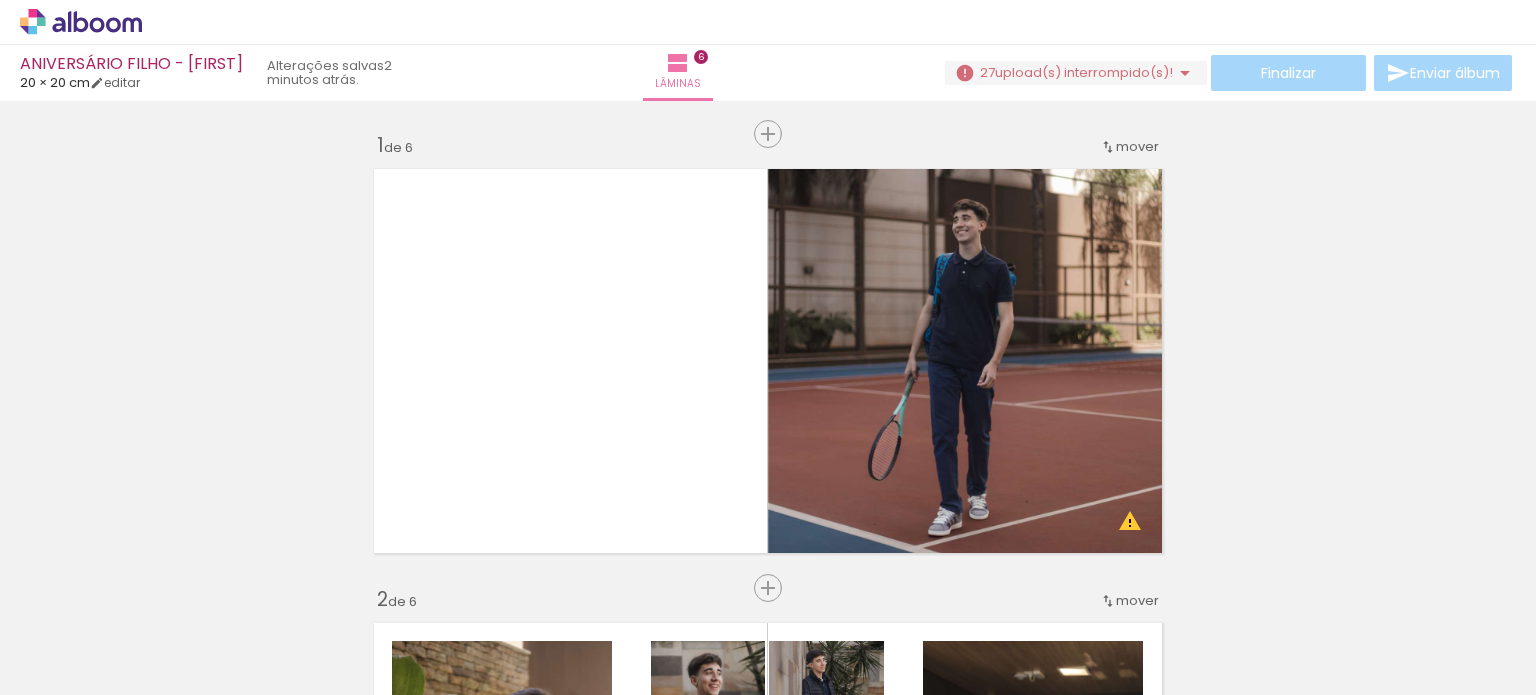 click 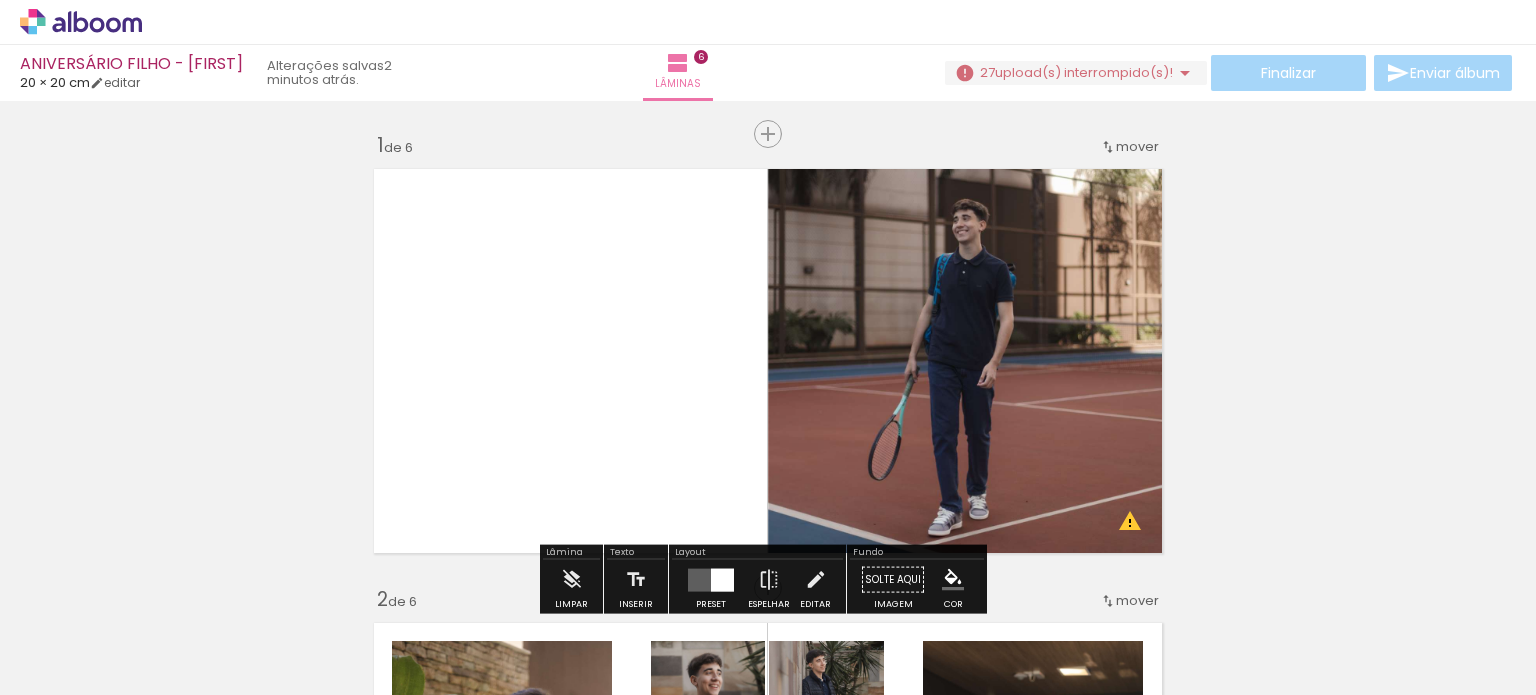 scroll, scrollTop: 0, scrollLeft: 0, axis: both 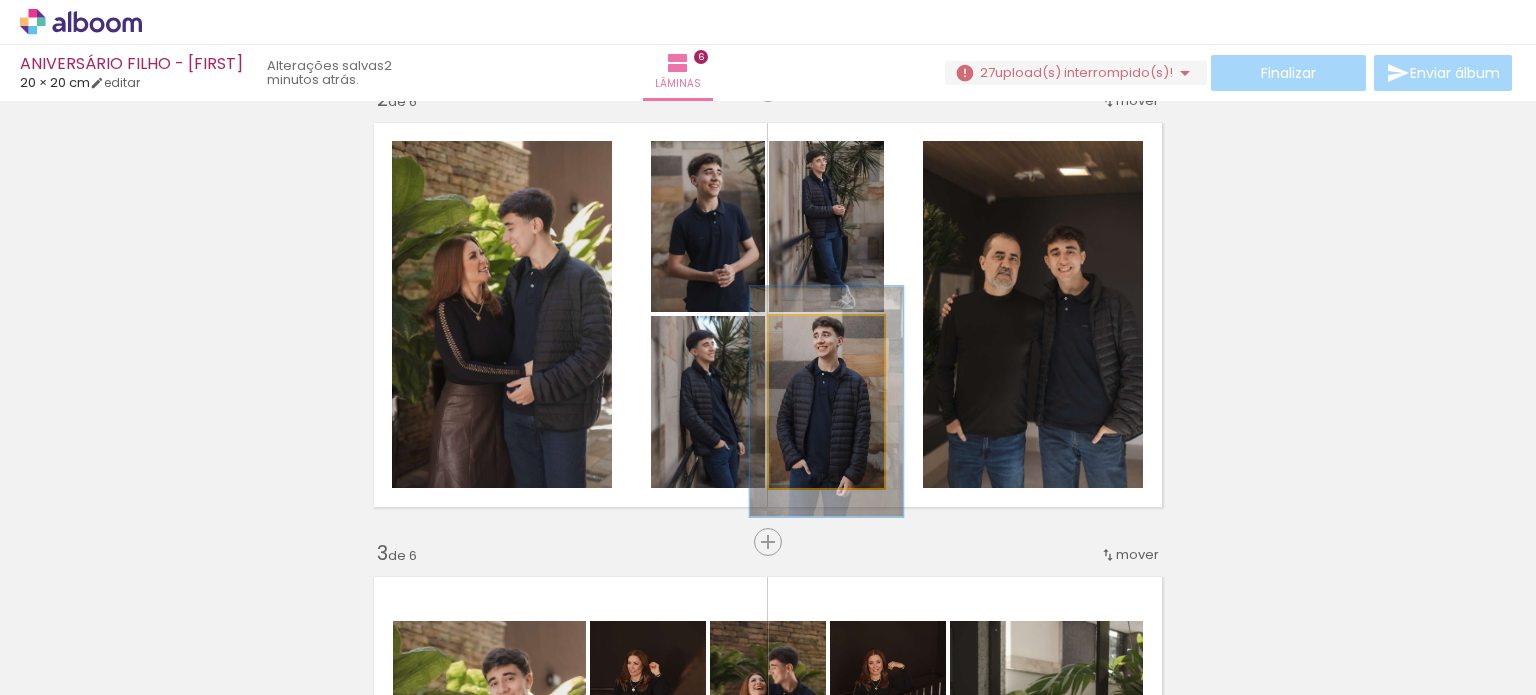 drag, startPoint x: 802, startPoint y: 339, endPoint x: 815, endPoint y: 339, distance: 13 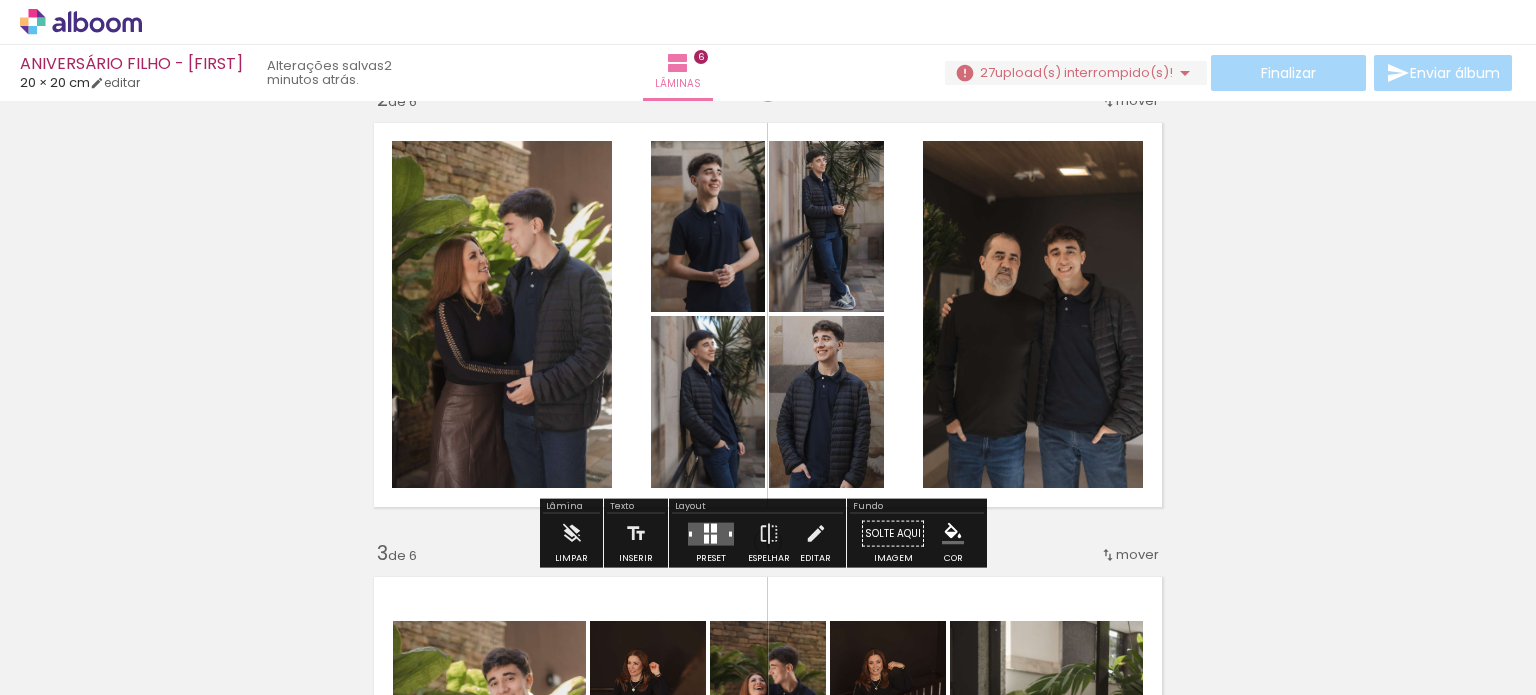 click on "Inserir lâmina 1  de 6  Inserir lâmina 2  de 6  Inserir lâmina 3  de 6  Inserir lâmina 4  de 6  Inserir lâmina 5  de 6  Inserir lâmina 6  de 6 O Designbox precisará aumentar a sua imagem em 181% para exportar para impressão. O Designbox precisará aumentar a sua imagem em 155% para exportar para impressão." at bounding box center [768, 1197] 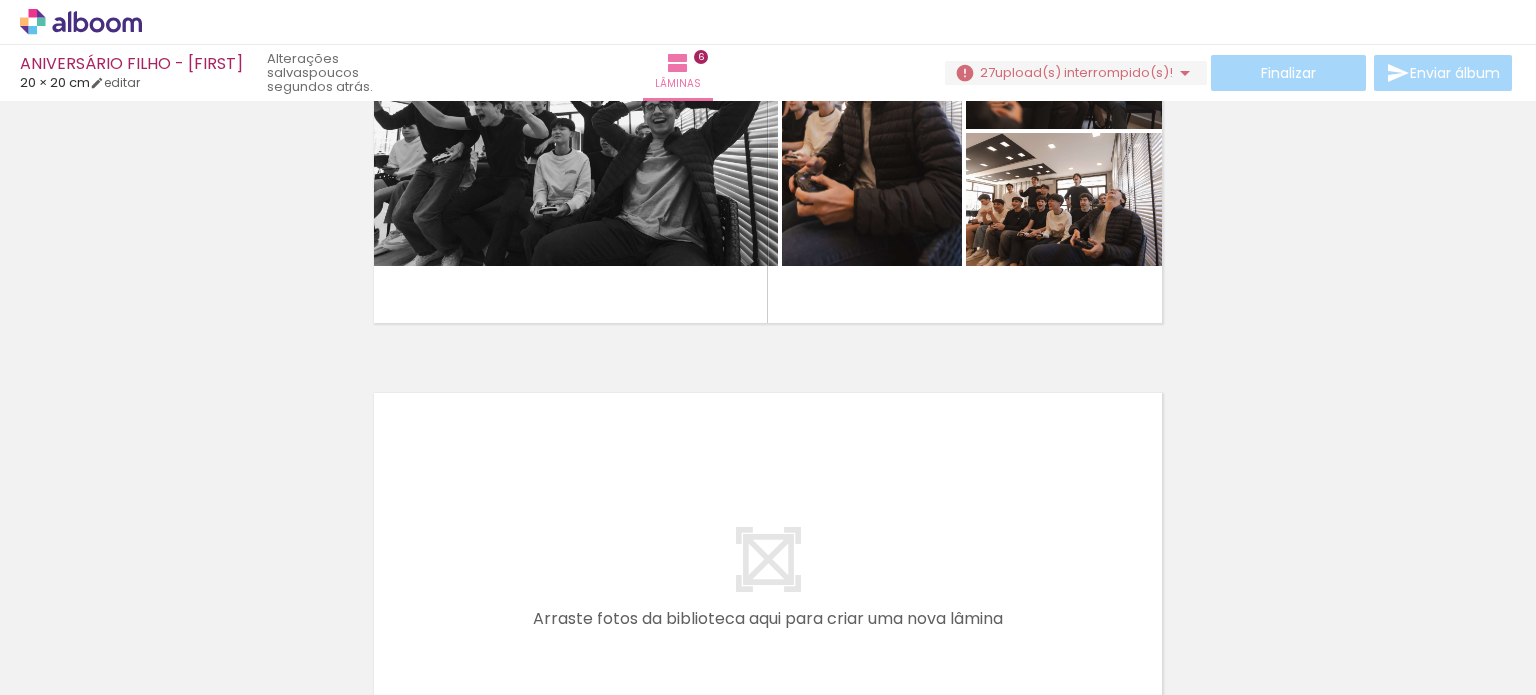 scroll, scrollTop: 2300, scrollLeft: 0, axis: vertical 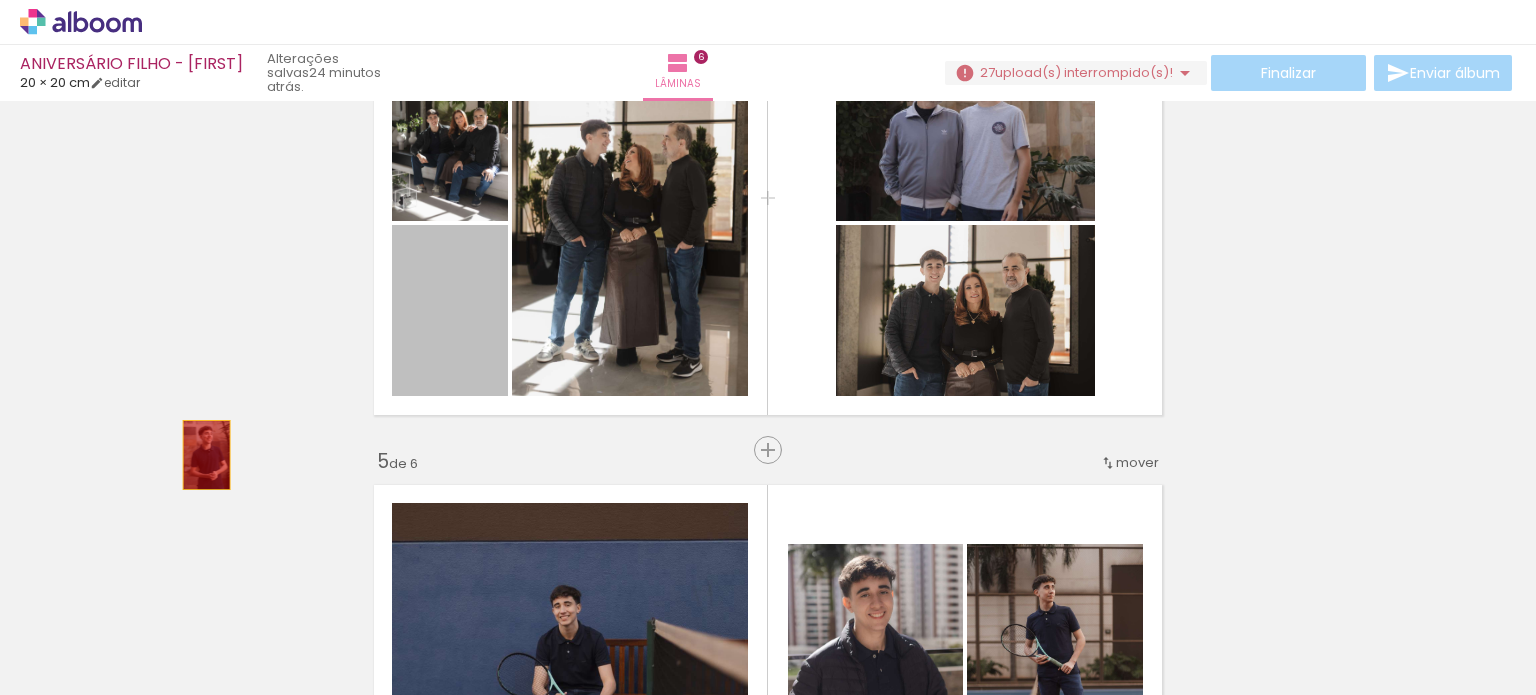 drag, startPoint x: 422, startPoint y: 328, endPoint x: 195, endPoint y: 452, distance: 258.66 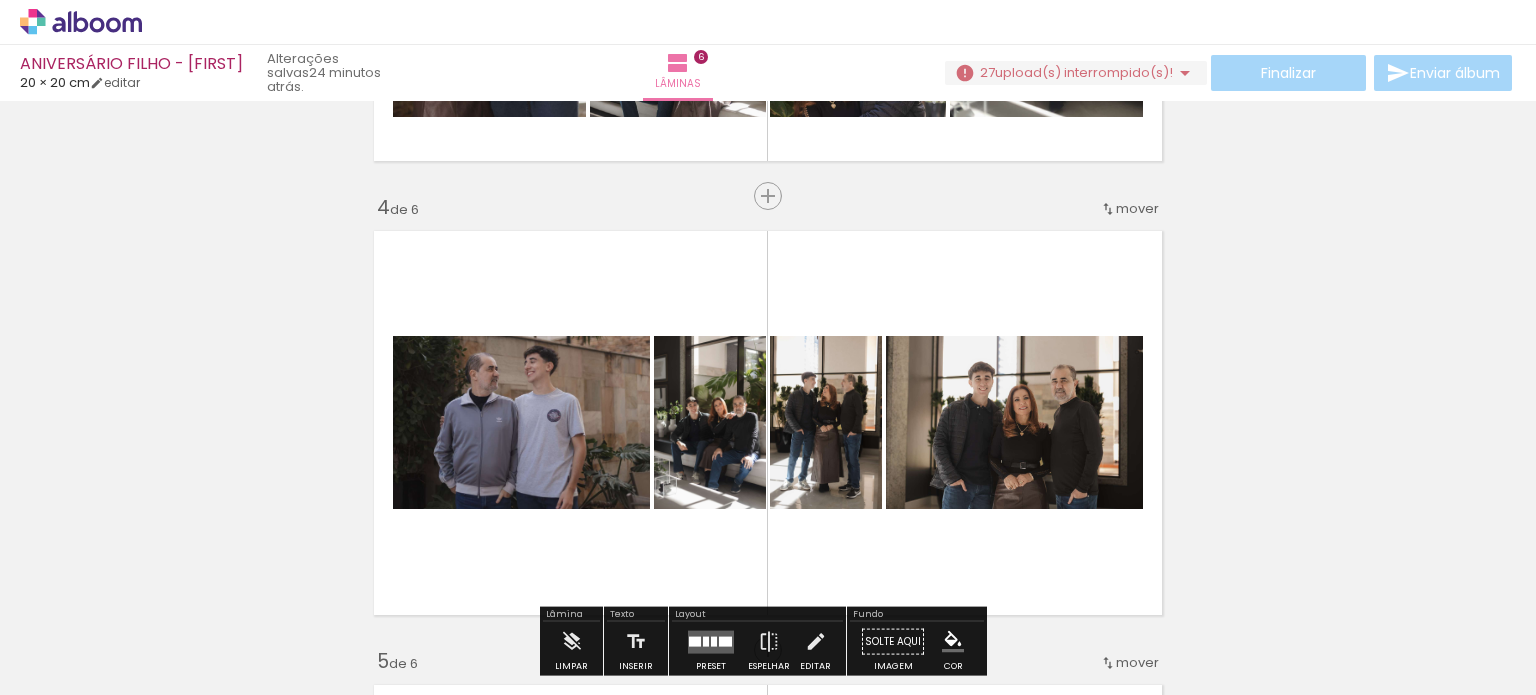 scroll, scrollTop: 1500, scrollLeft: 0, axis: vertical 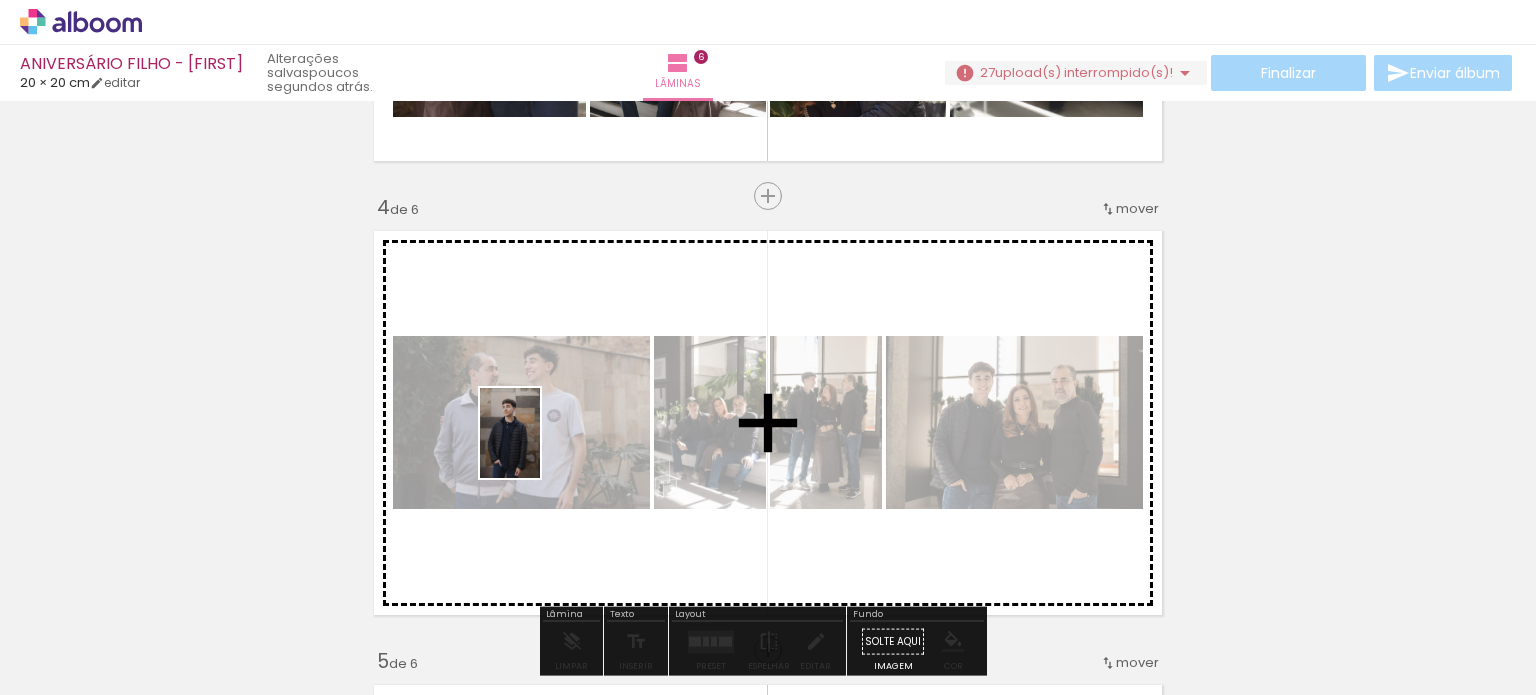 drag, startPoint x: 439, startPoint y: 645, endPoint x: 540, endPoint y: 448, distance: 221.38202 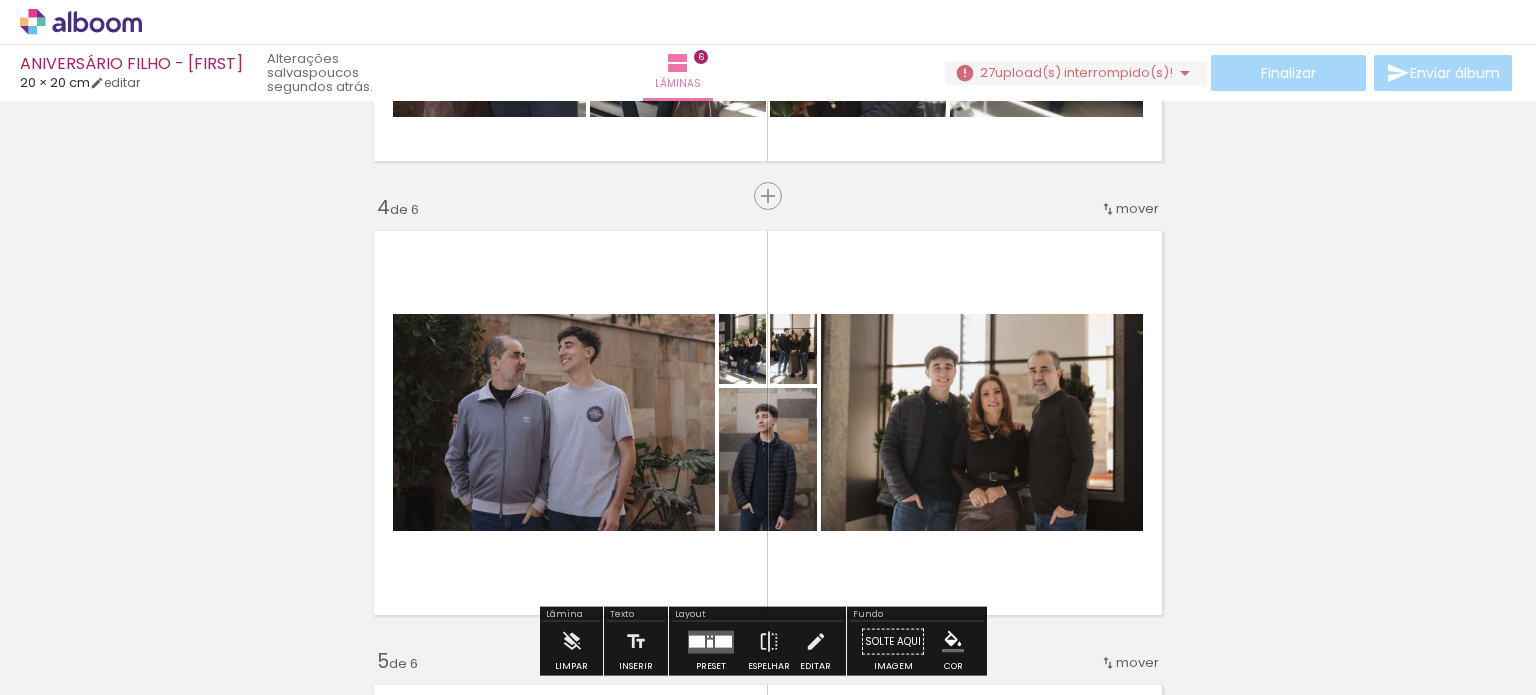 scroll, scrollTop: 1400, scrollLeft: 0, axis: vertical 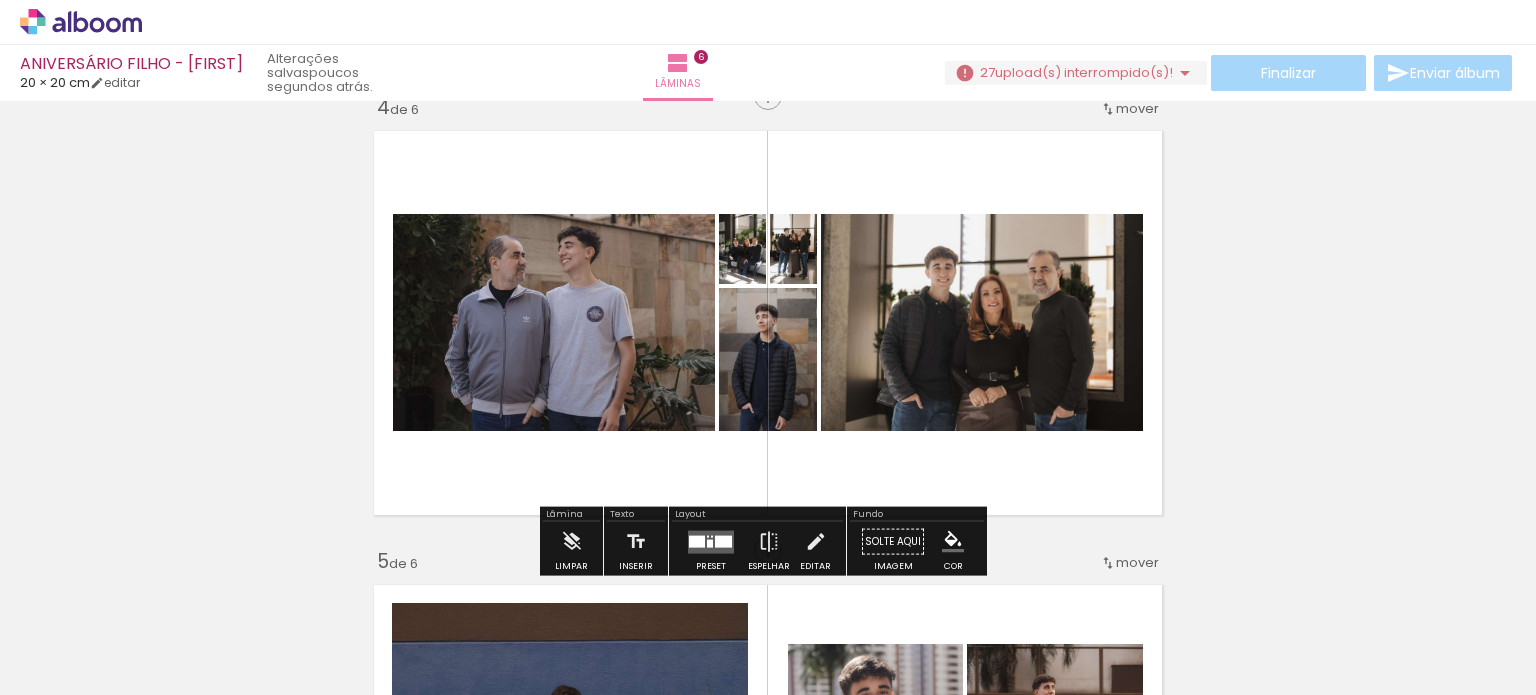 click at bounding box center (711, 542) 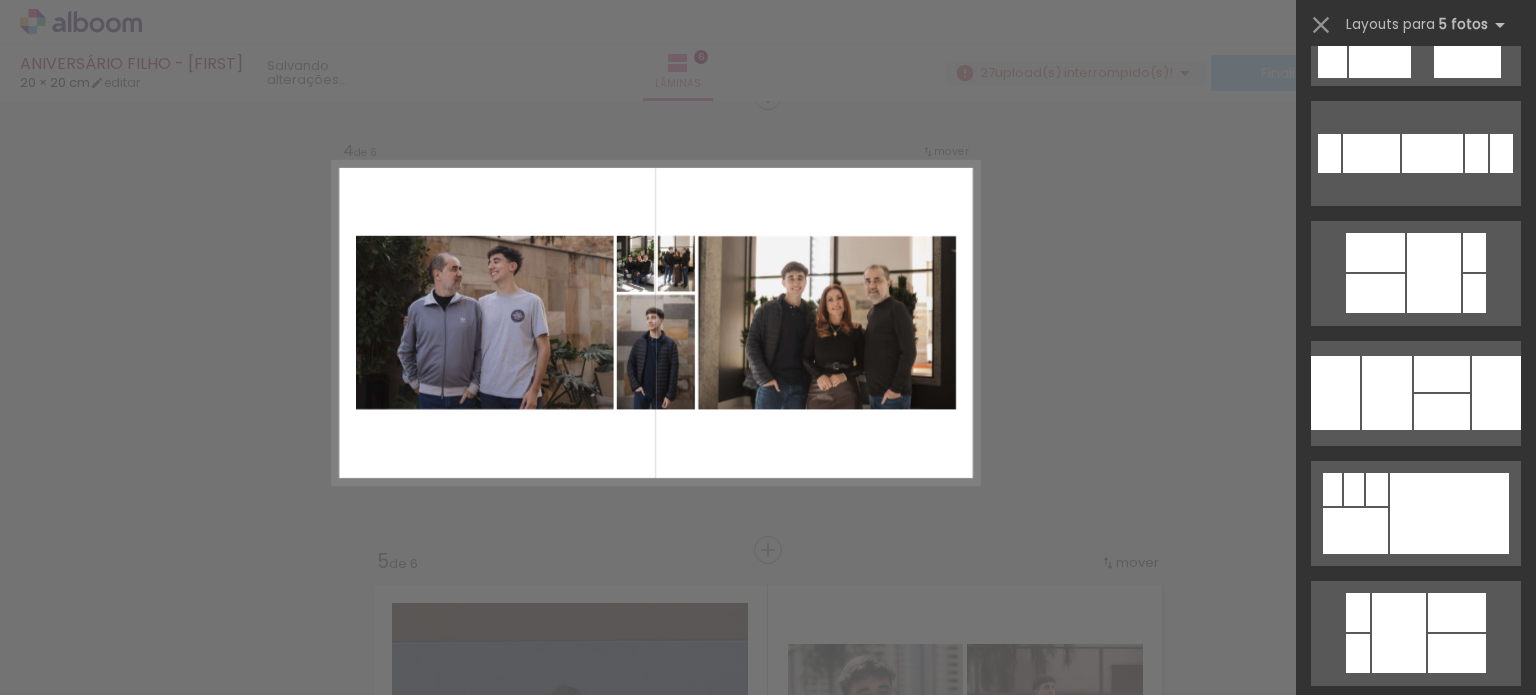 scroll, scrollTop: 0, scrollLeft: 0, axis: both 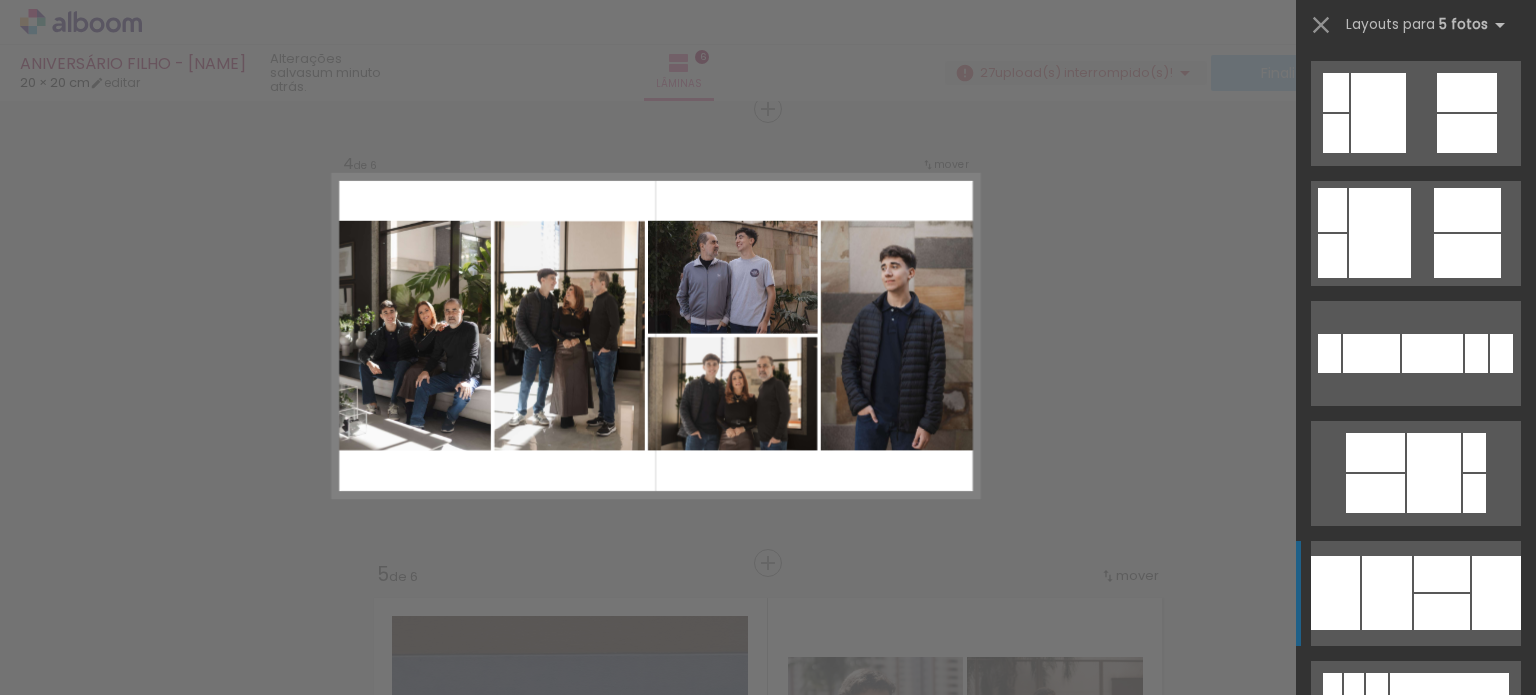click at bounding box center (1454, -727) 